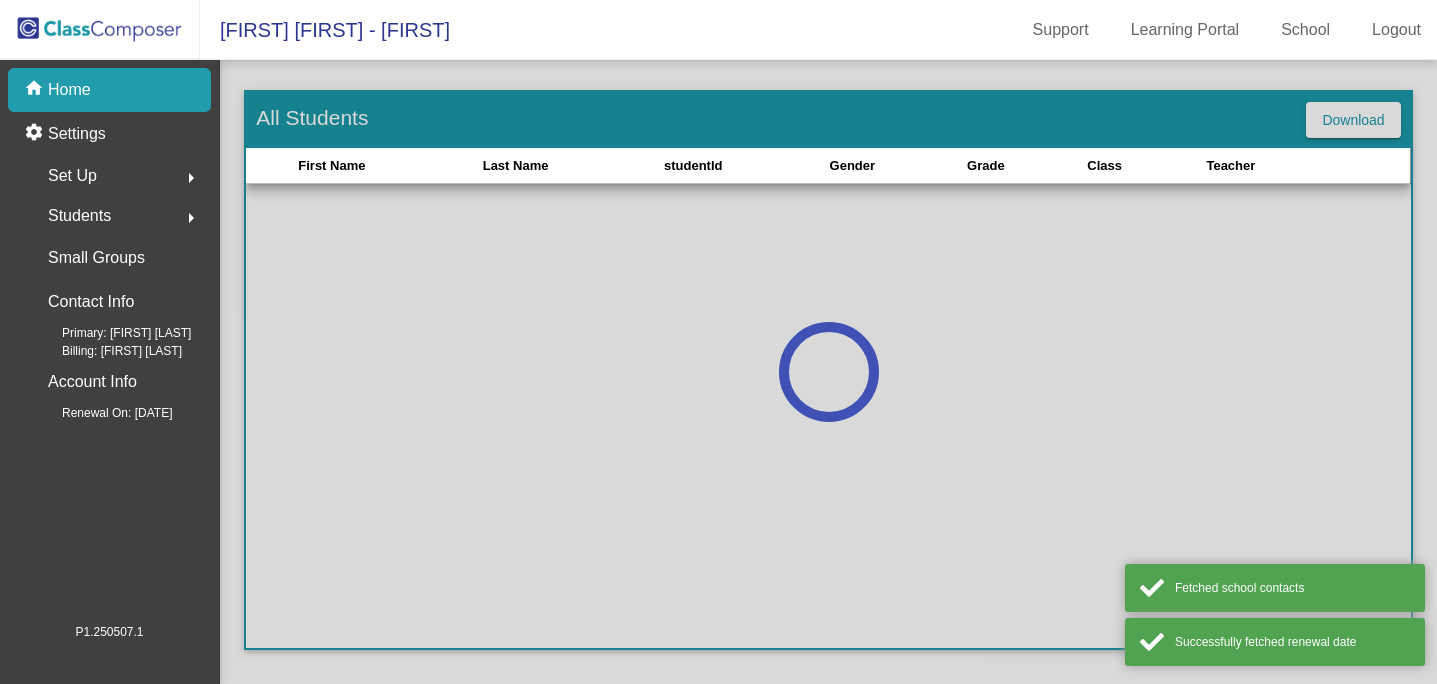 scroll, scrollTop: 0, scrollLeft: 0, axis: both 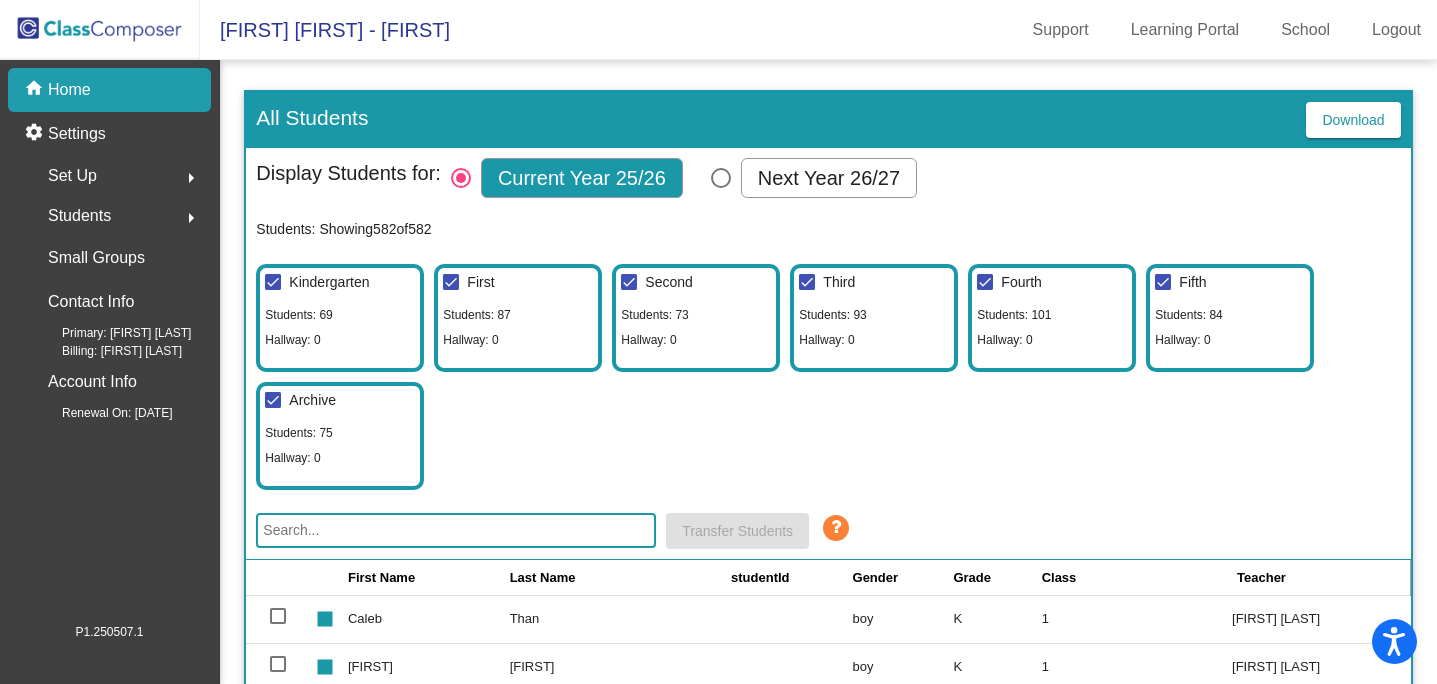click 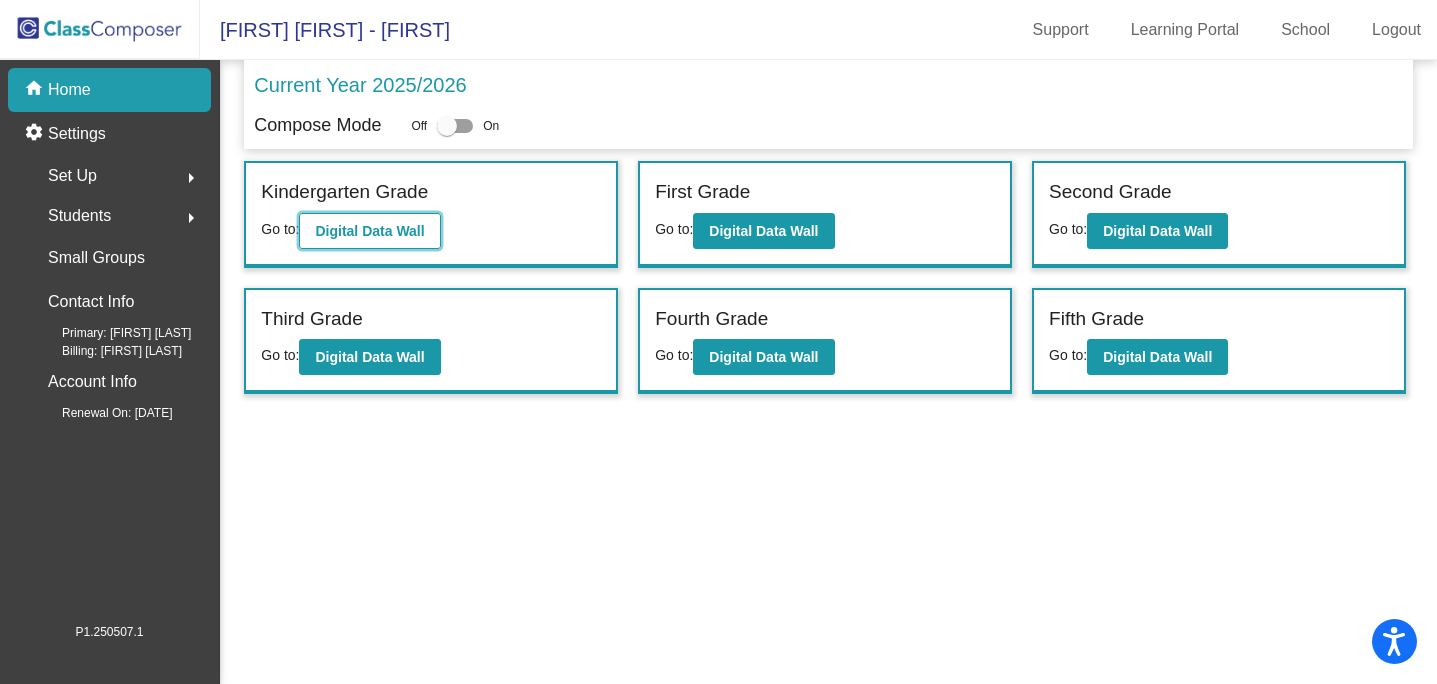 click on "Digital Data Wall" 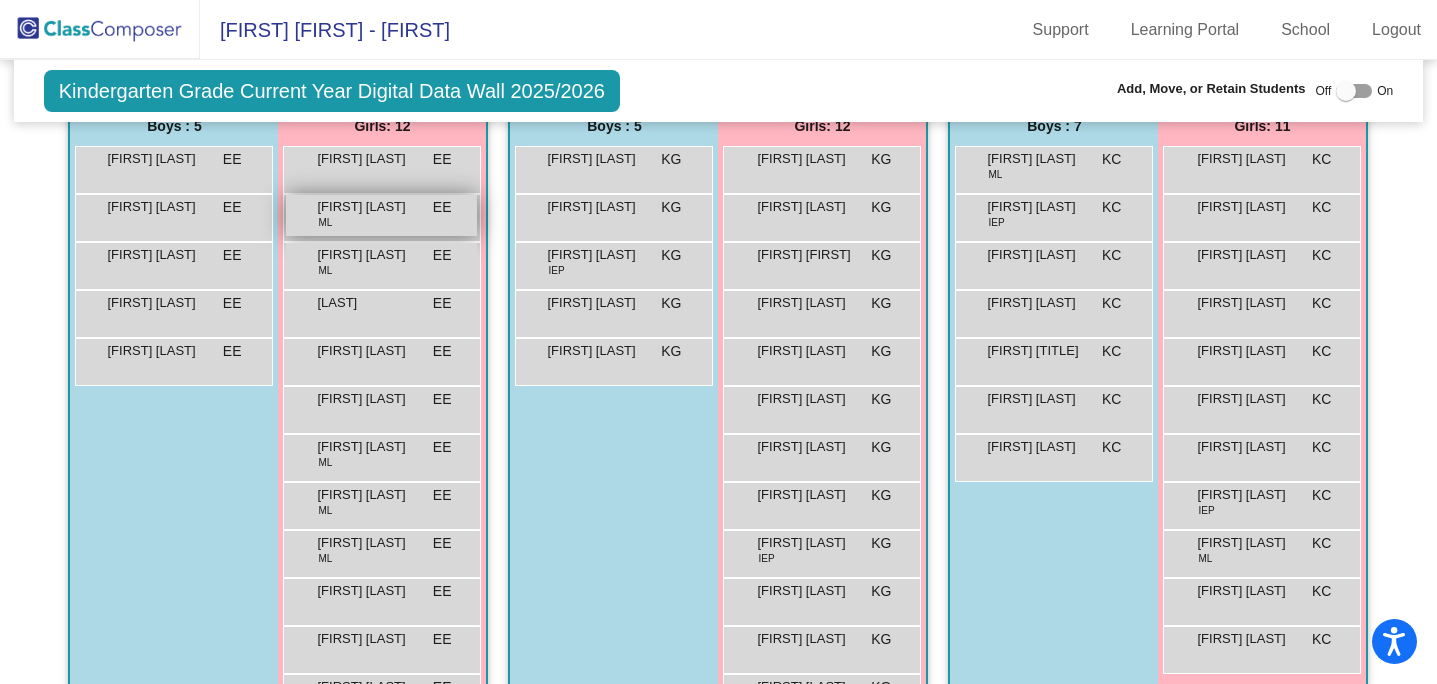 scroll, scrollTop: 456, scrollLeft: 0, axis: vertical 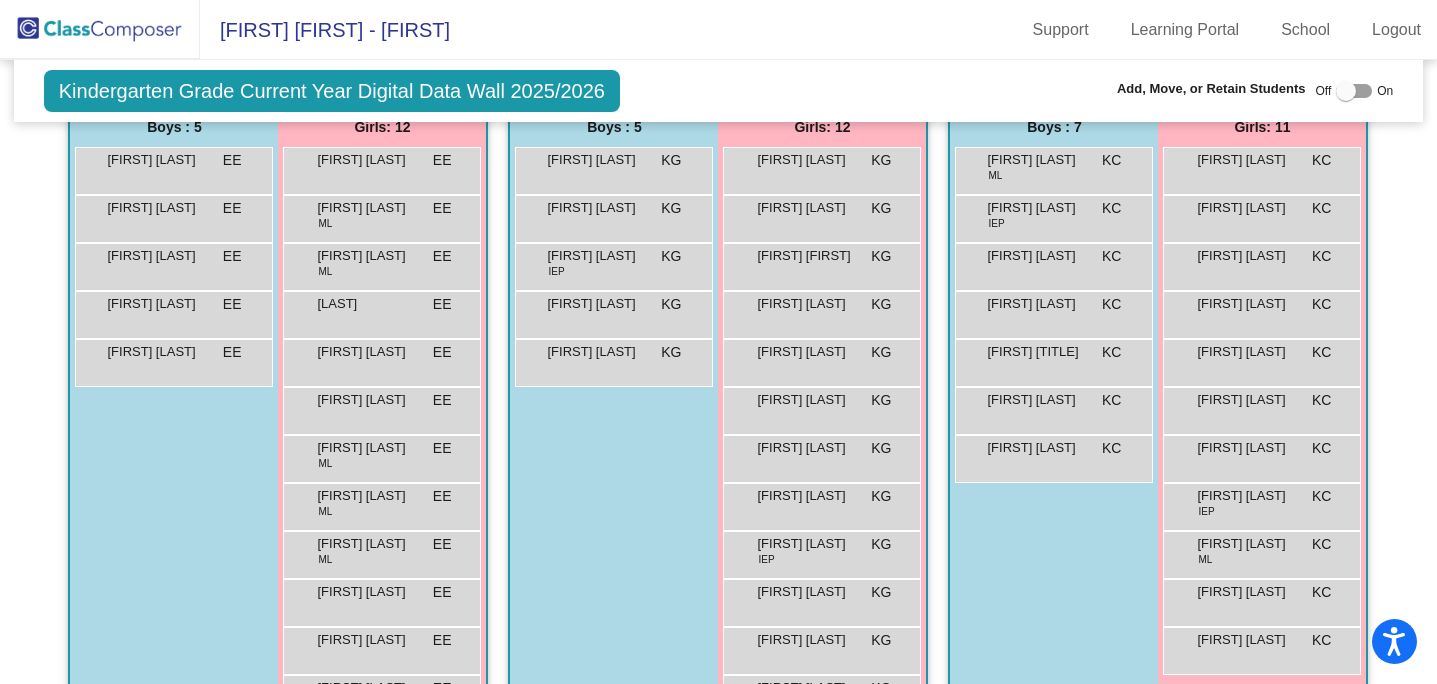 click 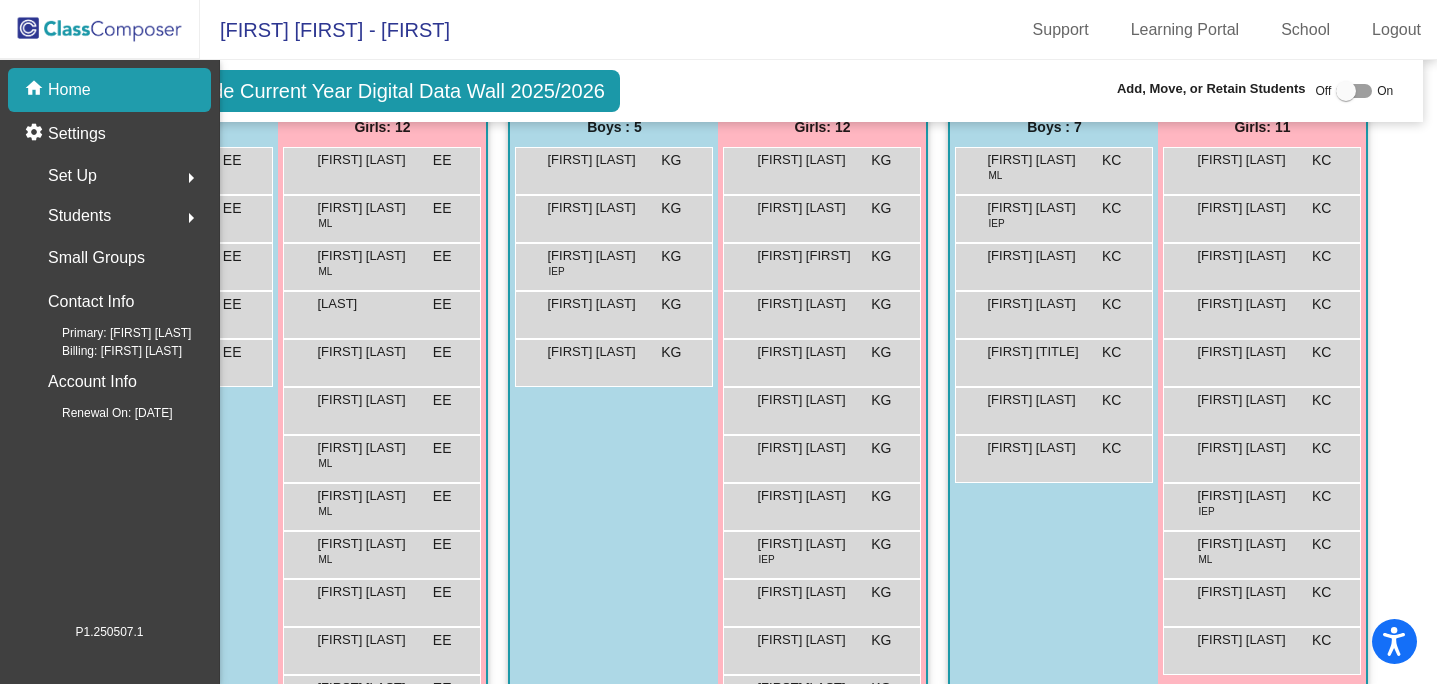 scroll, scrollTop: 0, scrollLeft: 0, axis: both 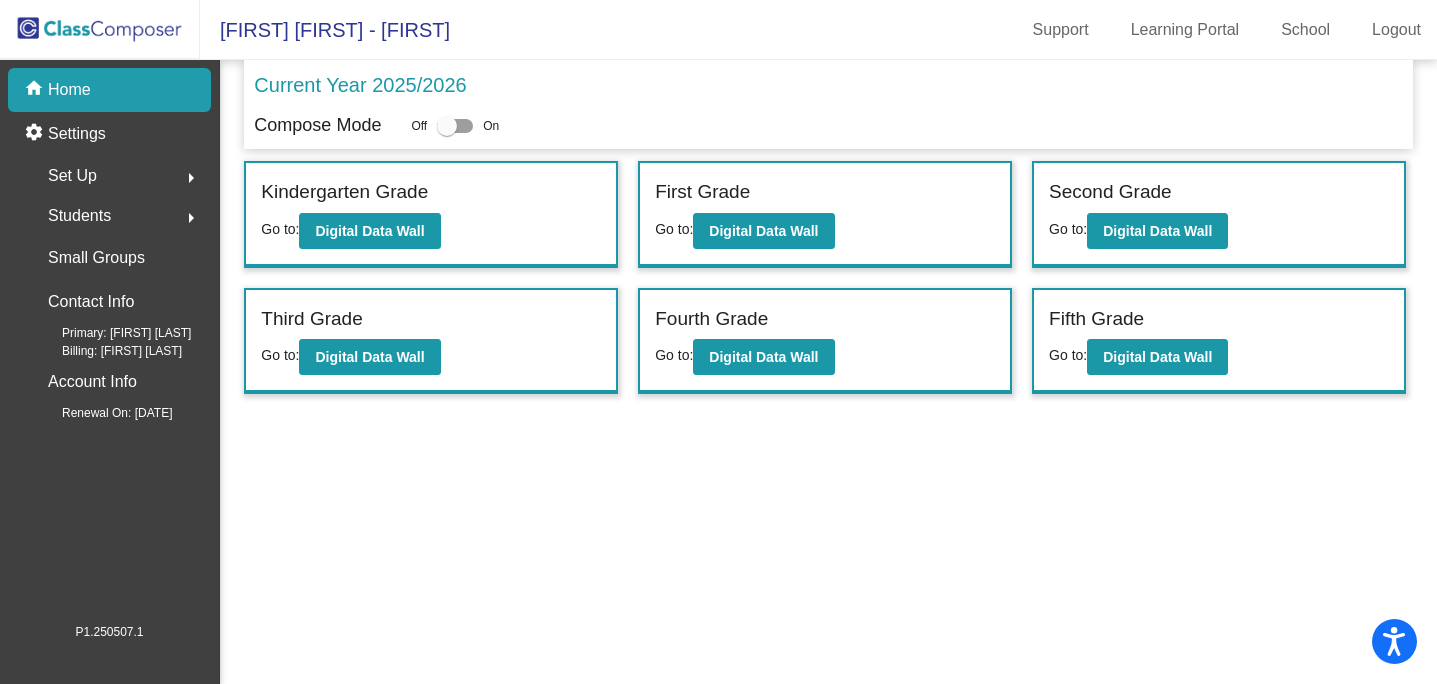 click on "Students" 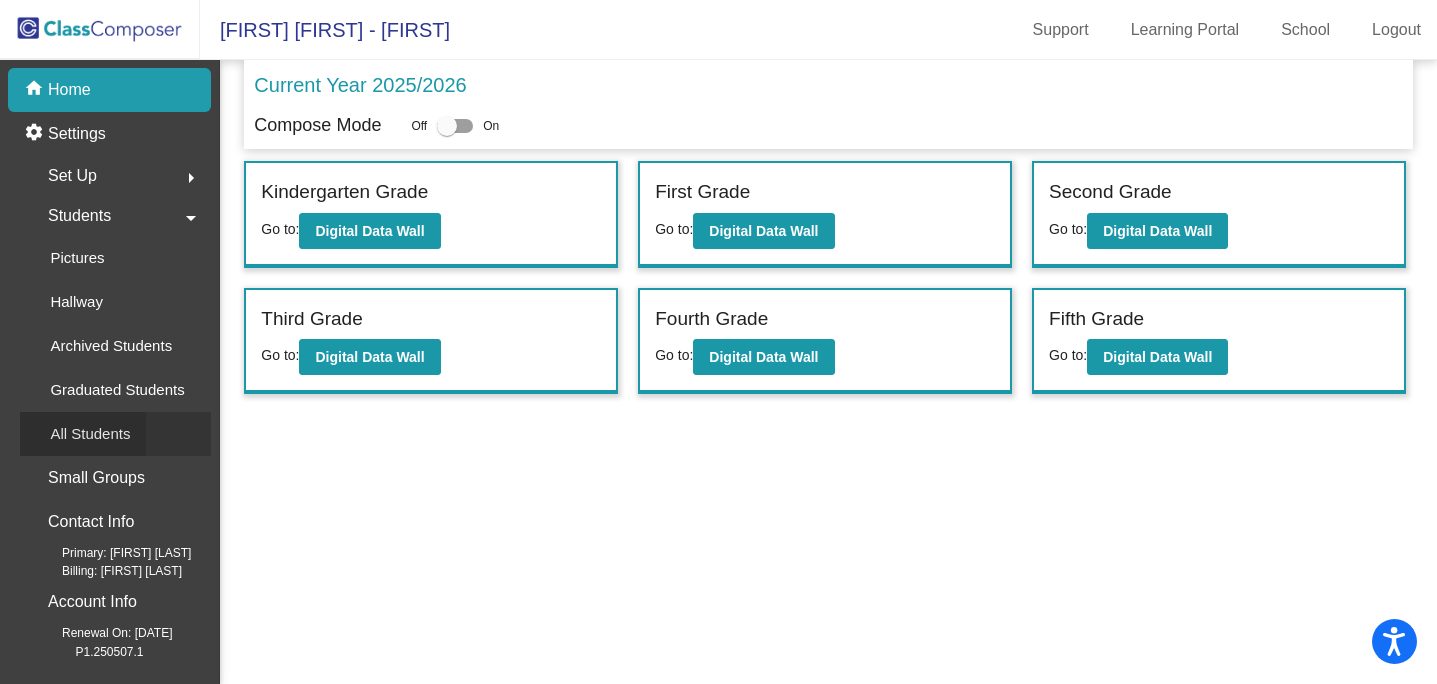 click on "All Students" 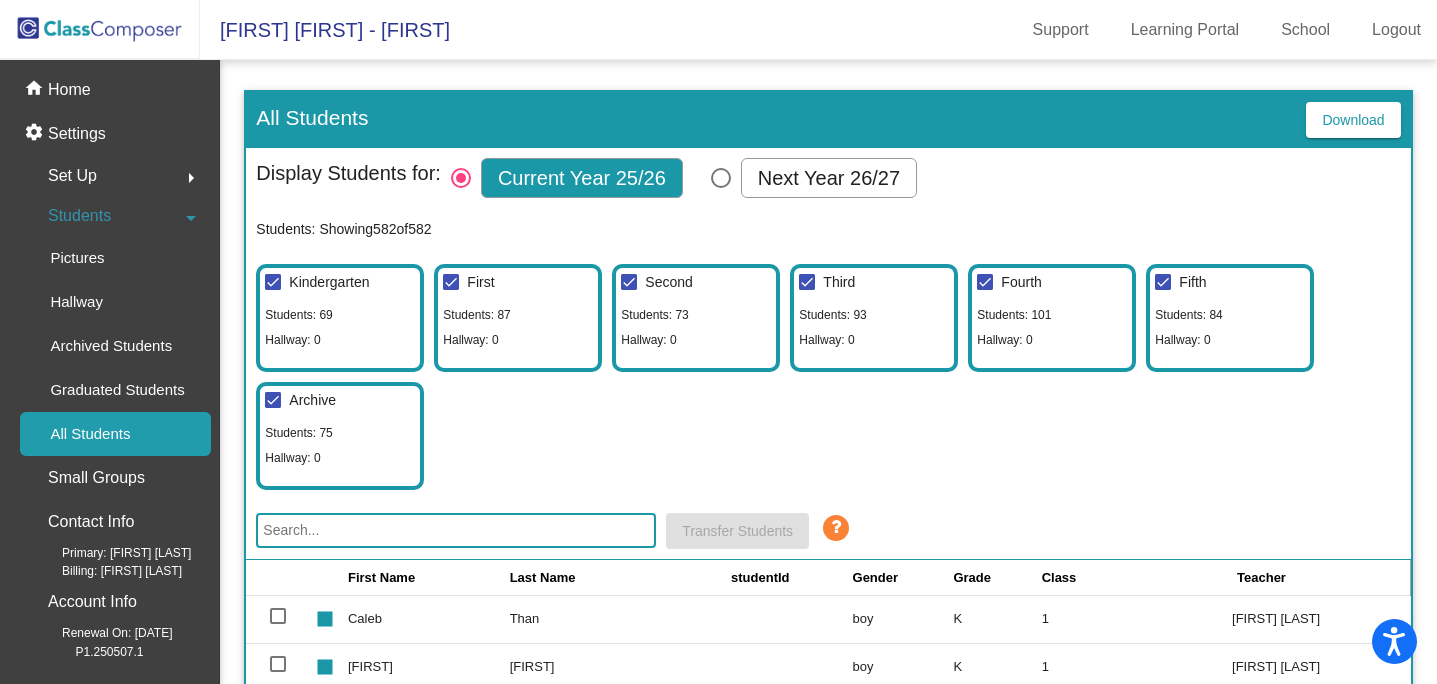 click 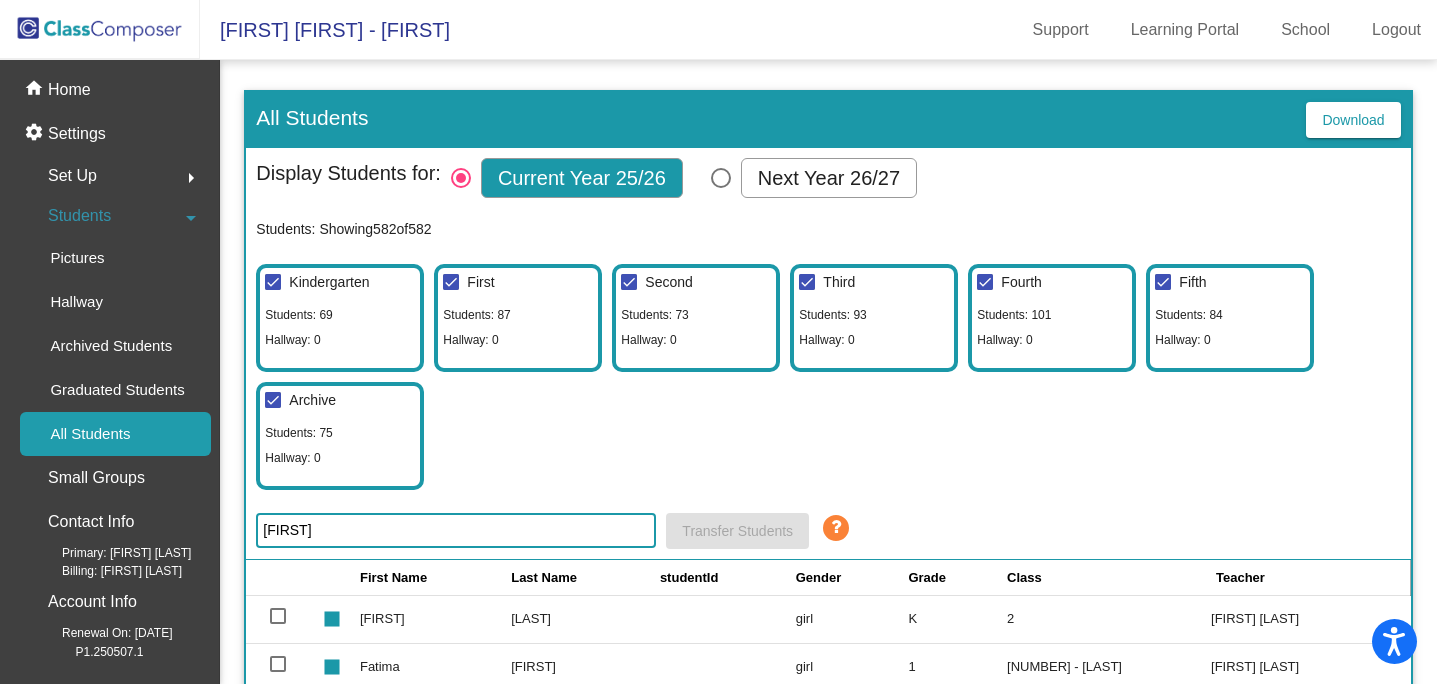 type on "[LAST]" 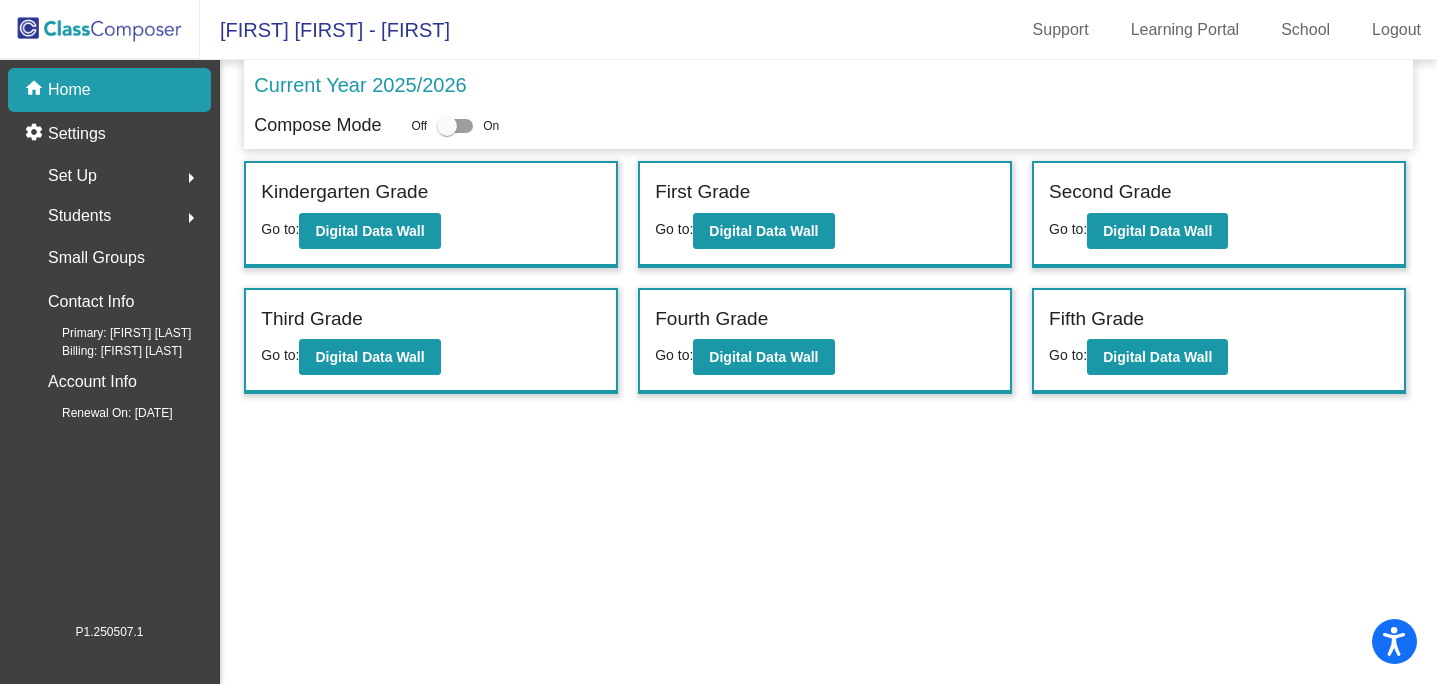 click on "Students" 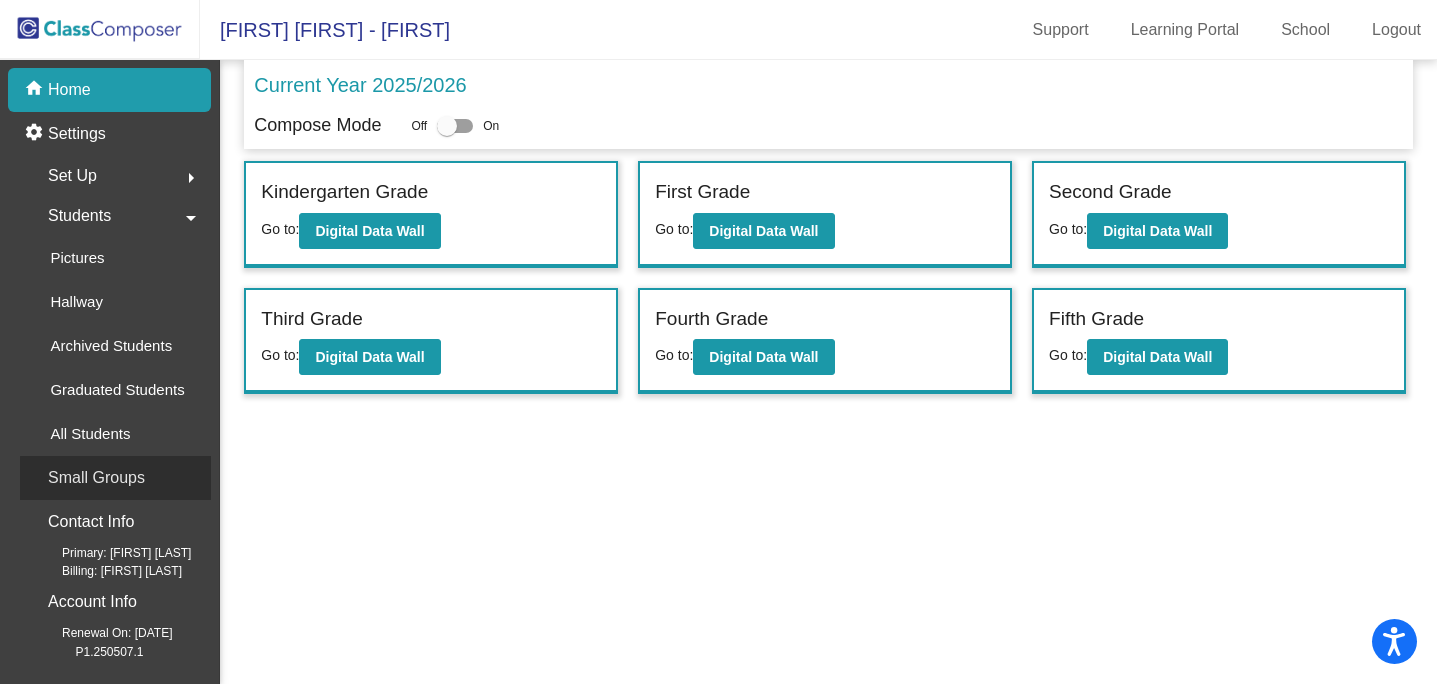click on "Small Groups" 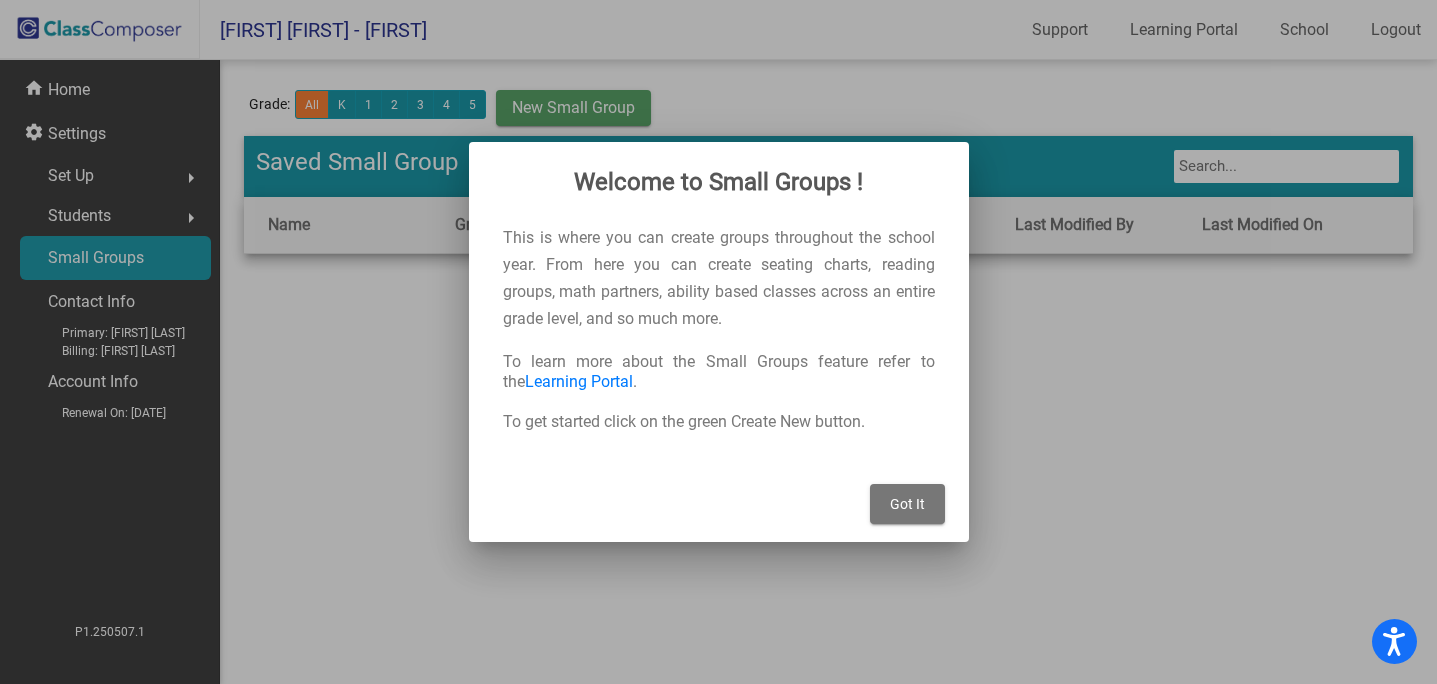 click on "Got It" at bounding box center (907, 504) 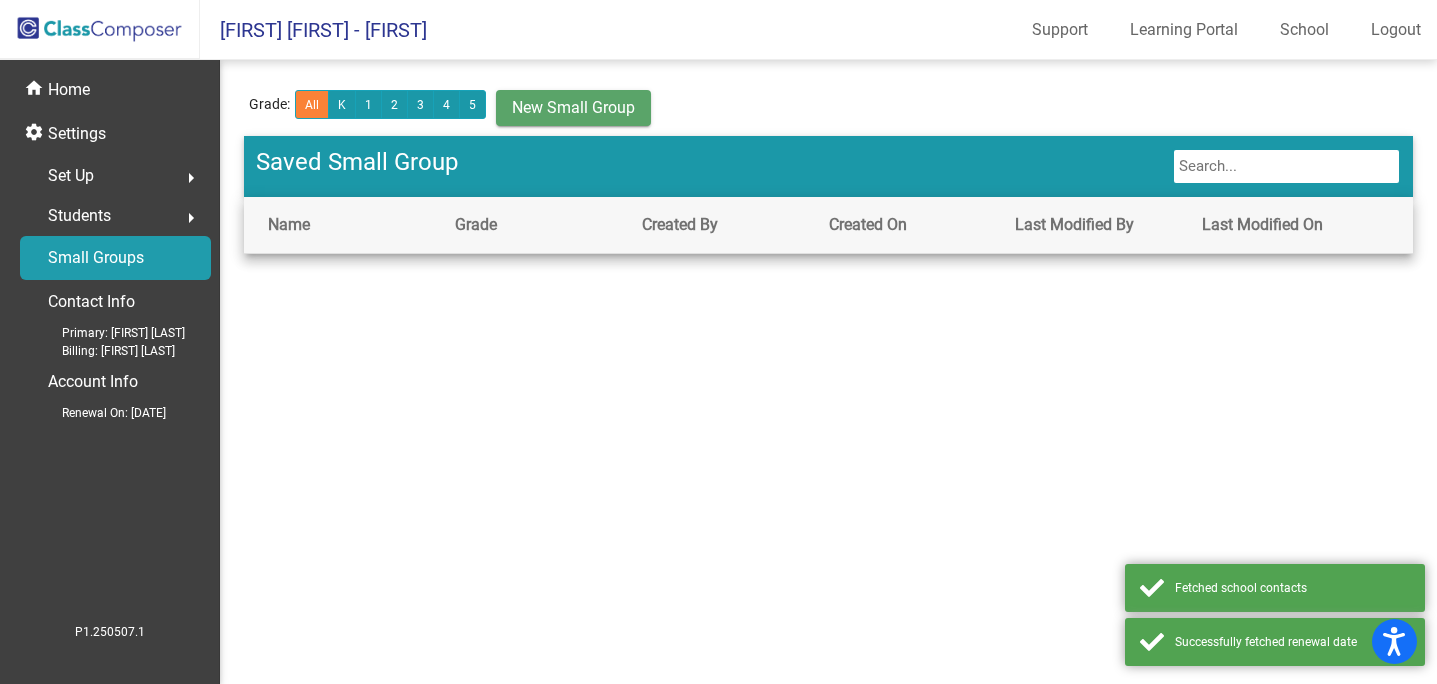 click on "Students" 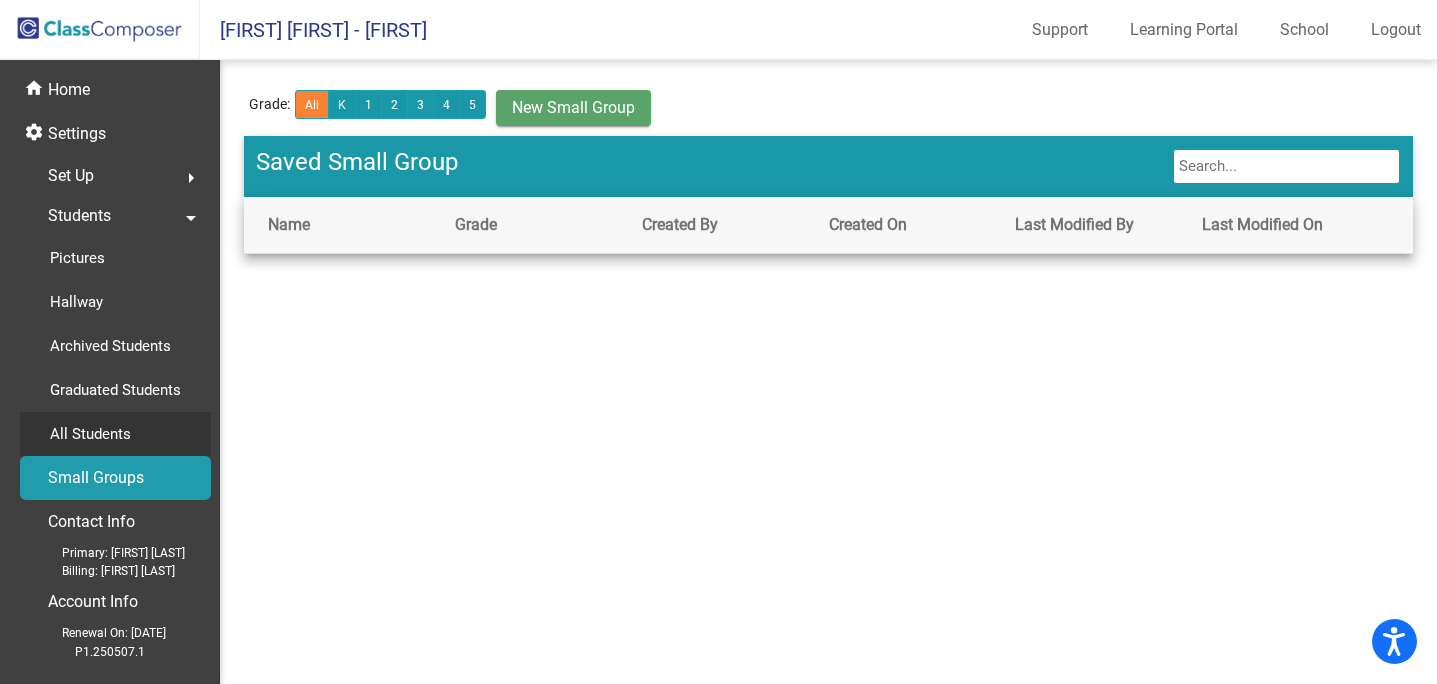 click on "All Students" 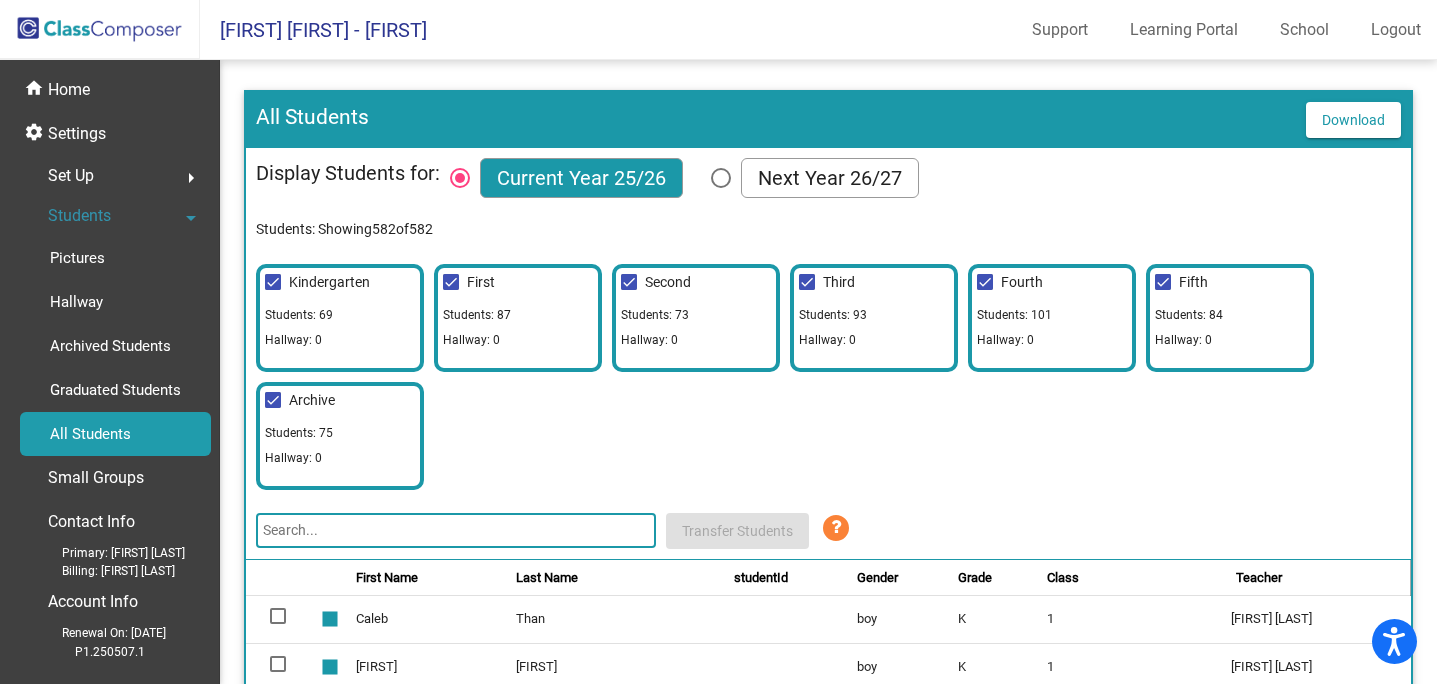 click 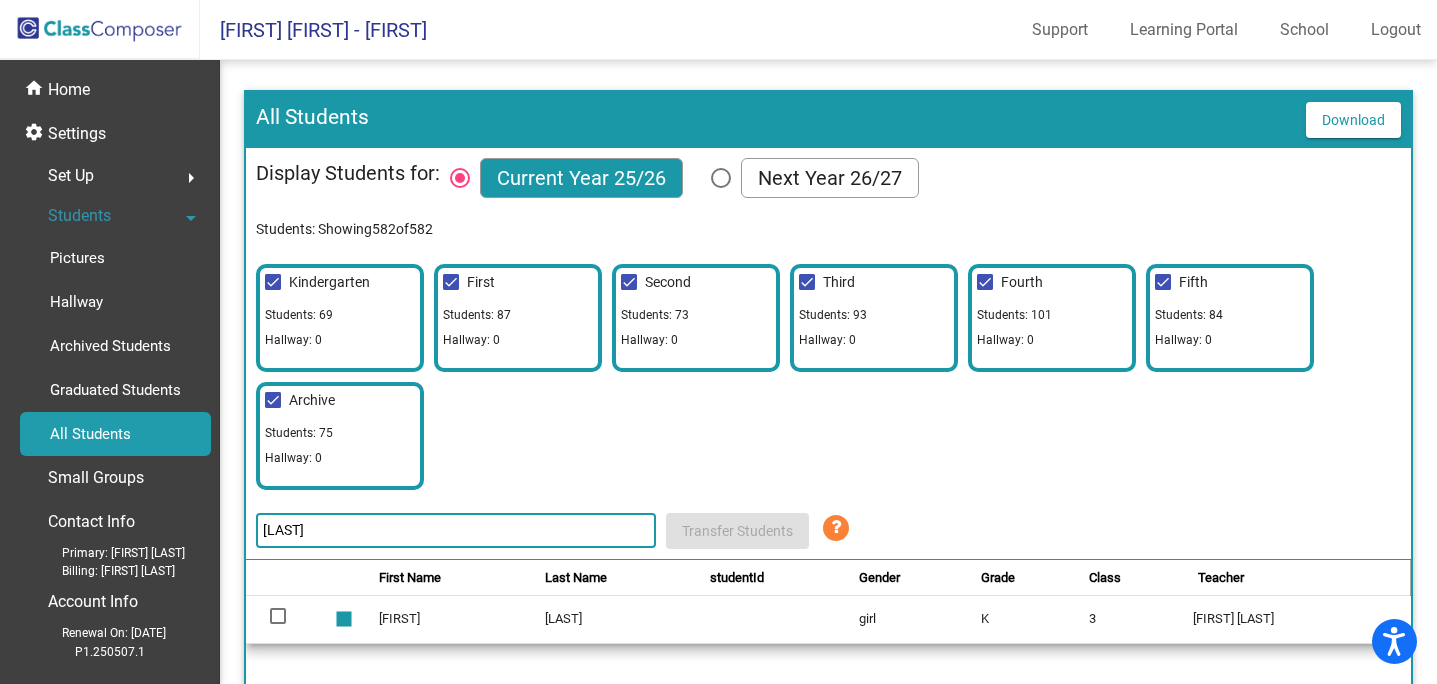 click on "[LAST]" 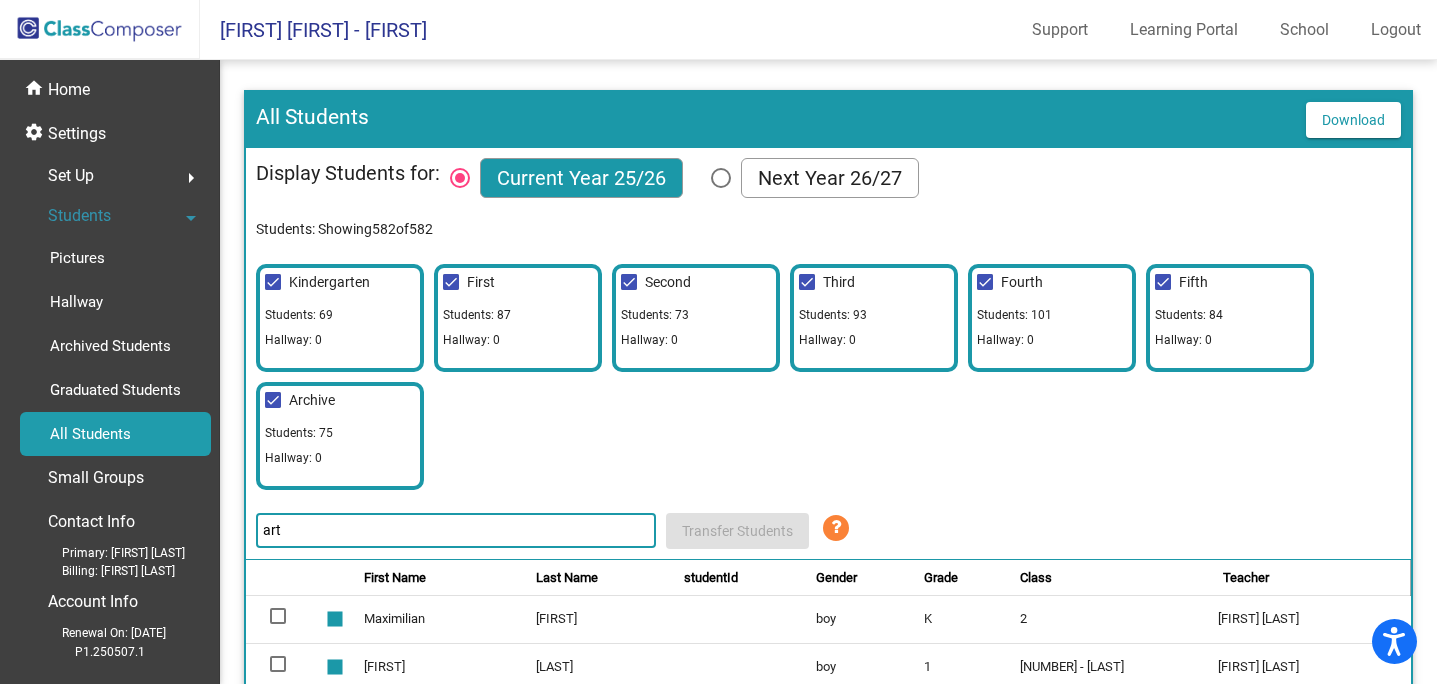 click on "art" 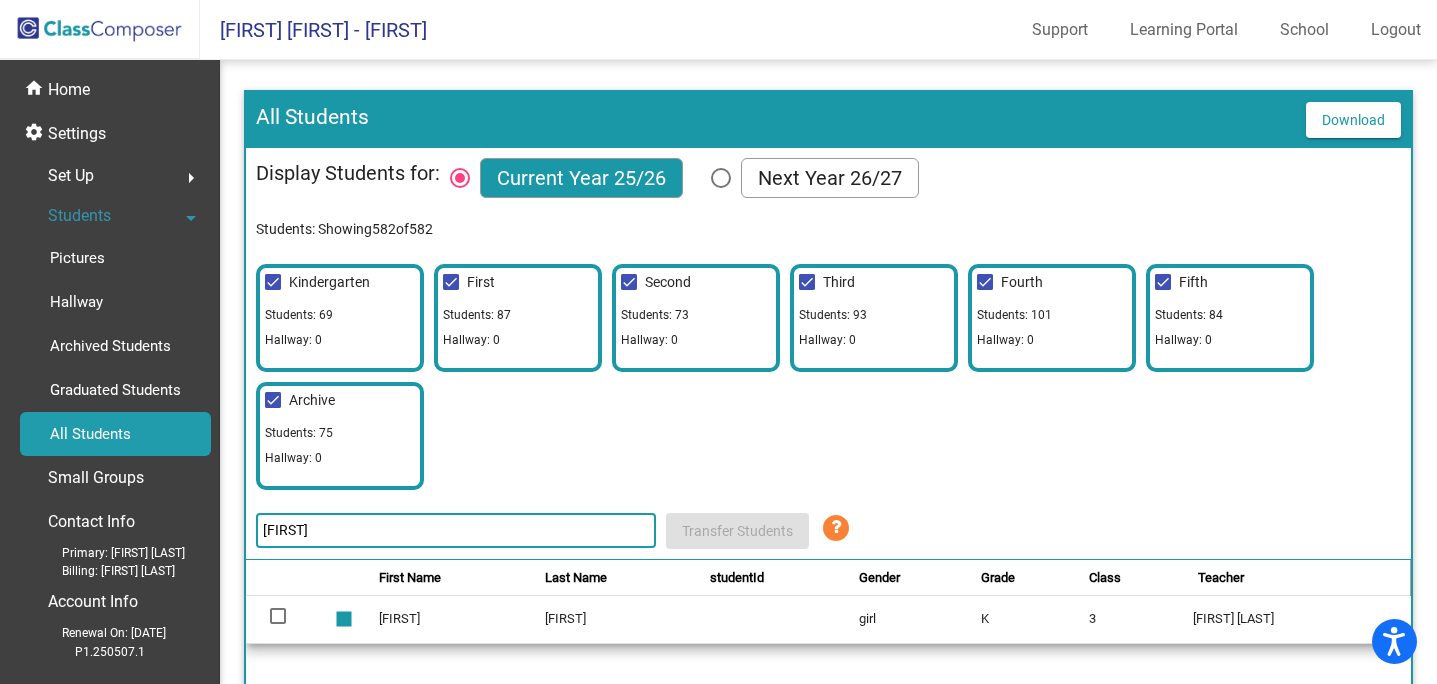 click on "[LAST]" 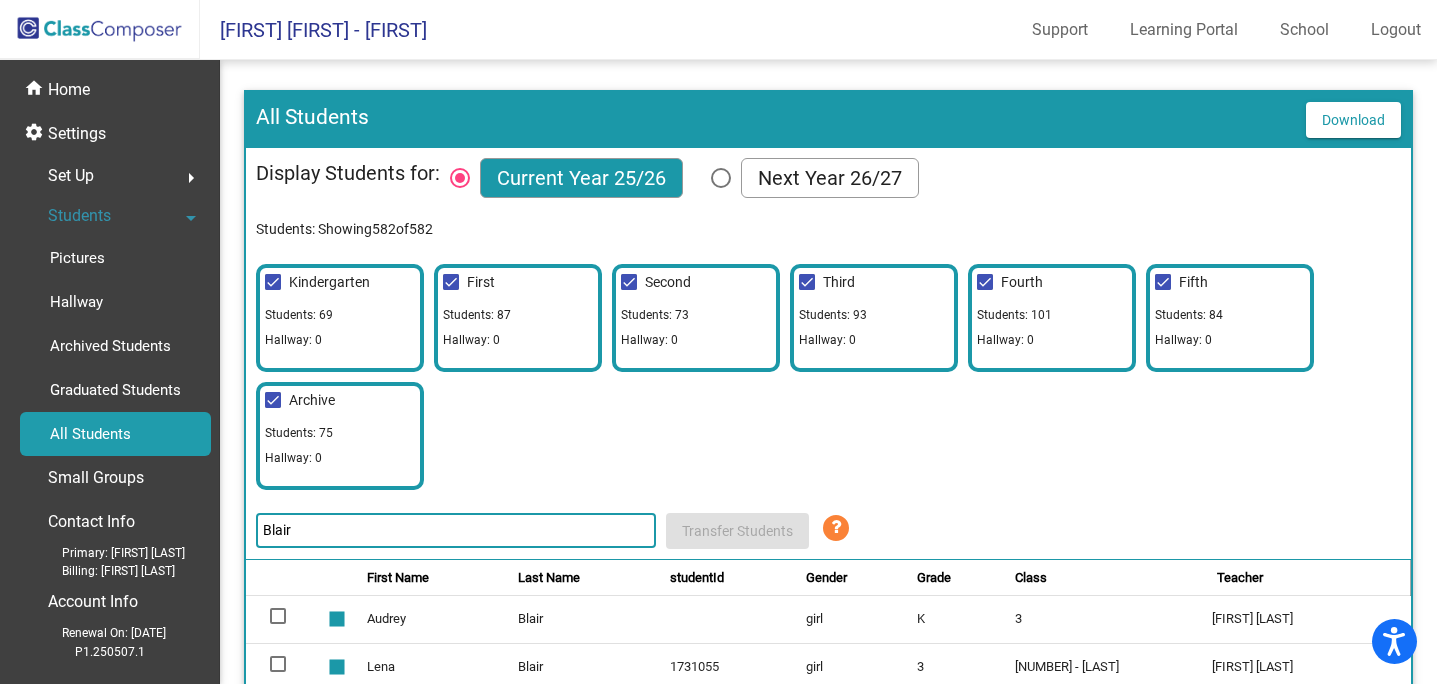 click on "[LAST]" 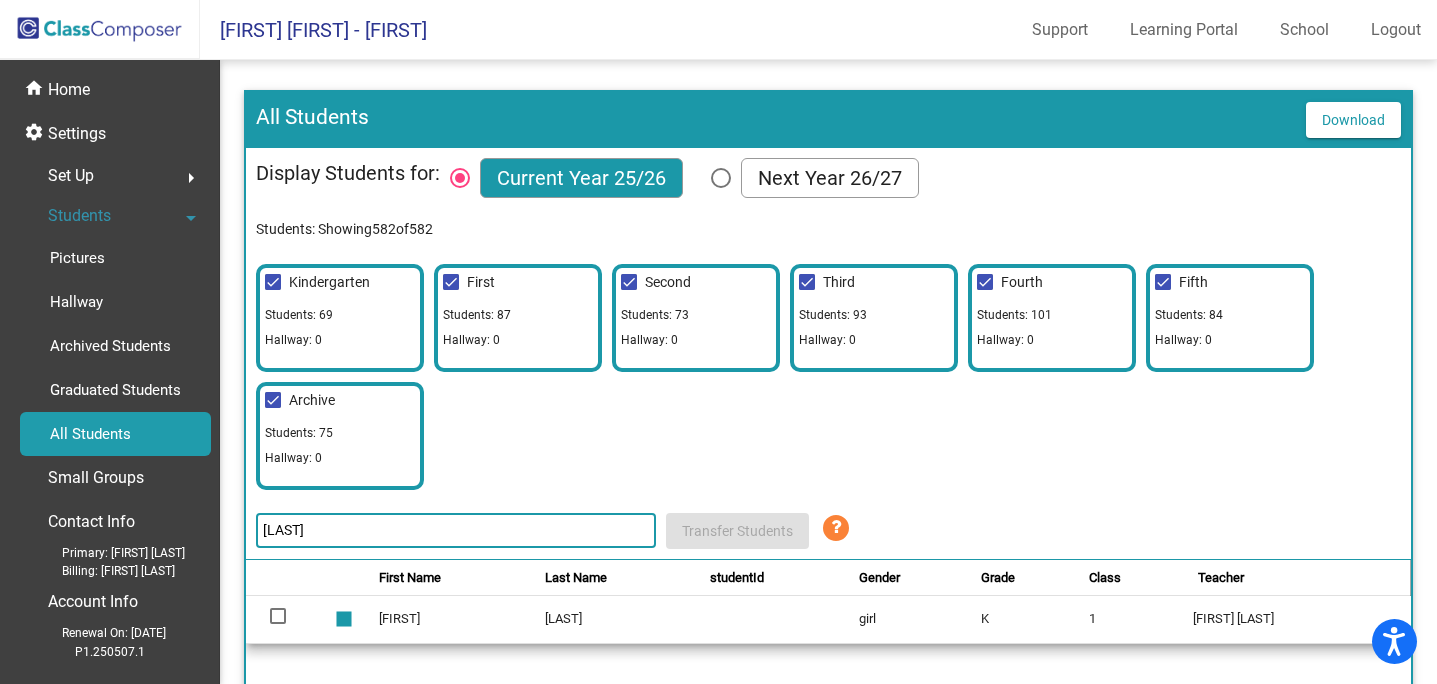 click on "[LAST]" 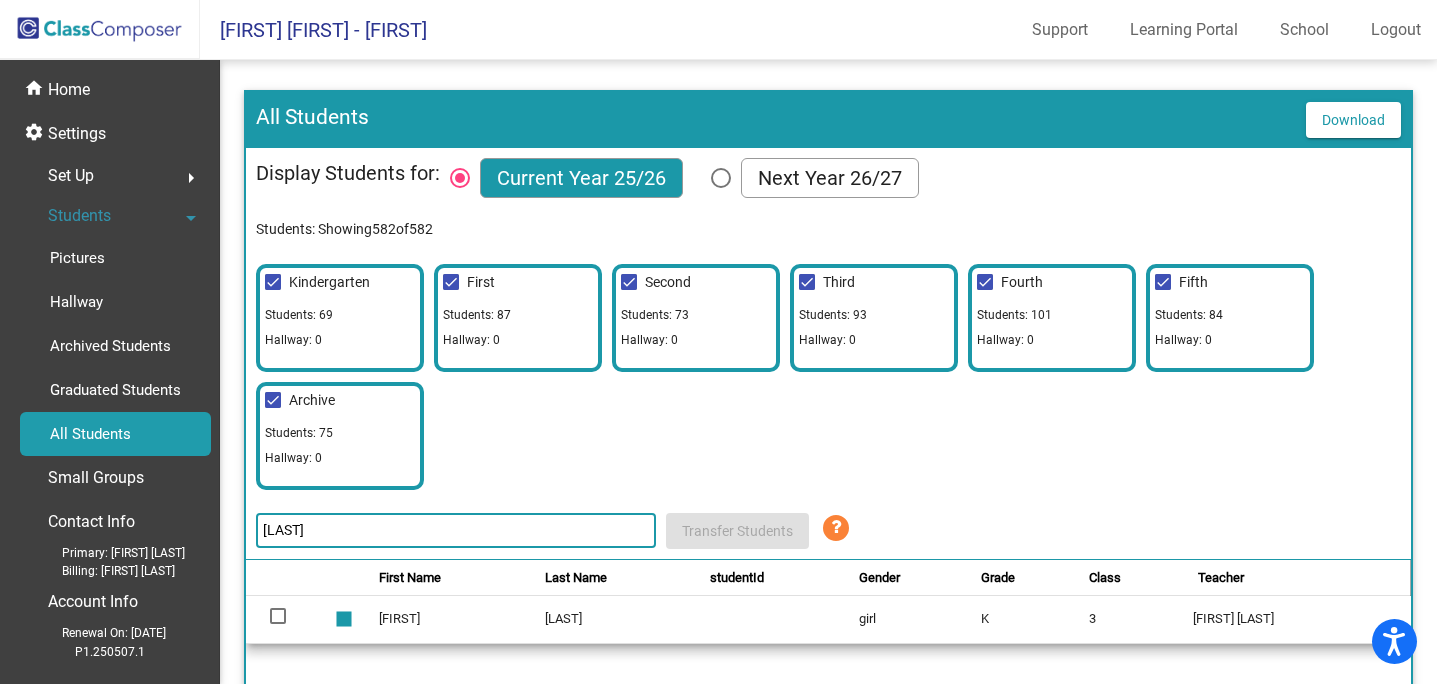 click on "[LAST]" 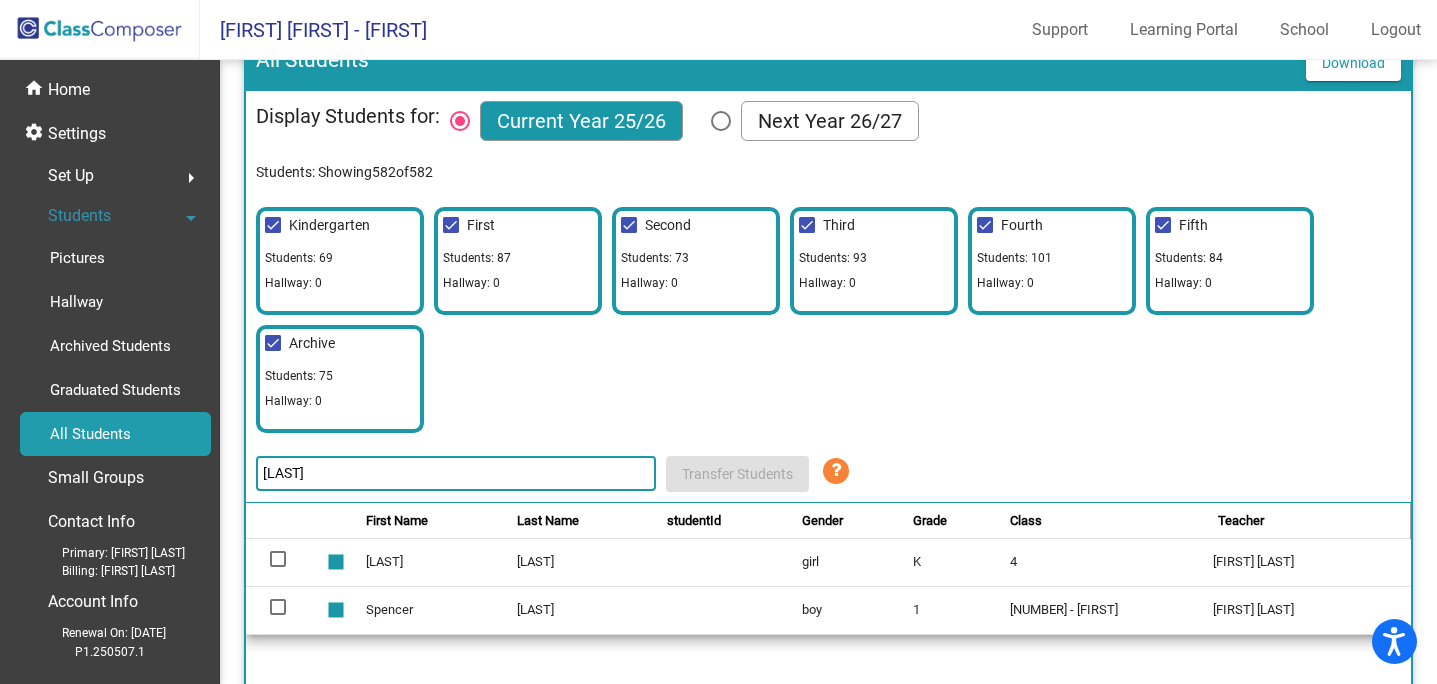 scroll, scrollTop: 84, scrollLeft: 0, axis: vertical 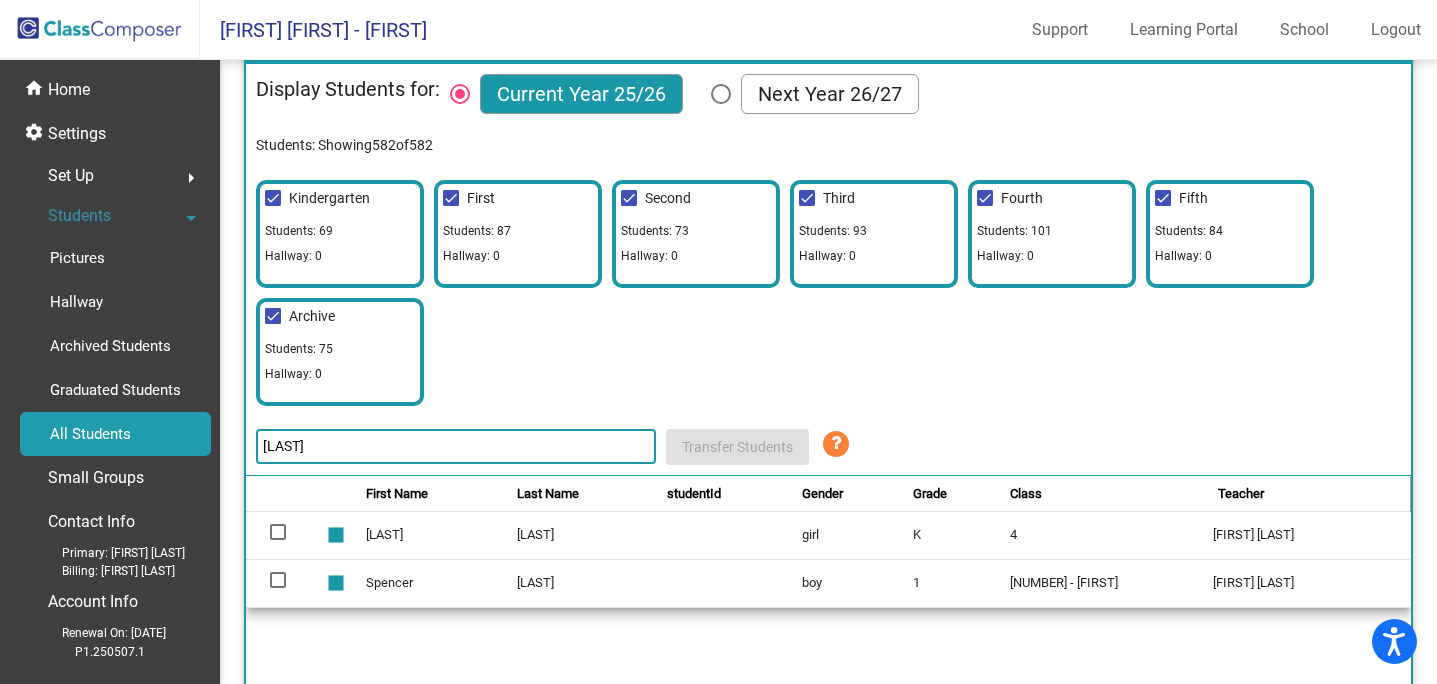 click on "[LAST]" 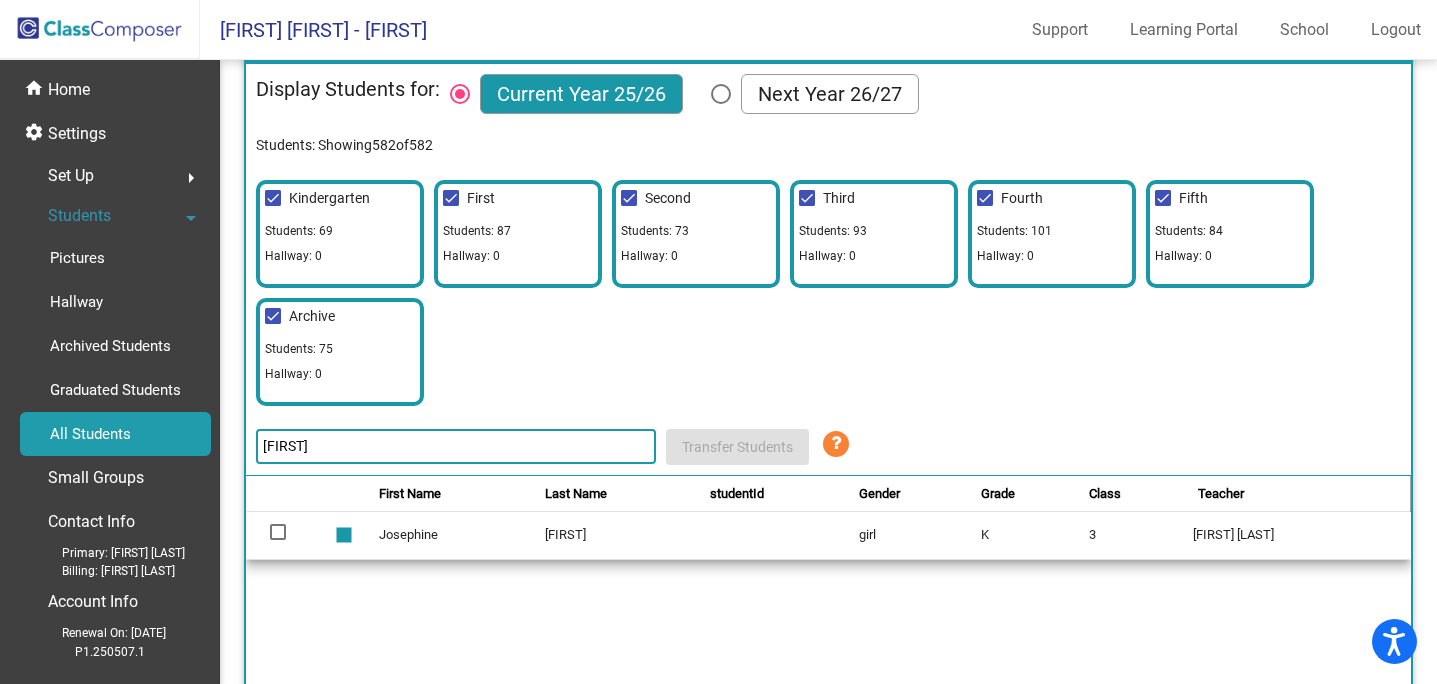click on "[FIRST]" 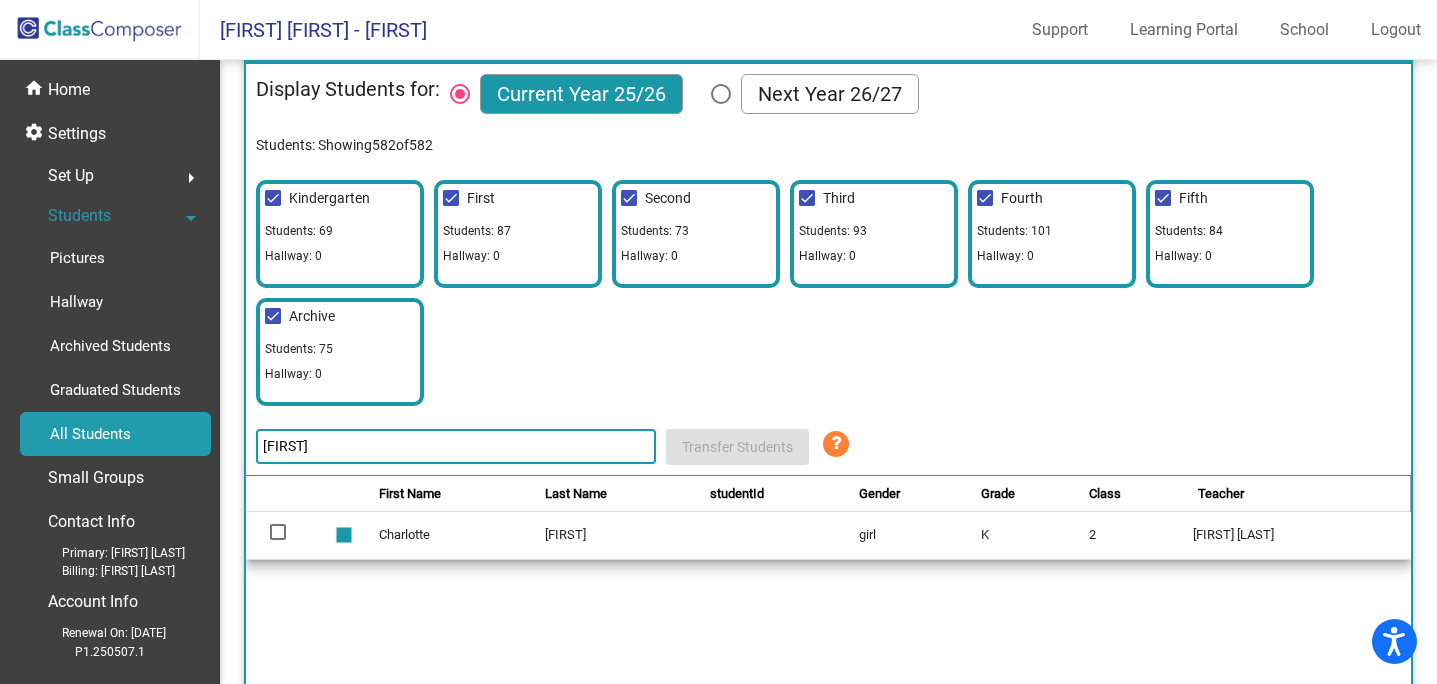 click on "[FIRST]" 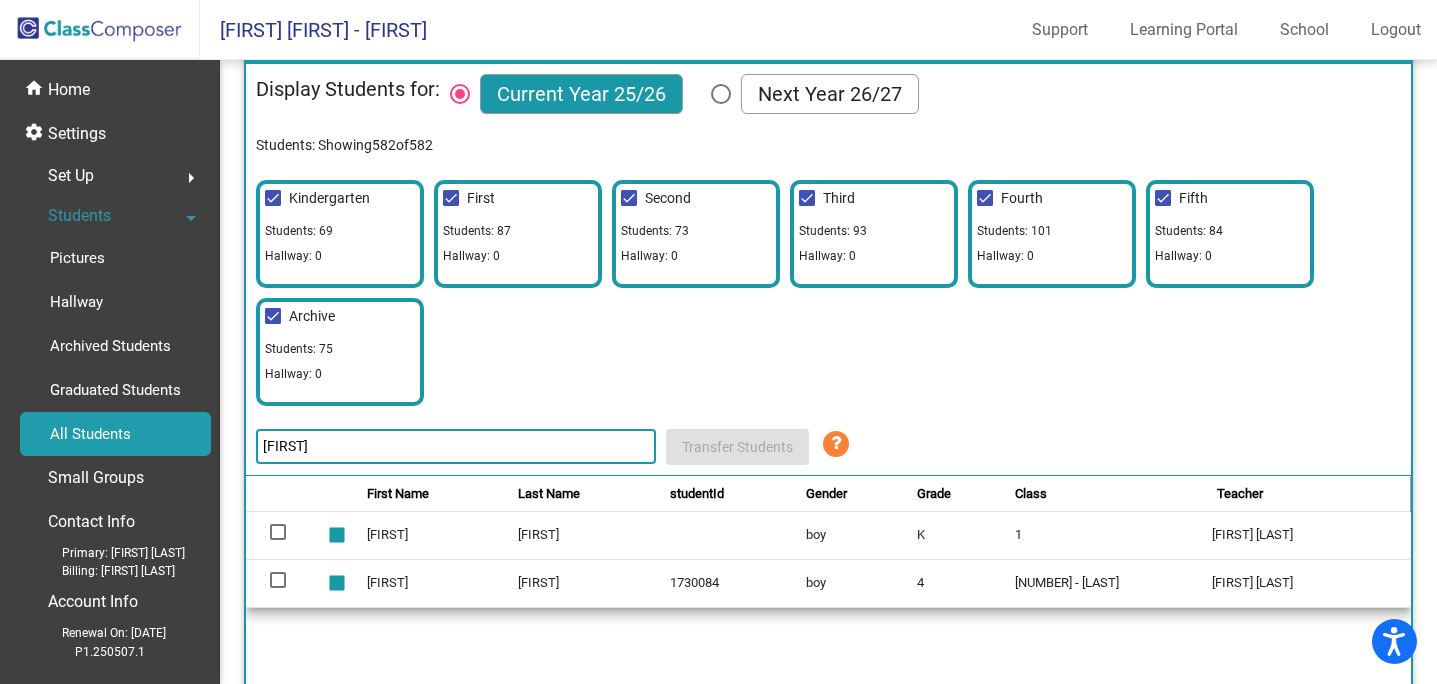 click on "[FIRST]" 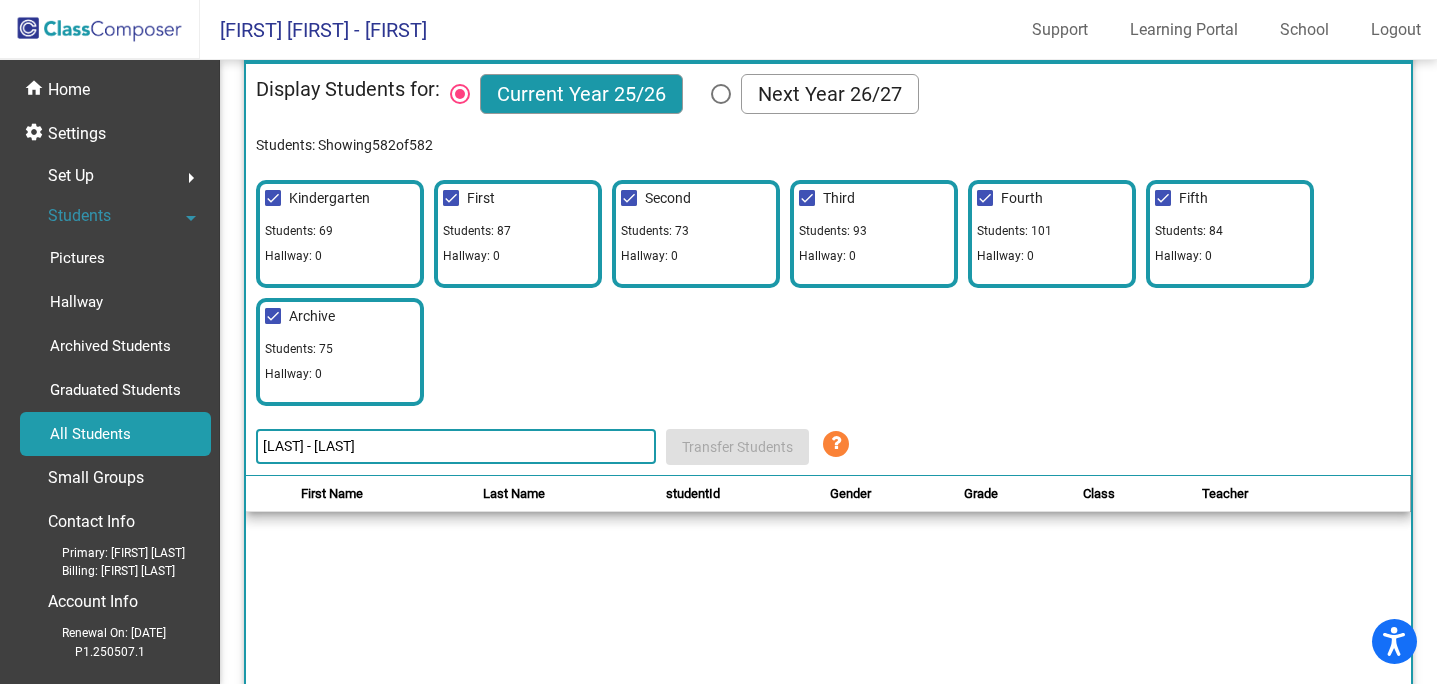 drag, startPoint x: 369, startPoint y: 450, endPoint x: 305, endPoint y: 453, distance: 64.070274 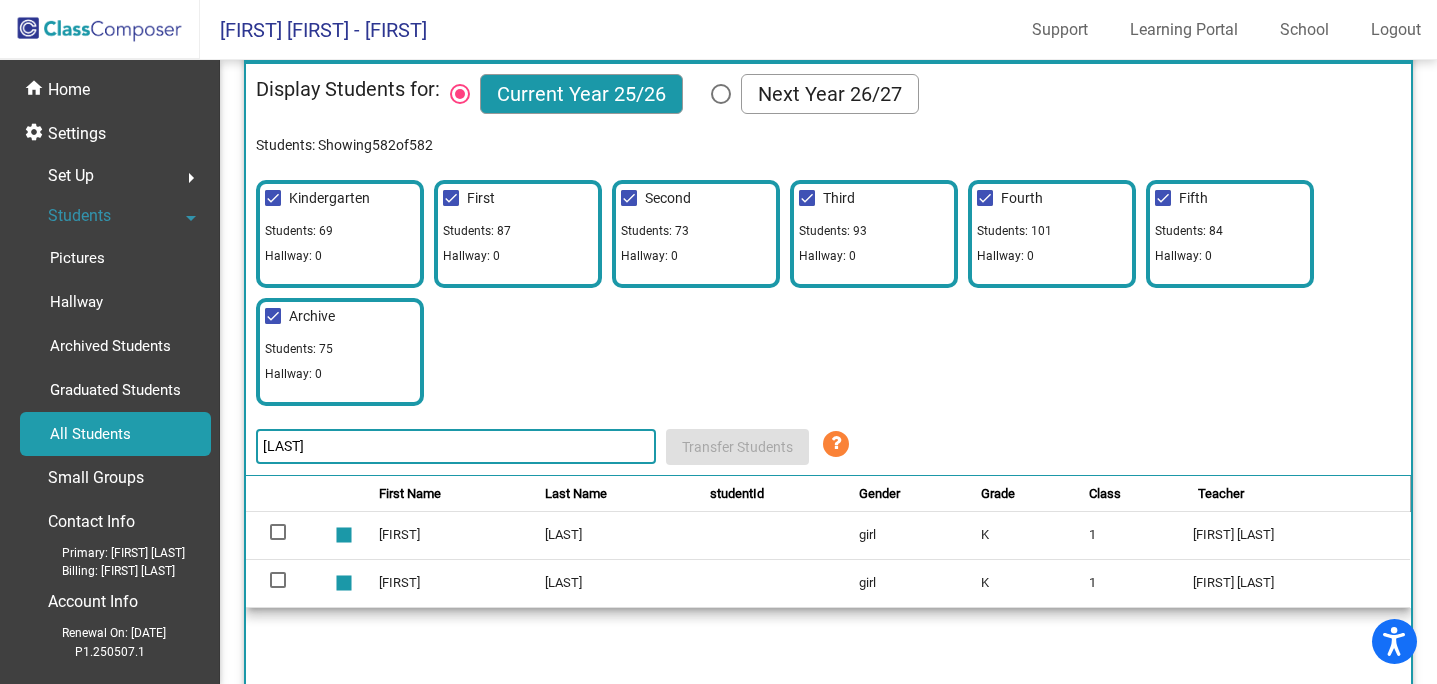 click on "Garcia" 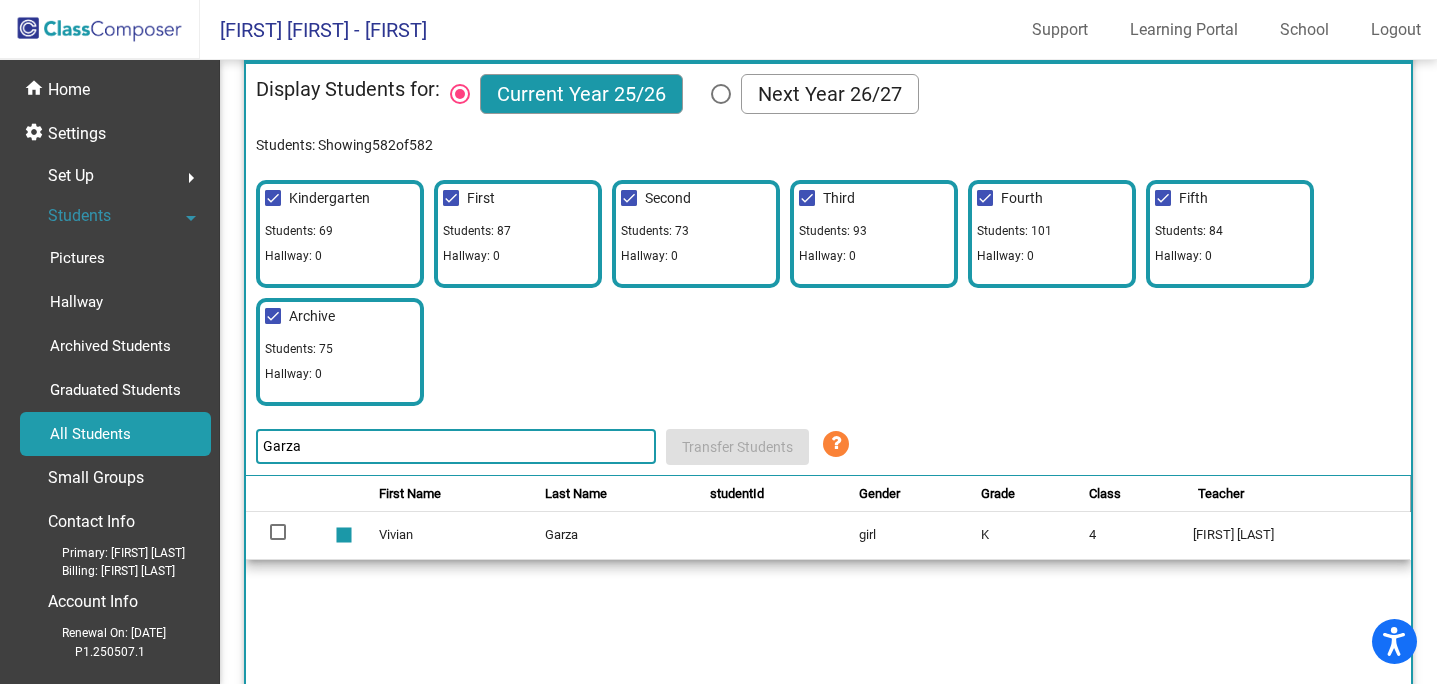 click on "[LAST]" 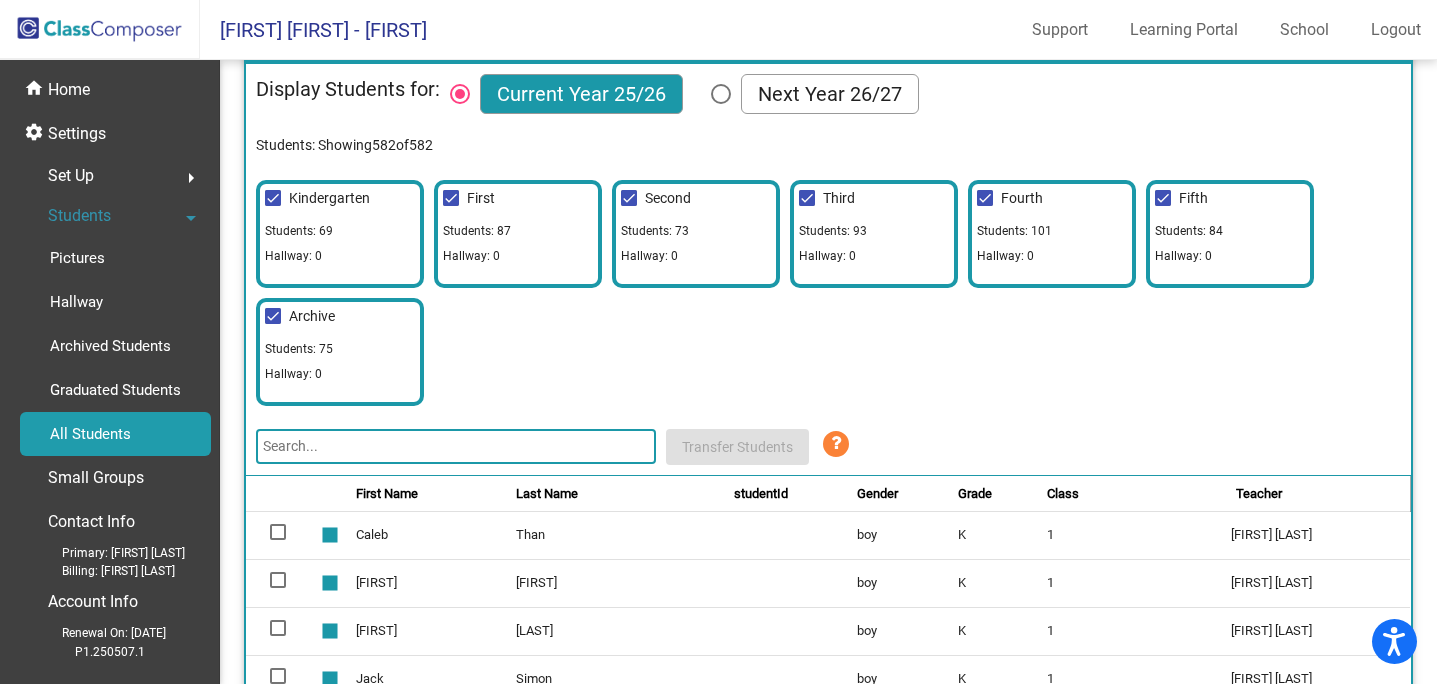 paste on "Gavin" 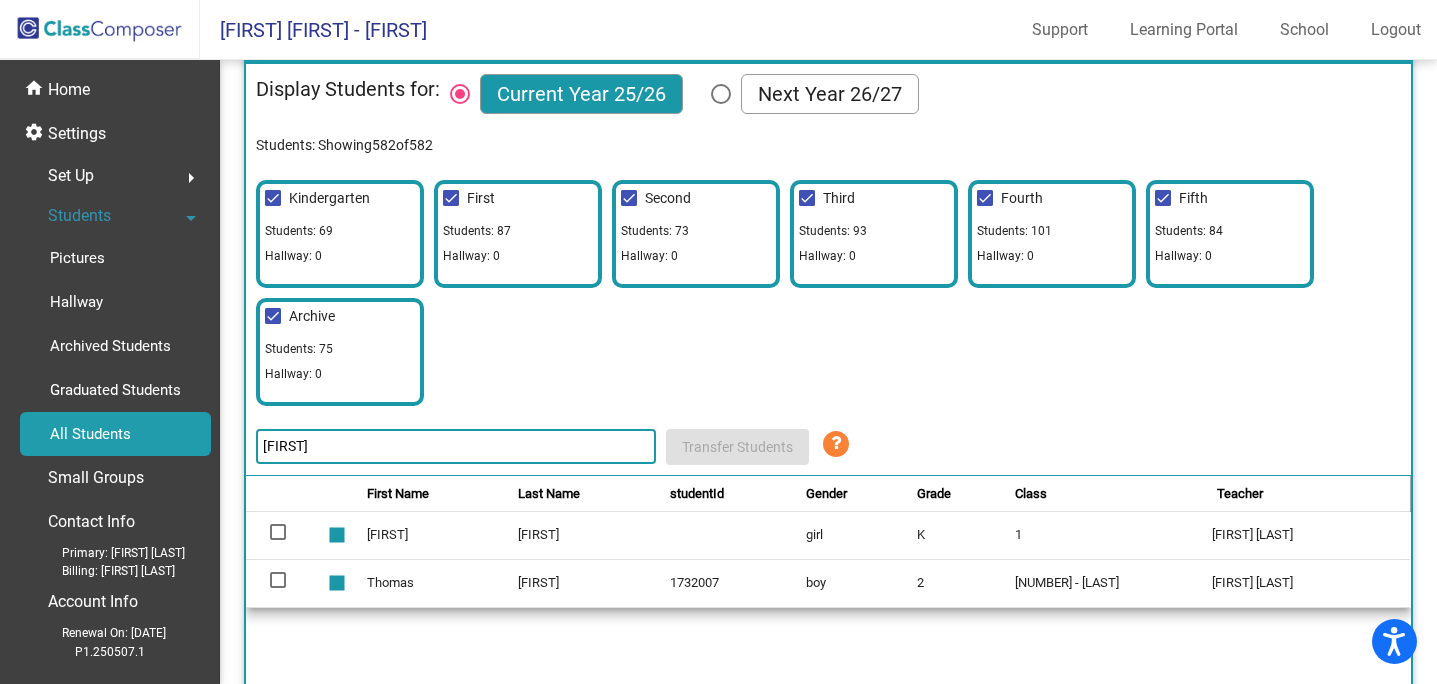 click on "Gavin" 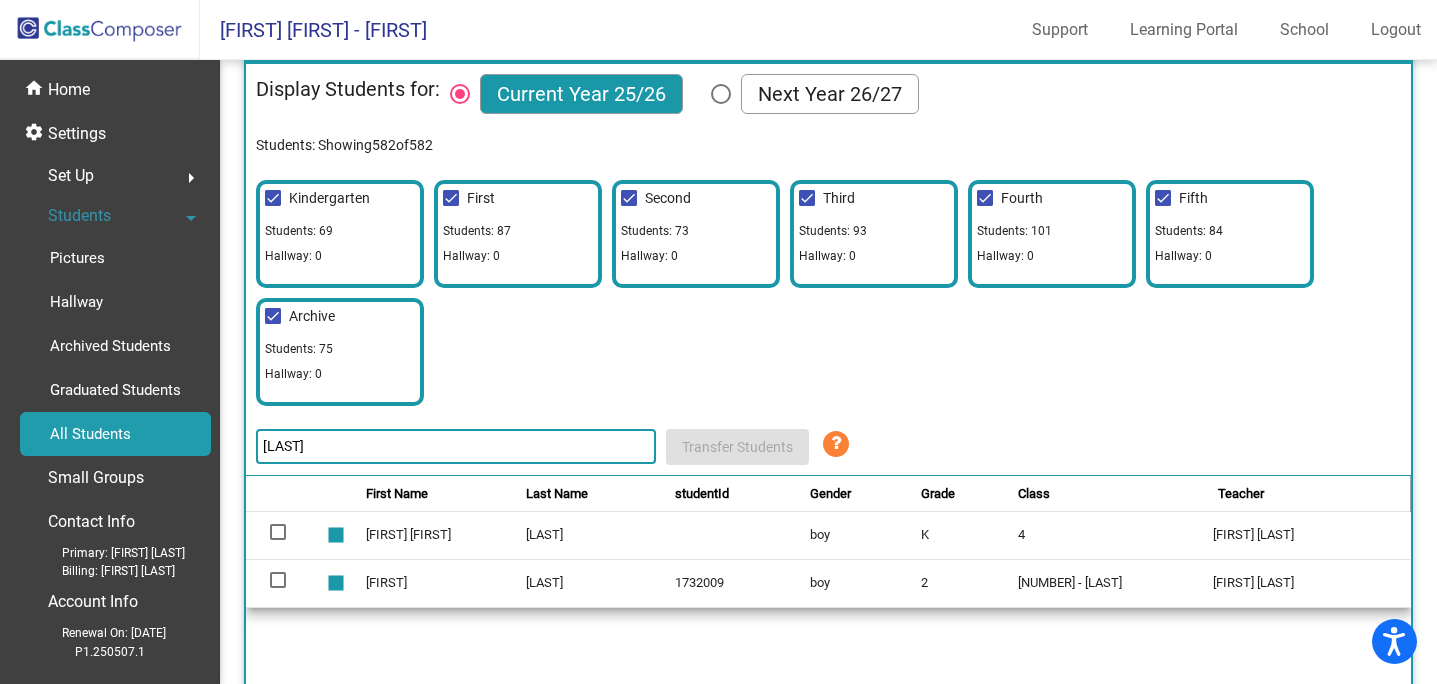 click on "[LAST]" 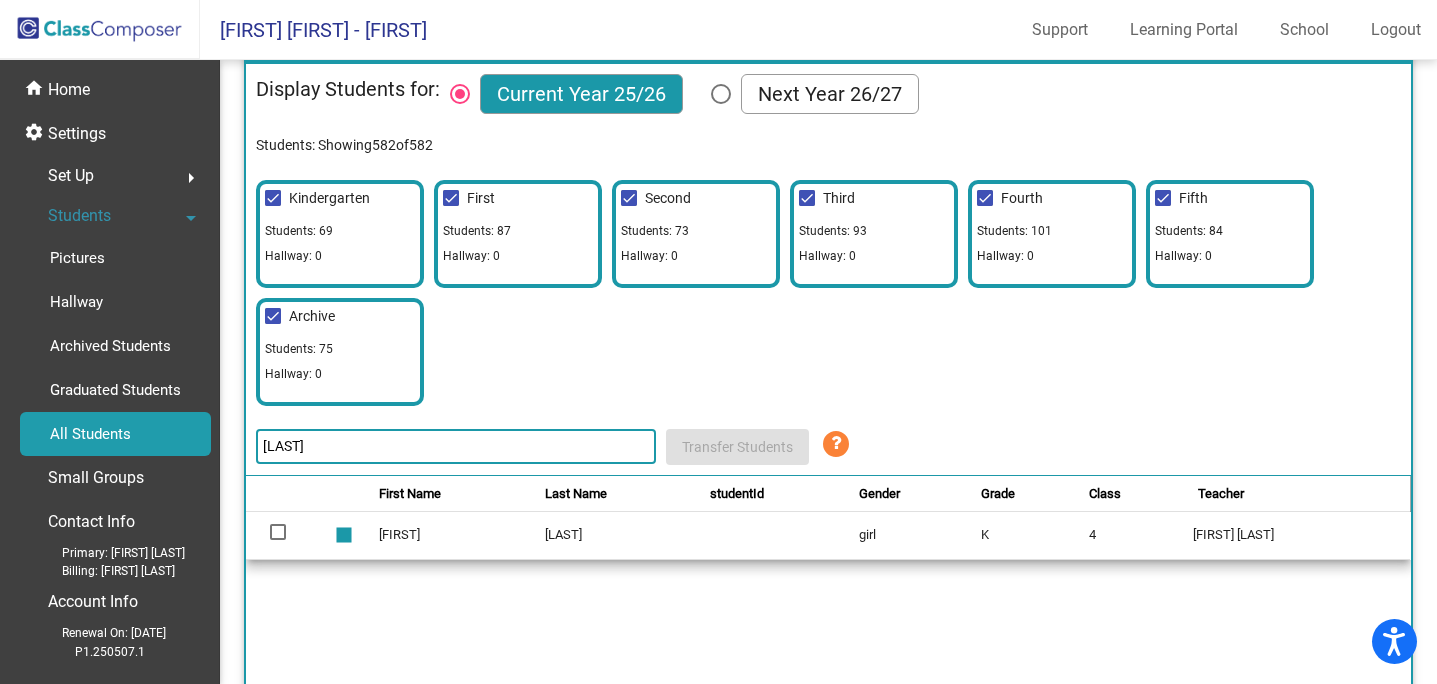 click on "[LAST]" 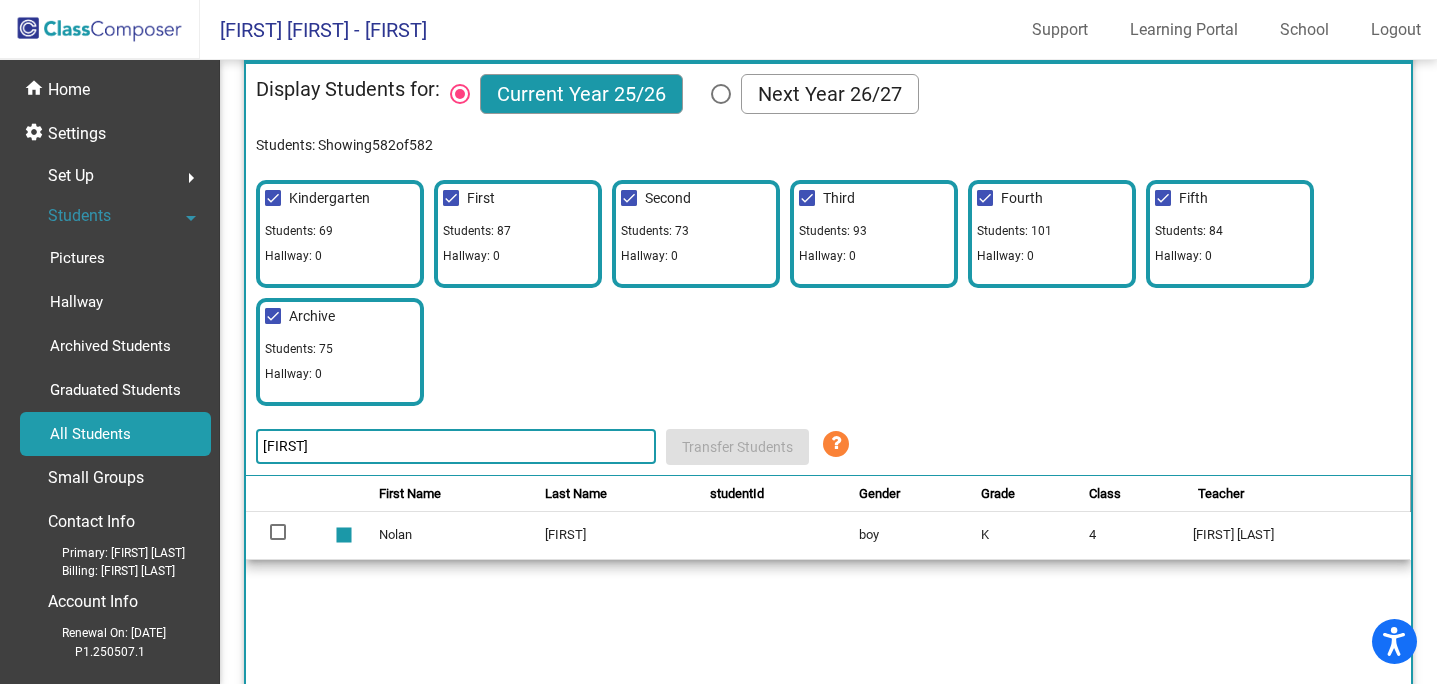 click on "[LAST]" 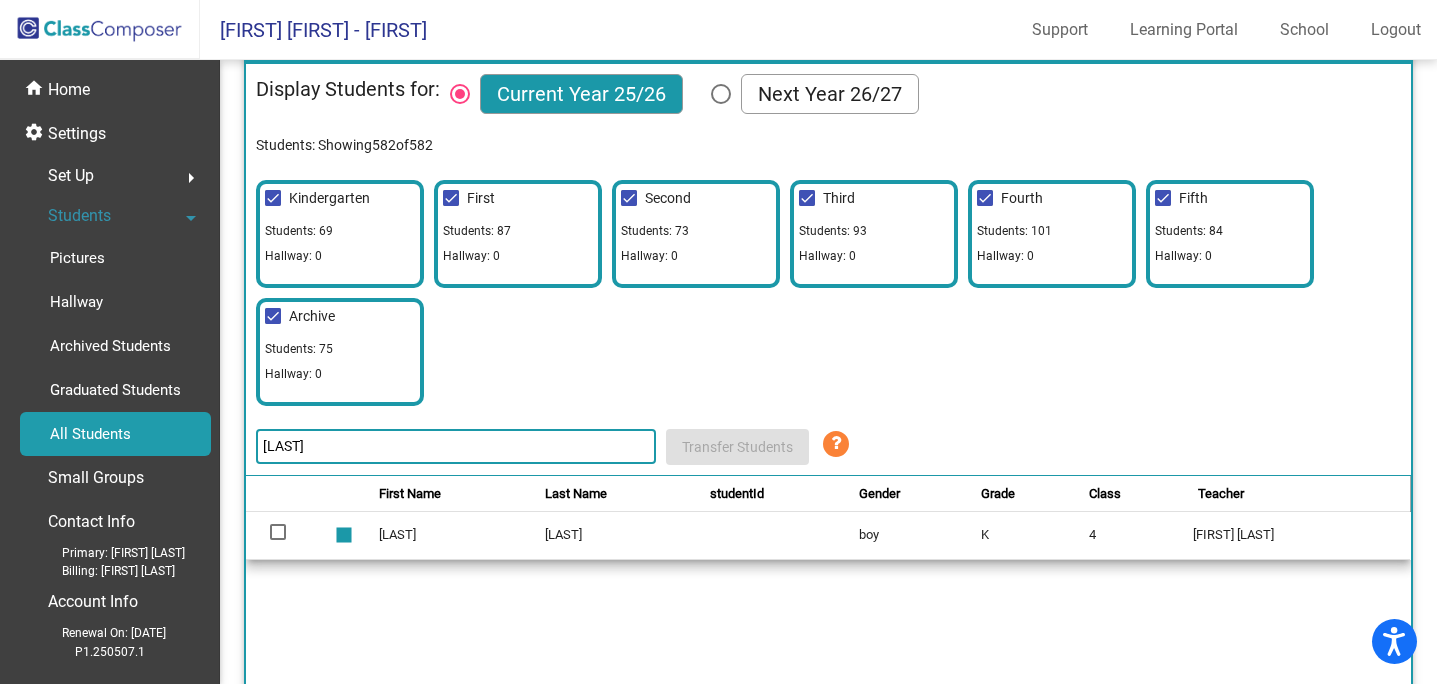 click on "[LAST]" 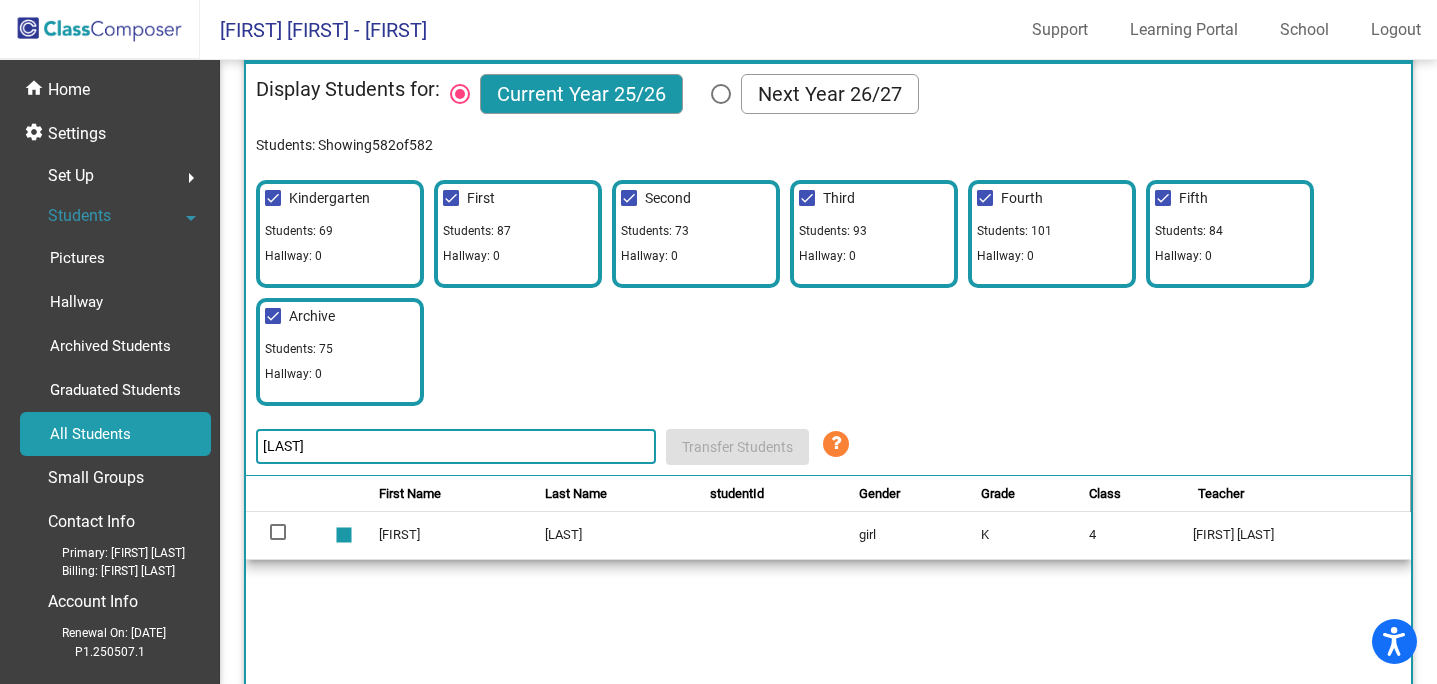 click on "[FIRST]" 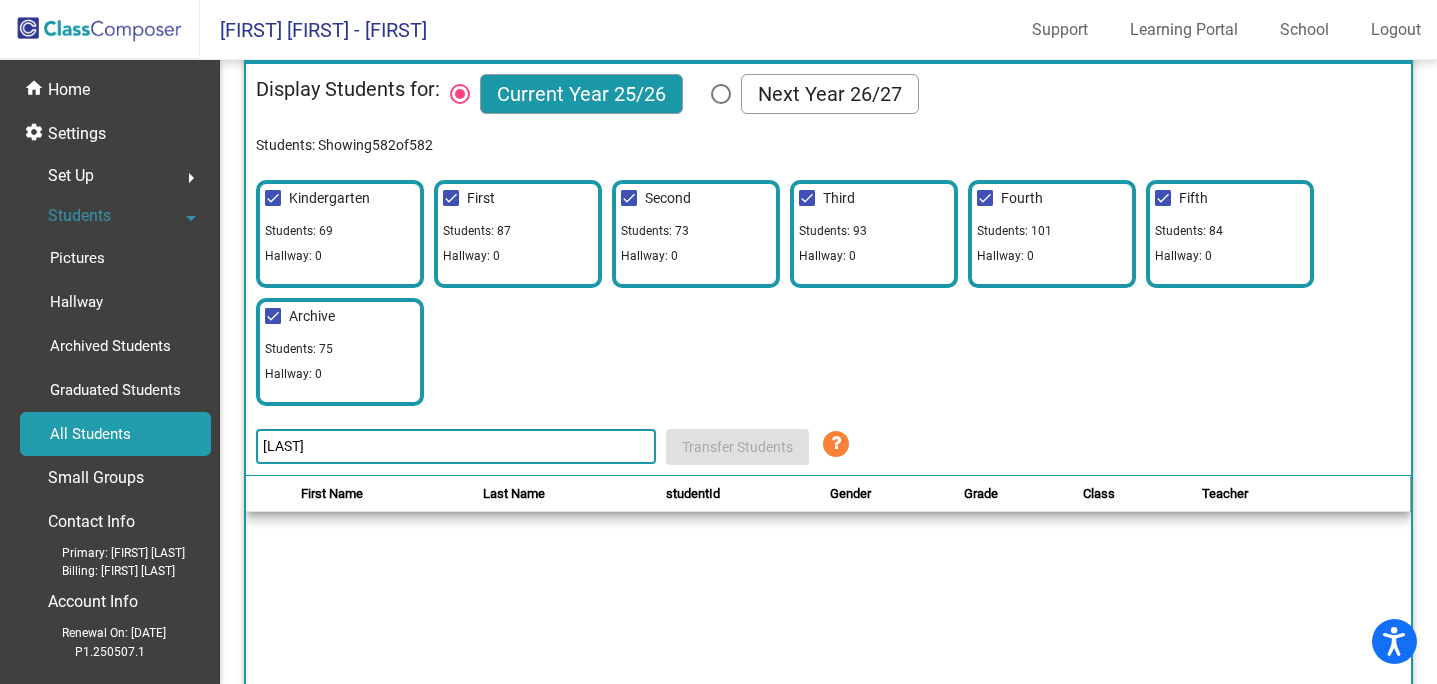 click on "[LAST]" 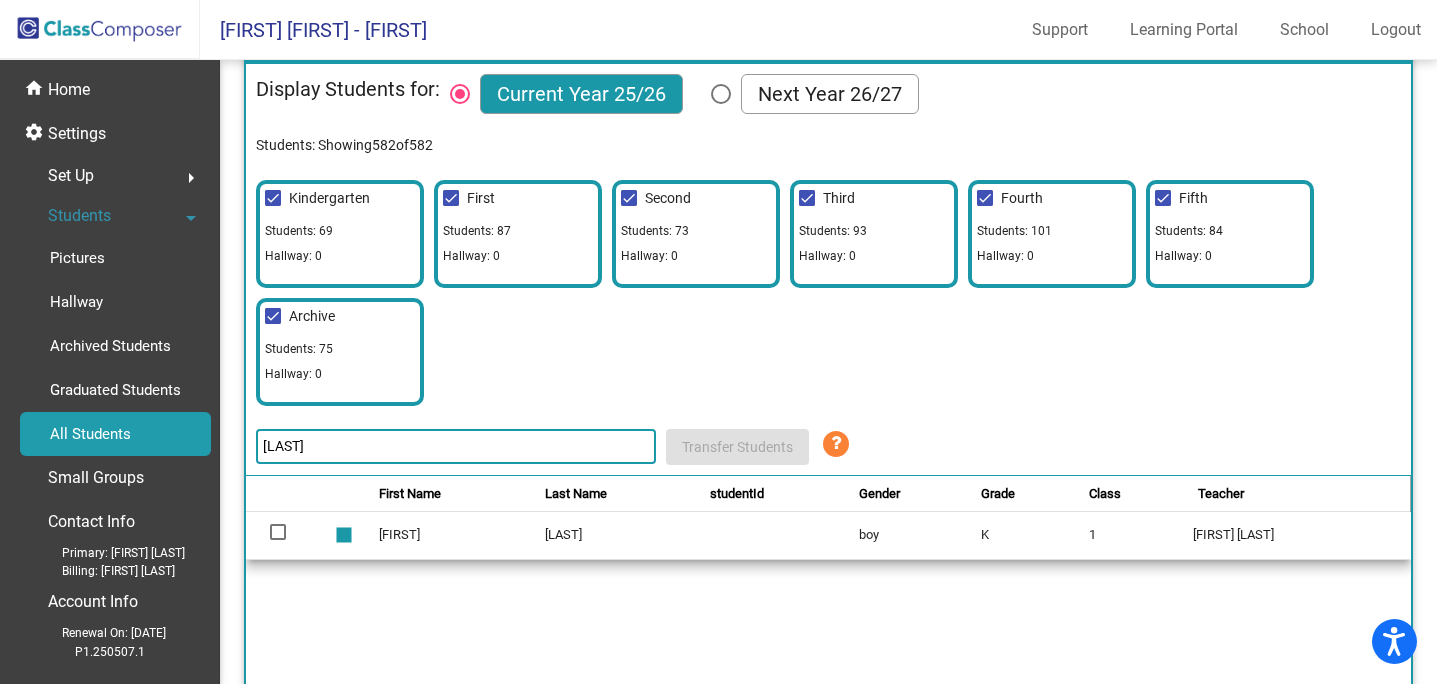 type on "[LAST]" 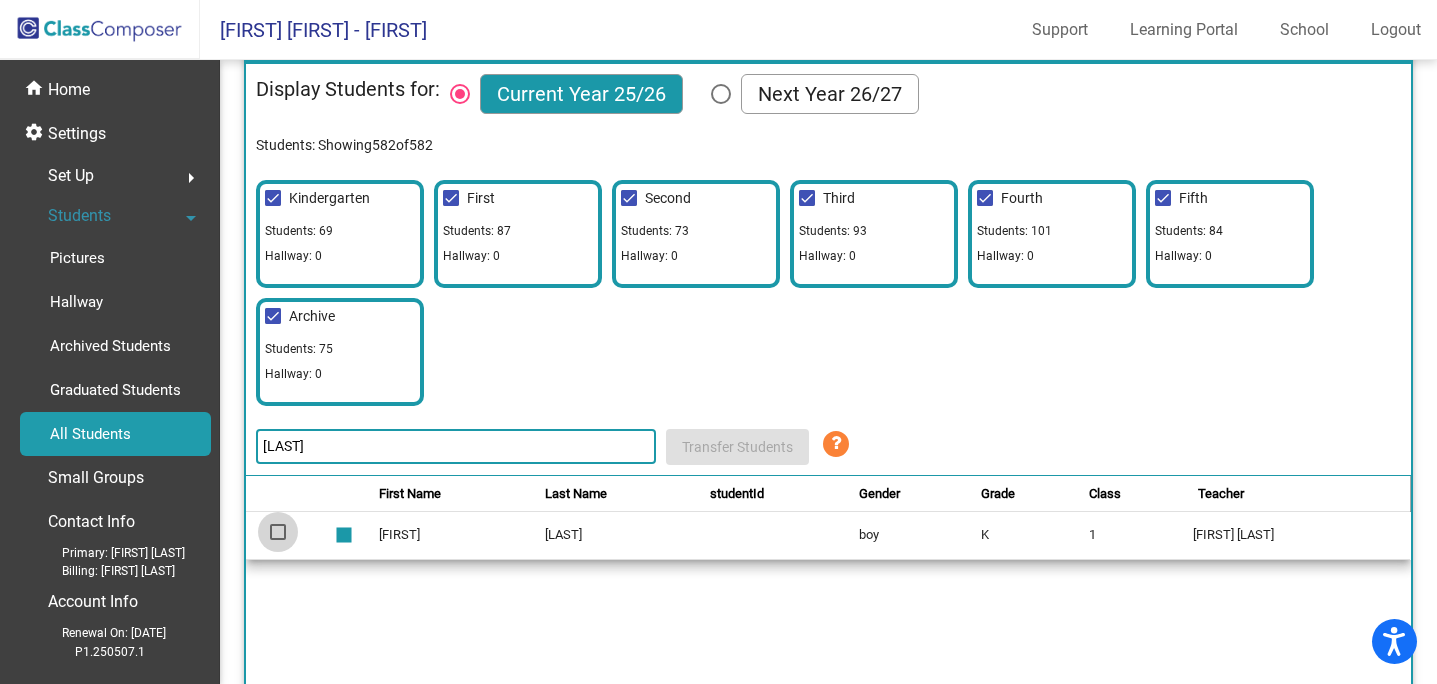 click at bounding box center [278, 532] 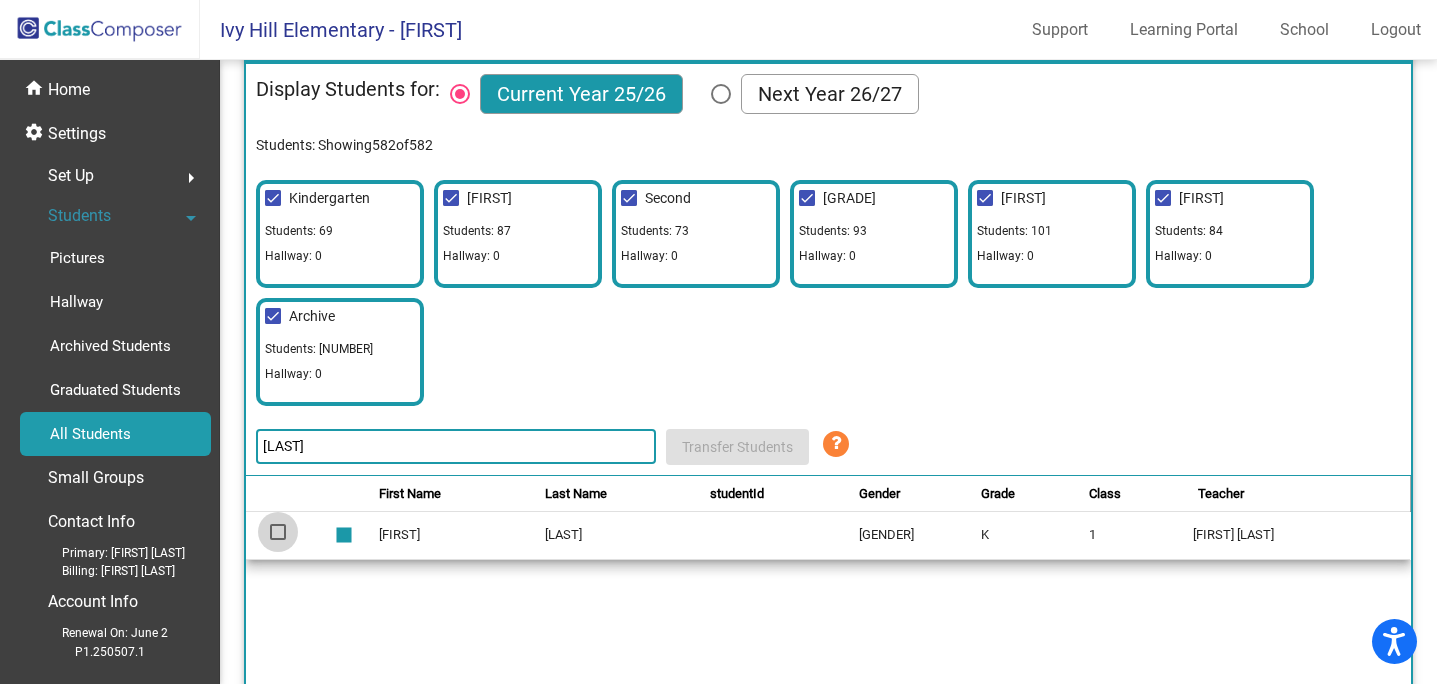 click at bounding box center (277, 540) 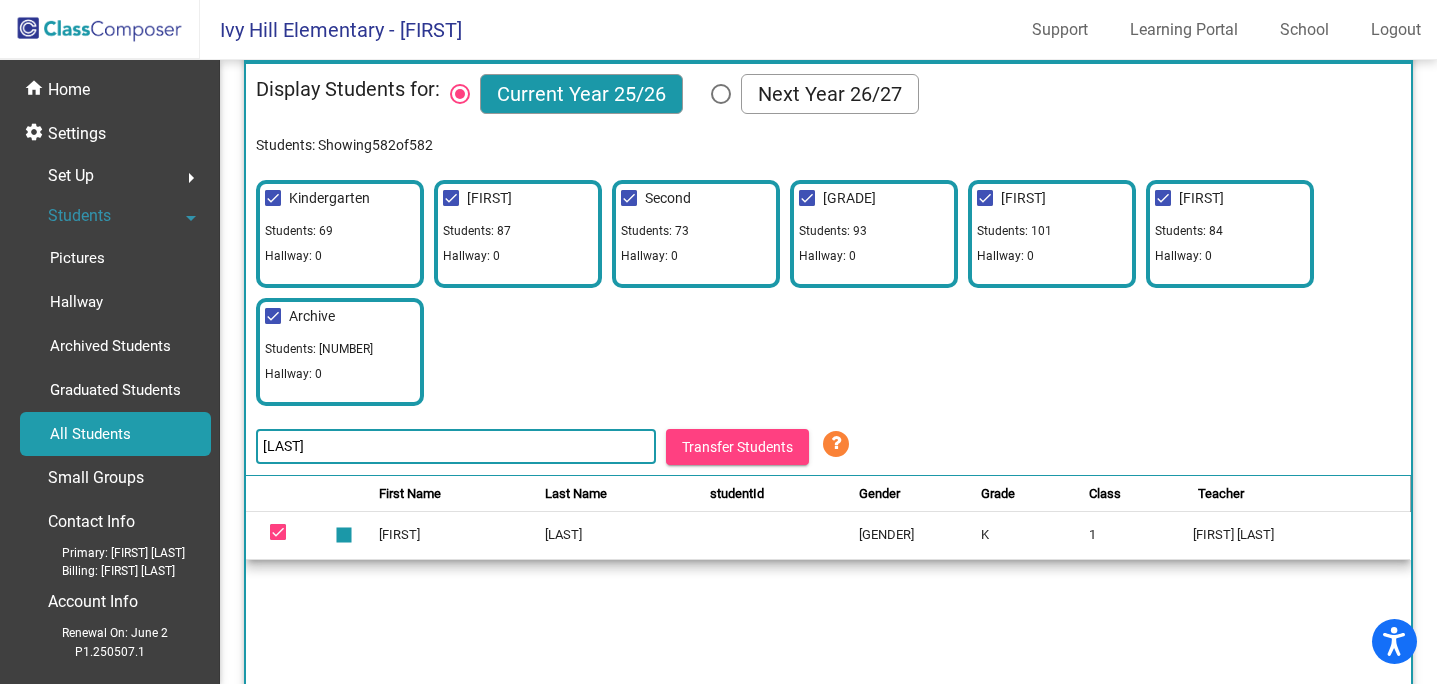 click at bounding box center [278, 532] 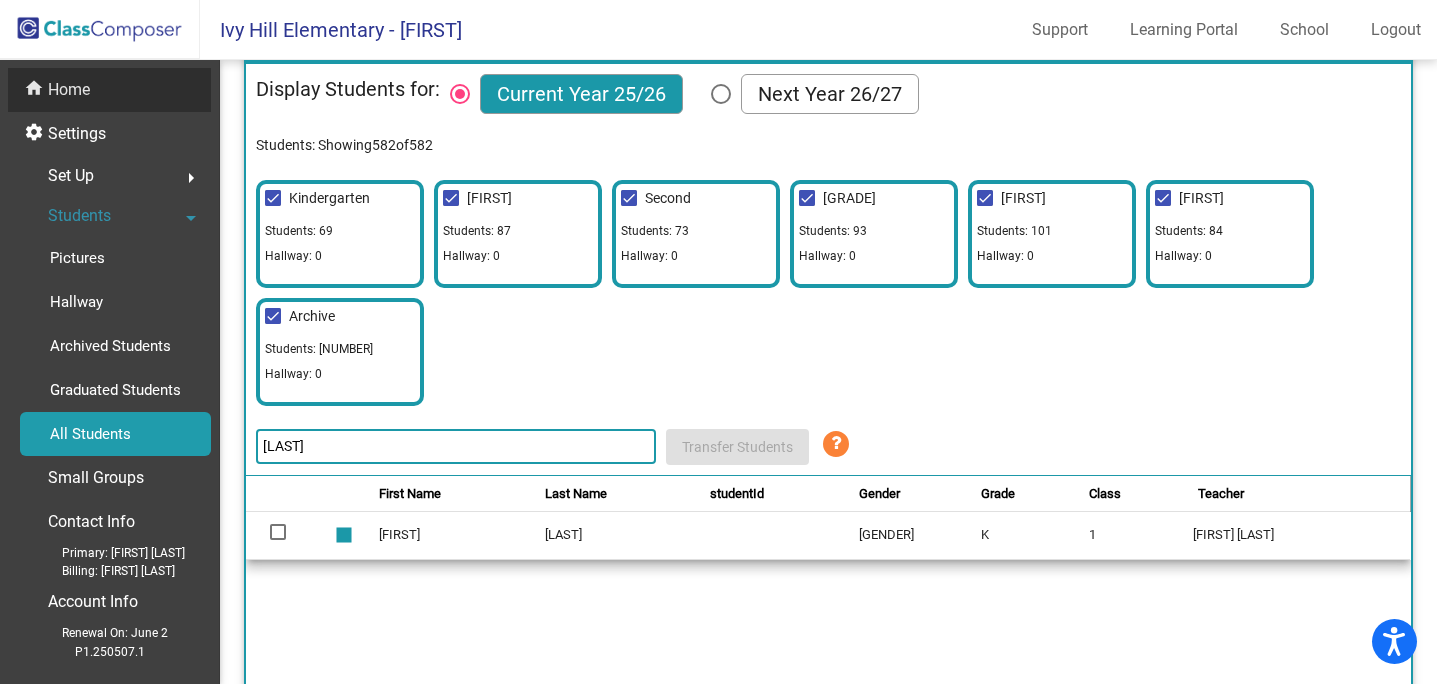 click on "Home" 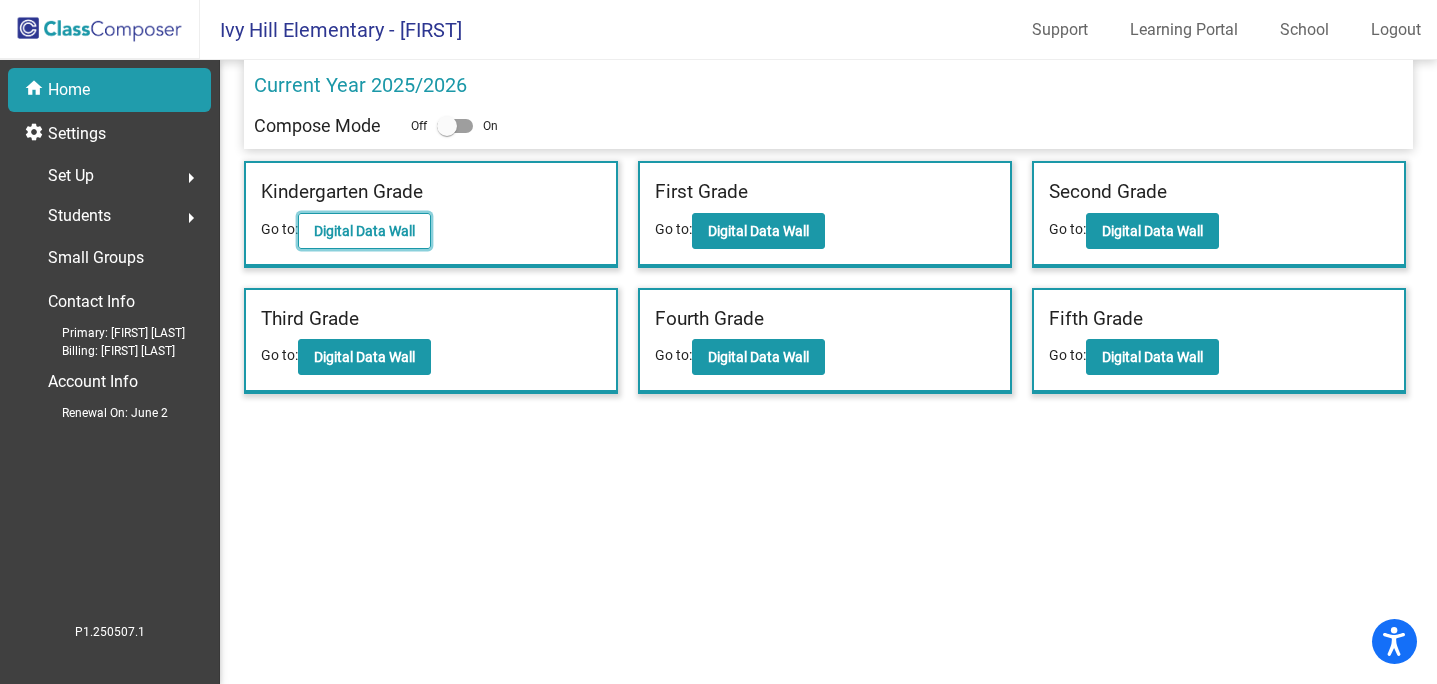 click on "Digital Data Wall" 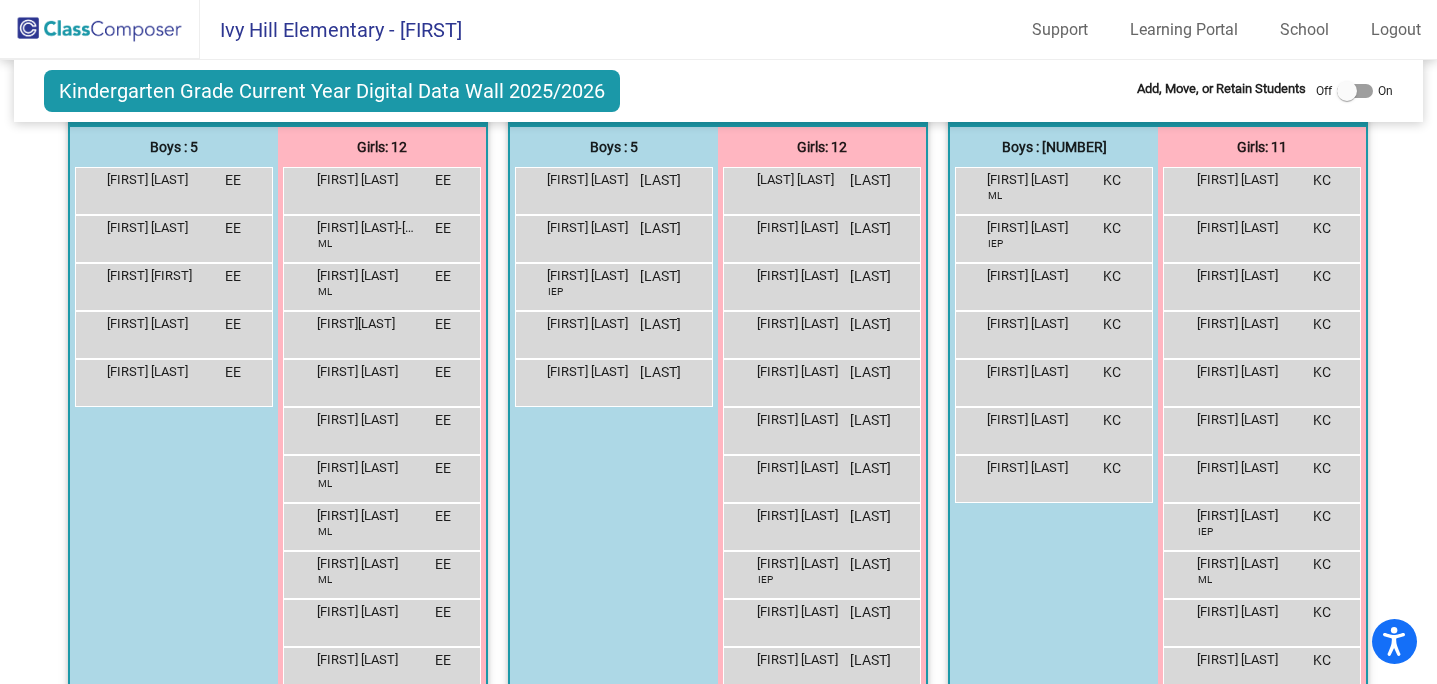 scroll, scrollTop: 460, scrollLeft: 0, axis: vertical 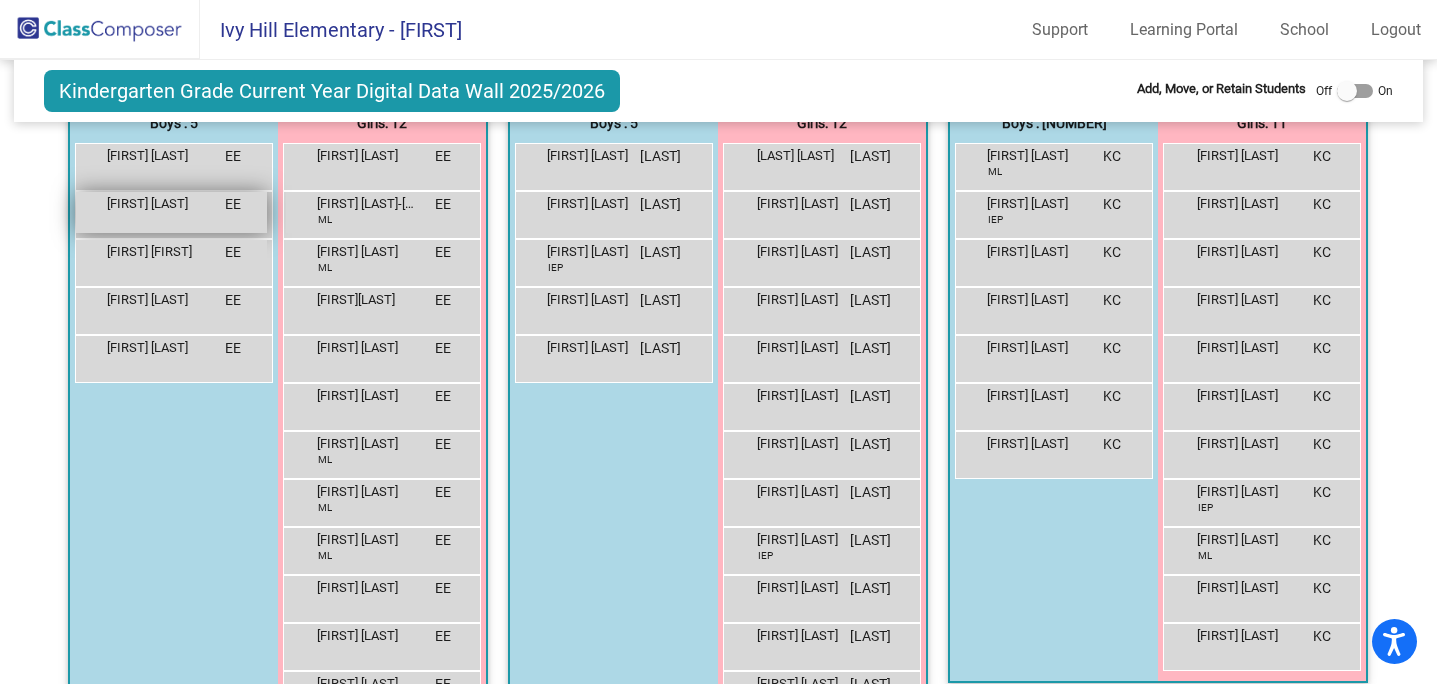 click on "[FIRST] [LAST] [TAG] [TAG]" at bounding box center (171, 212) 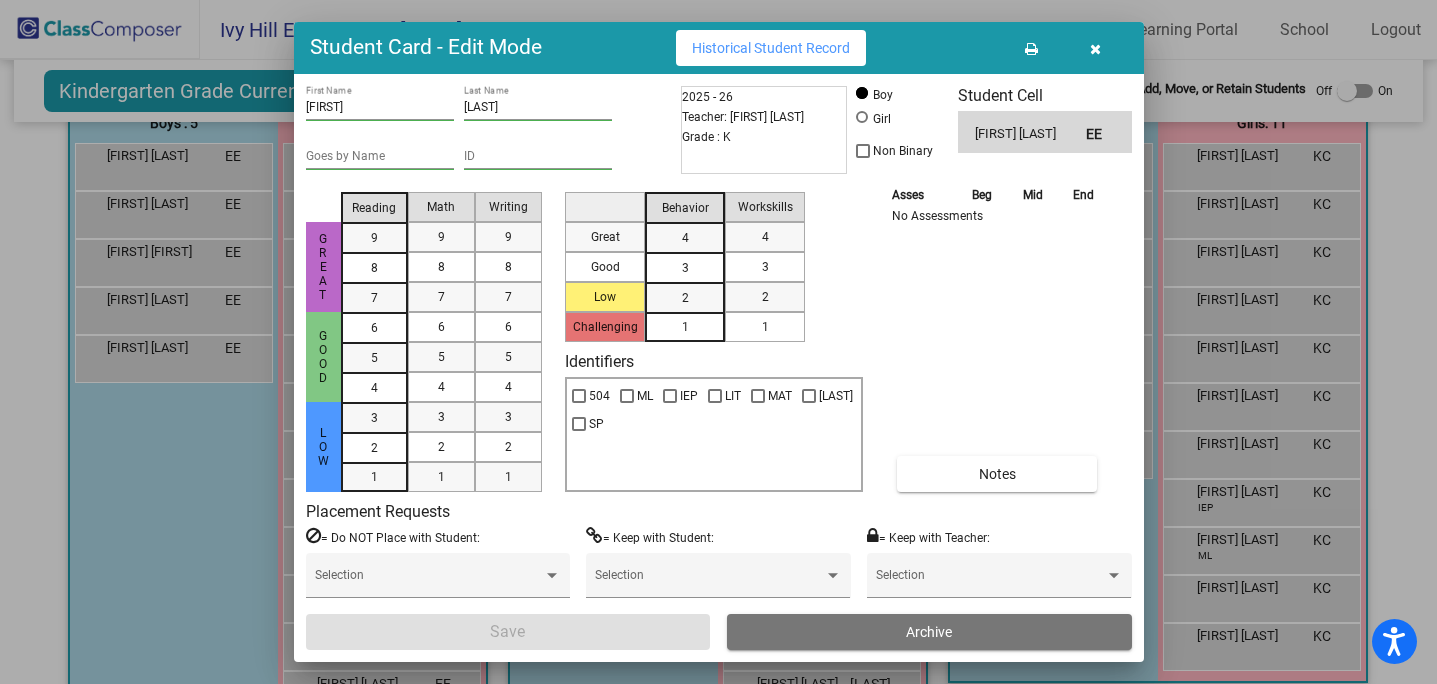 click on "[FIRST]" at bounding box center [380, 108] 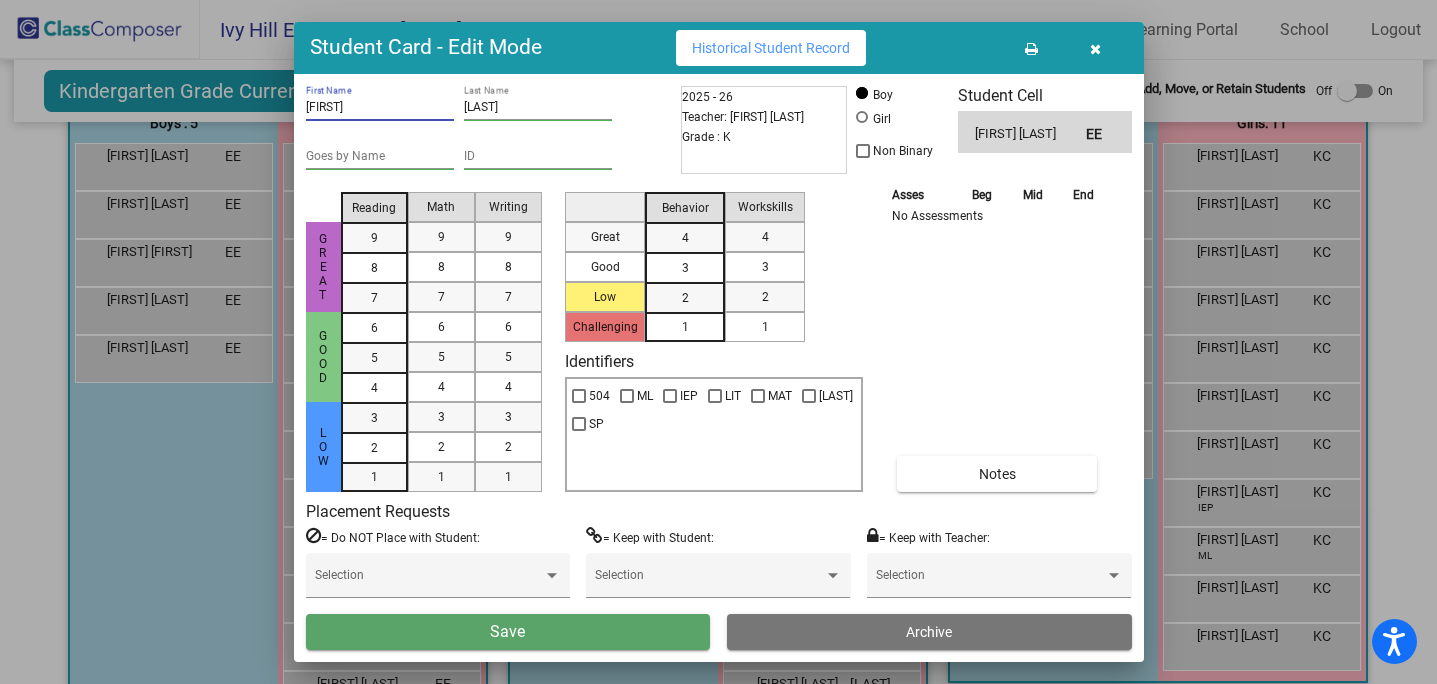 type on "[FIRST]" 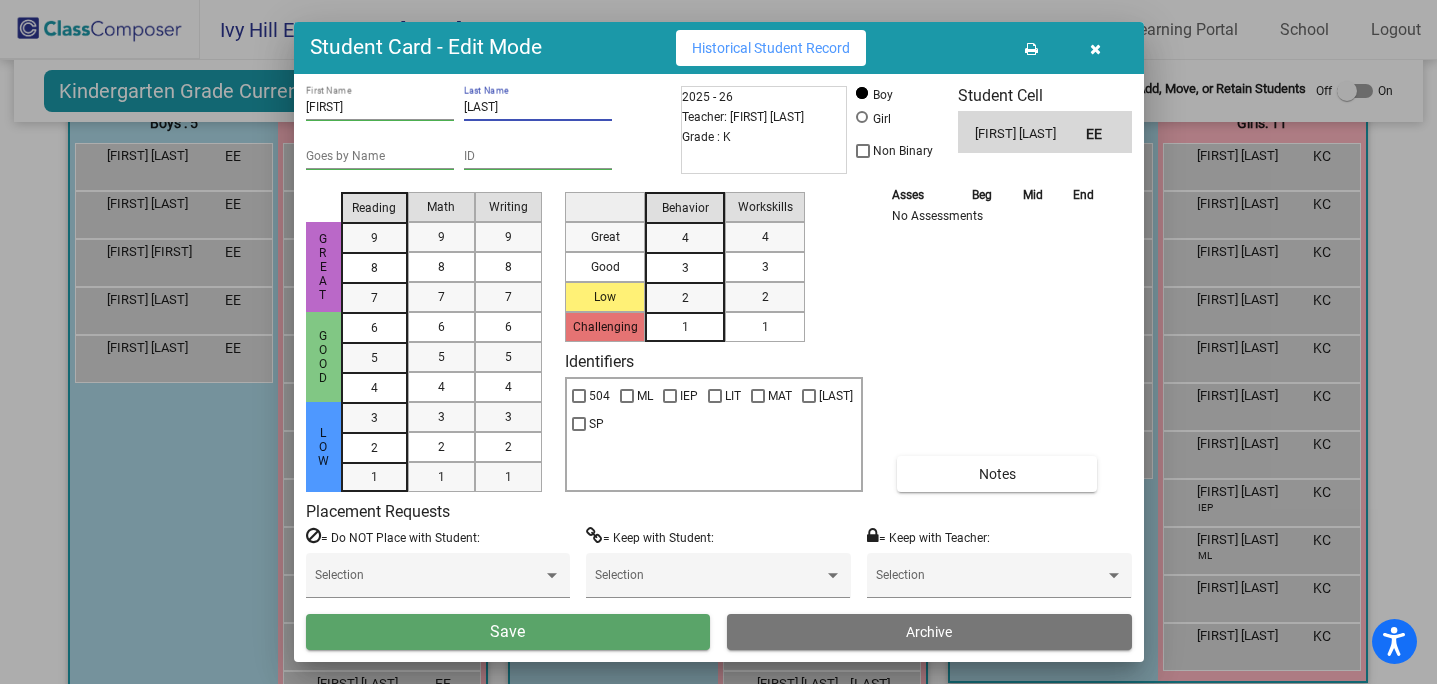 type on "[LAST]" 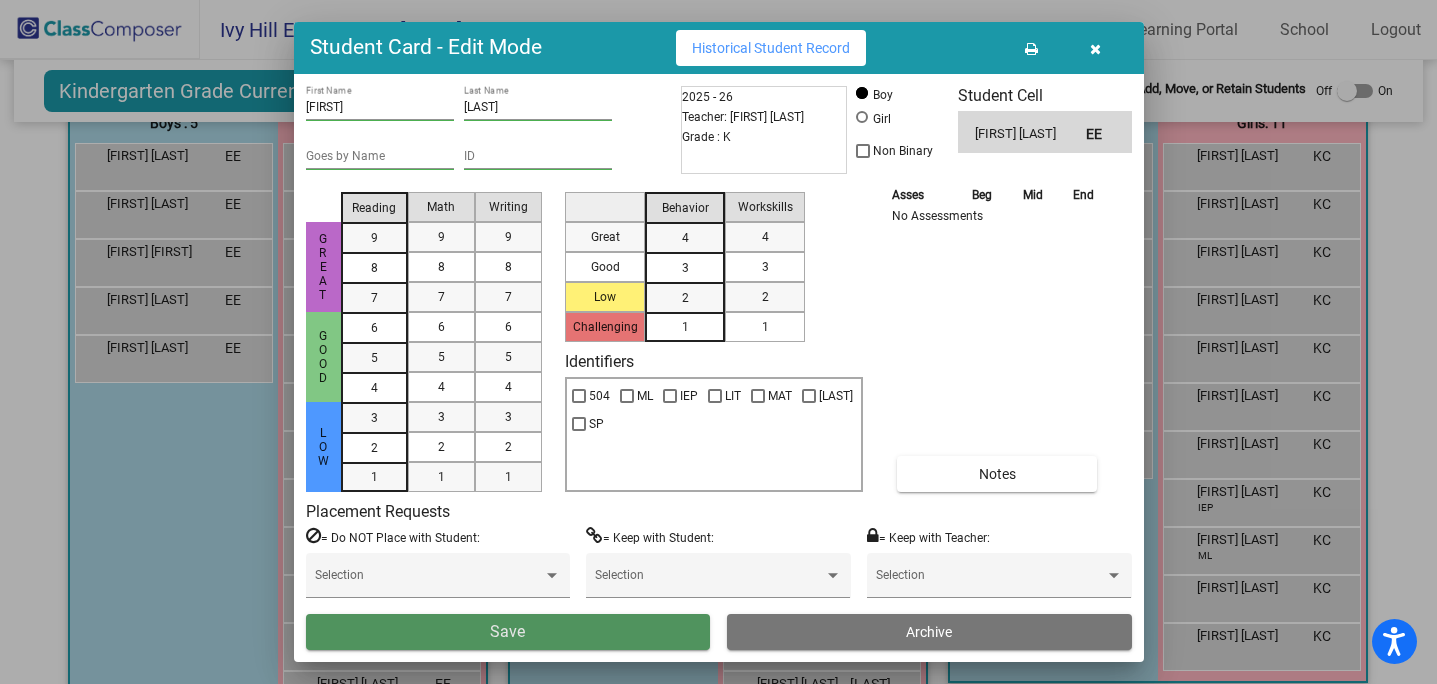 click on "Save" at bounding box center [508, 632] 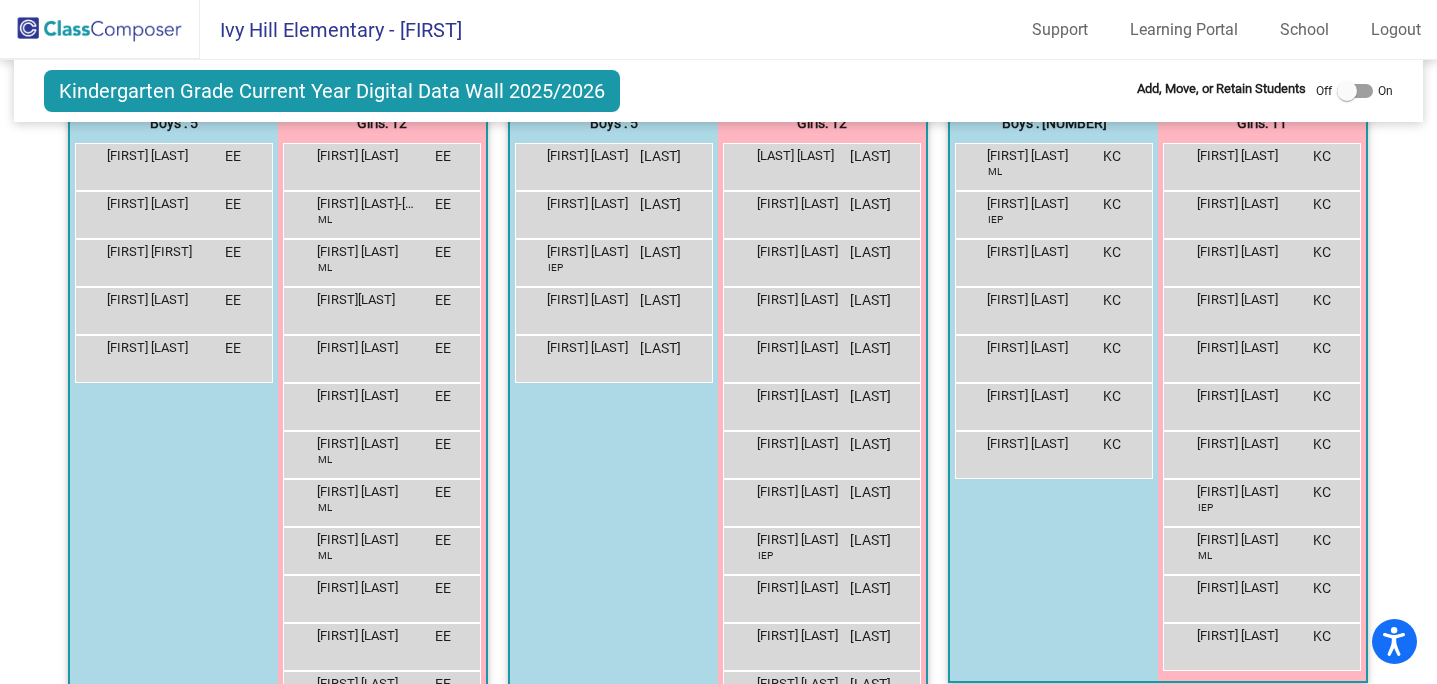 click 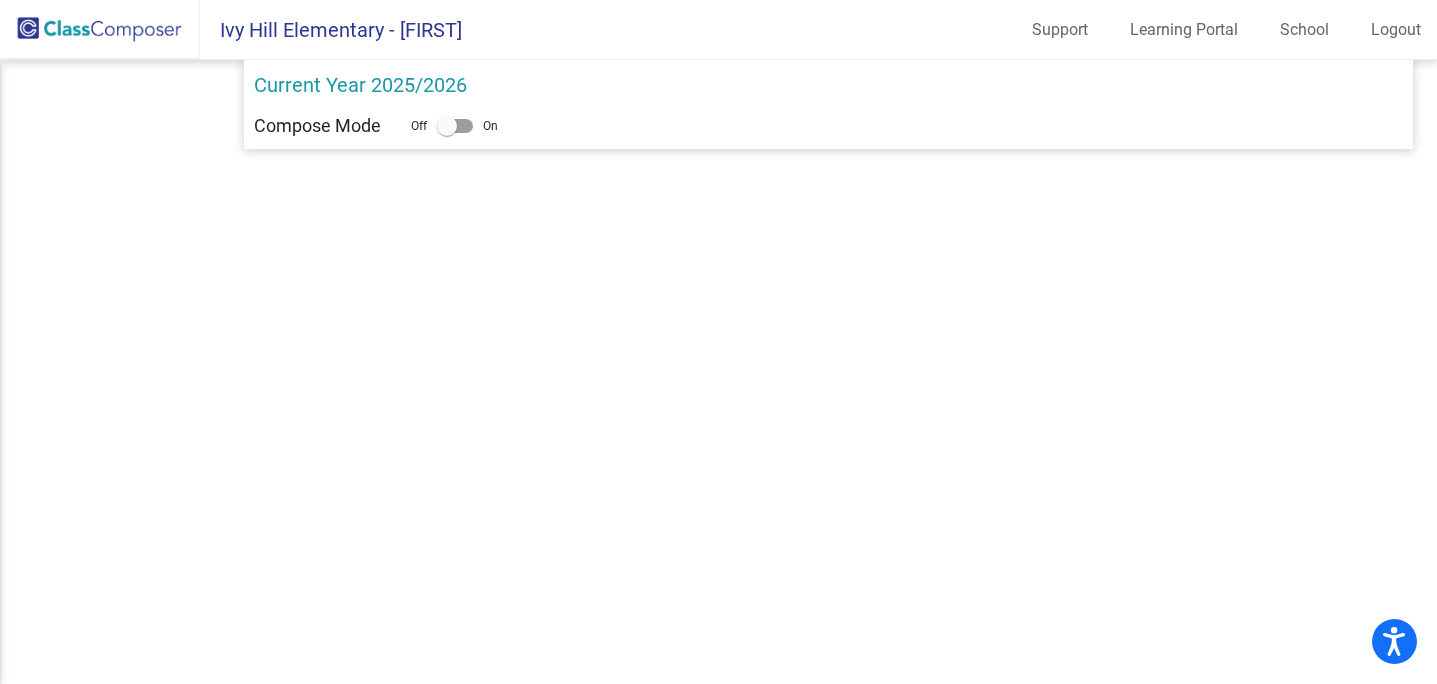 scroll, scrollTop: 0, scrollLeft: 0, axis: both 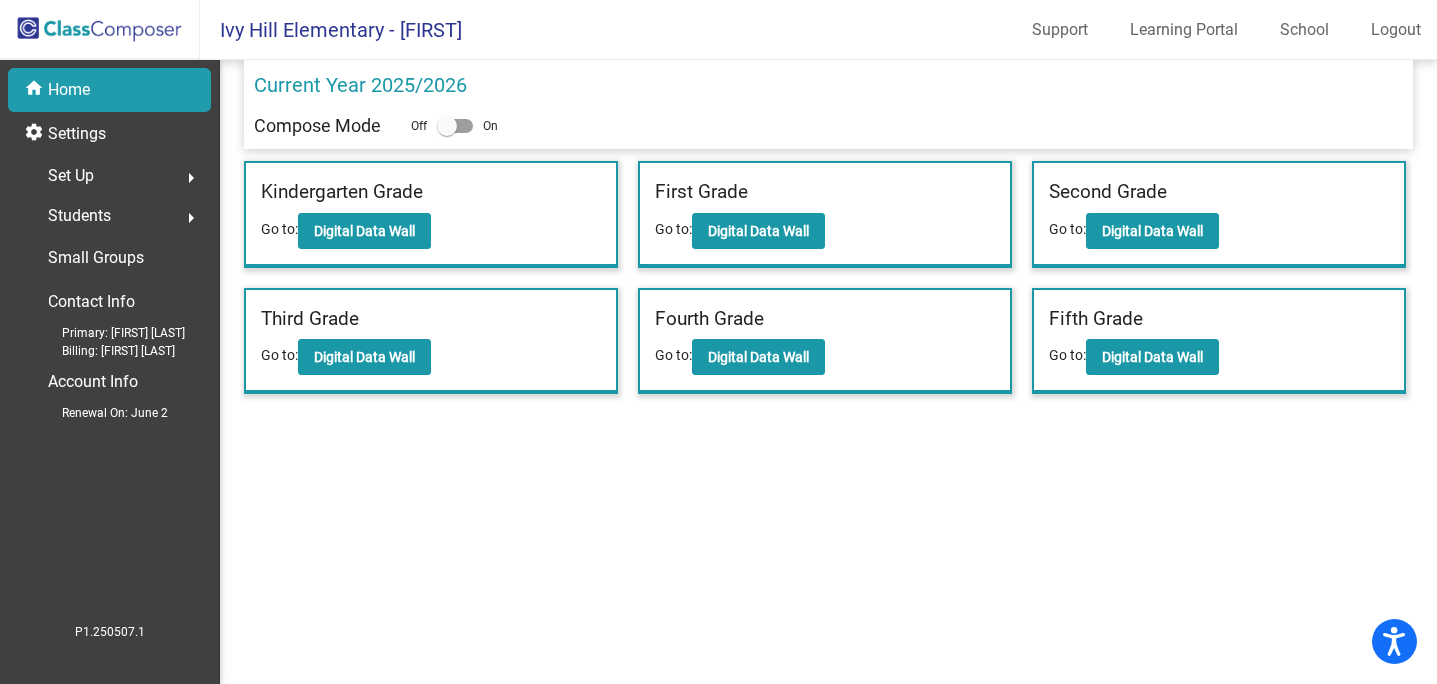 click on "Students  arrow_right" 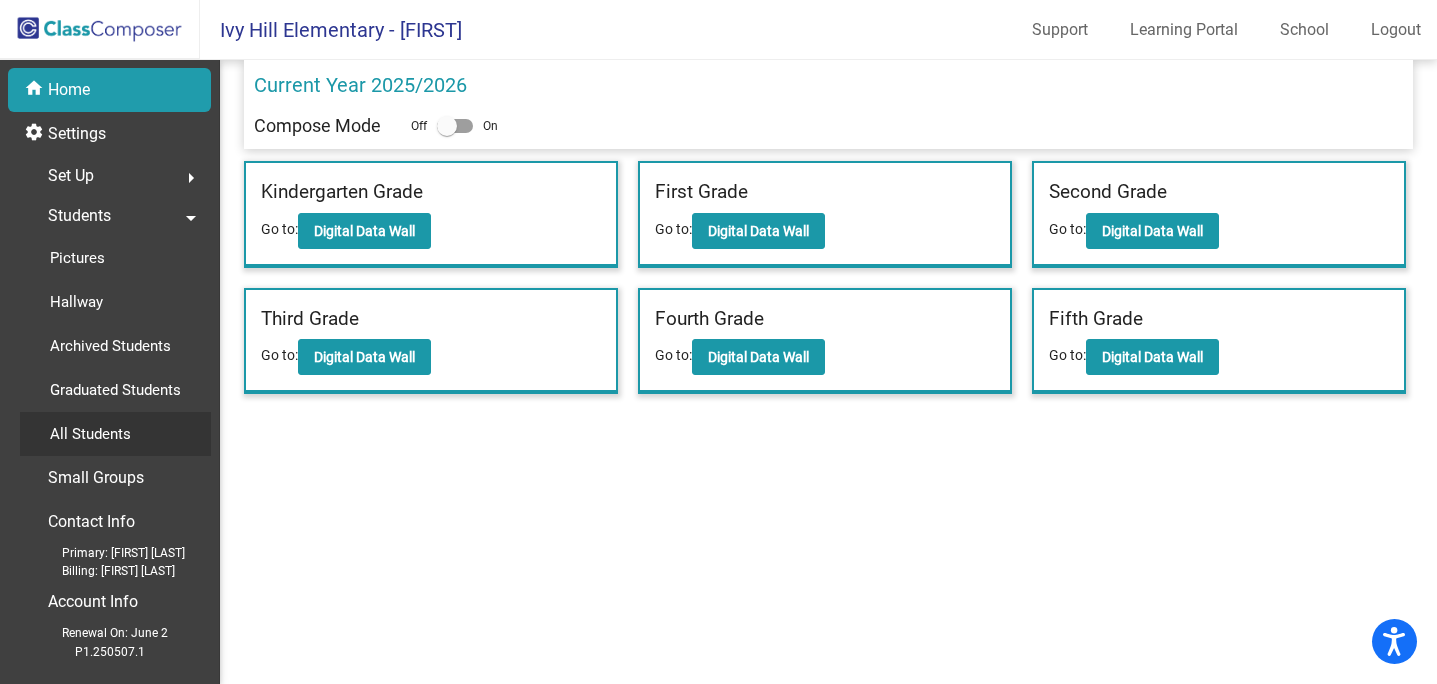 click on "All Students" 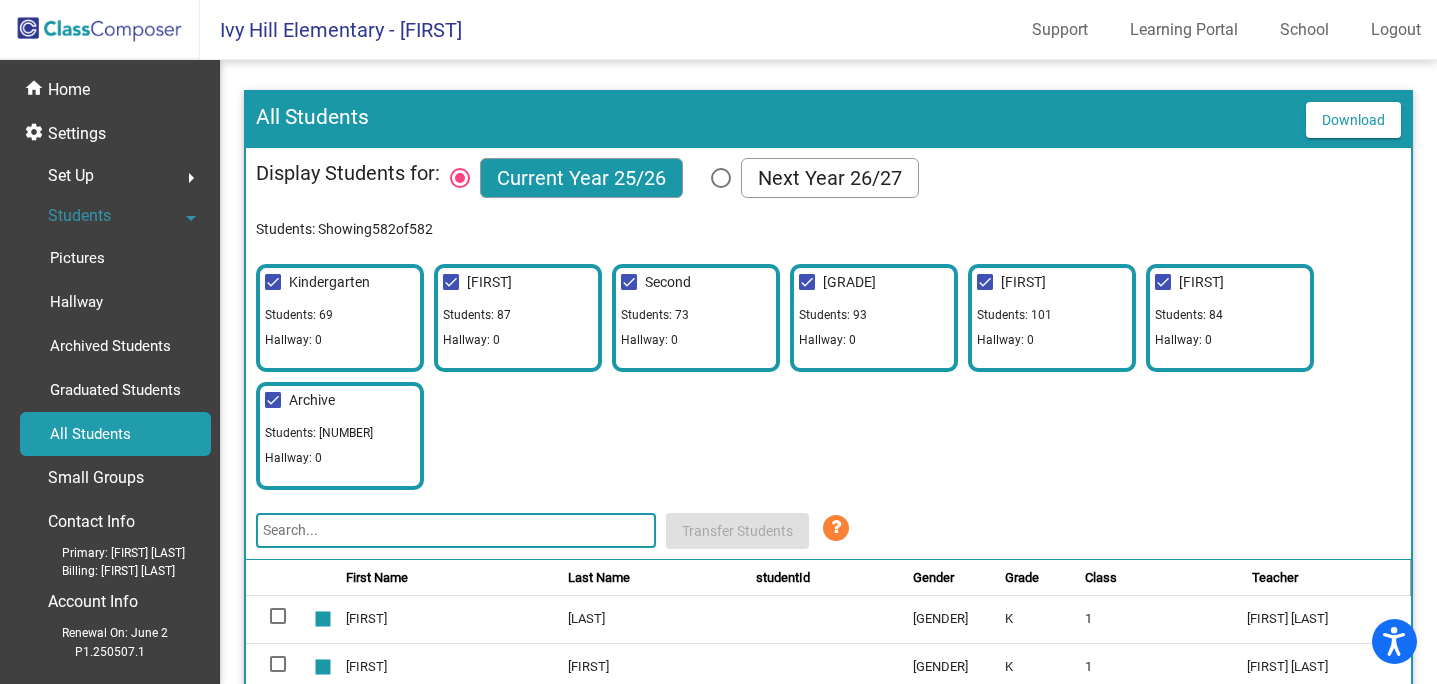 click 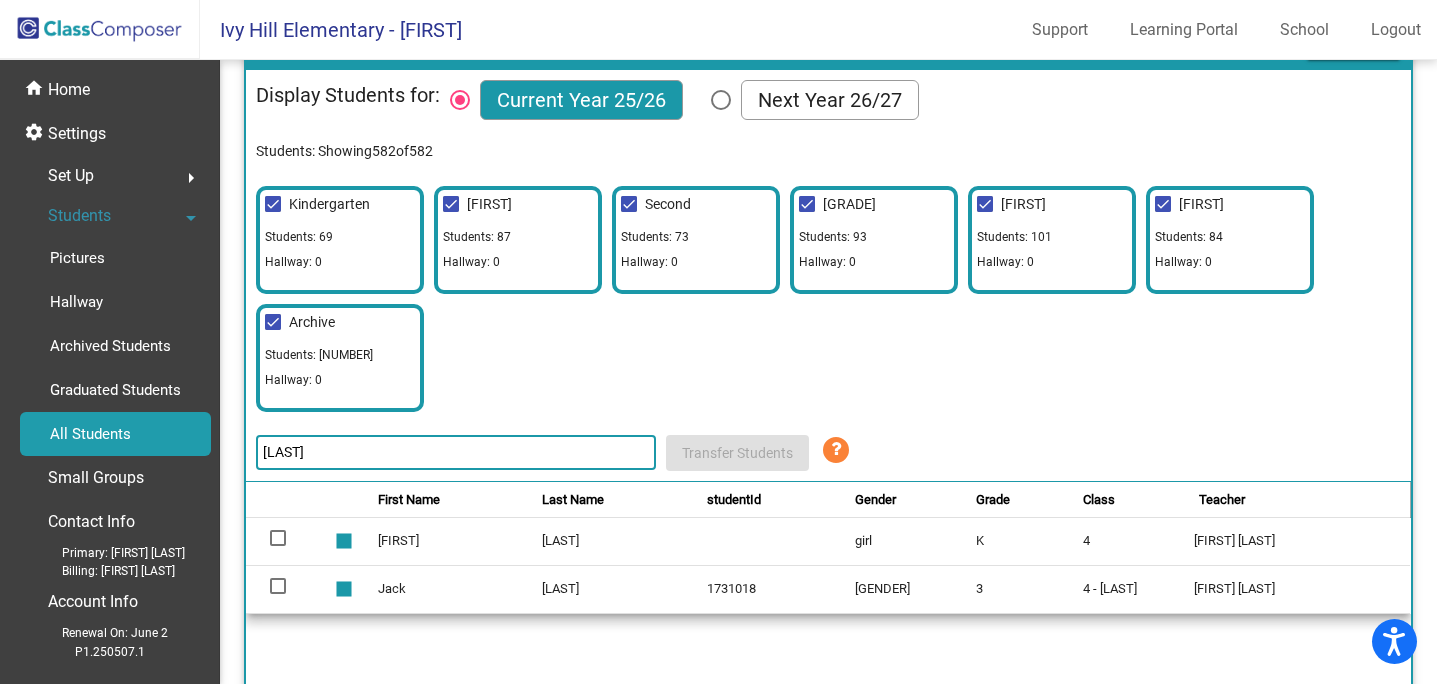 scroll, scrollTop: 80, scrollLeft: 0, axis: vertical 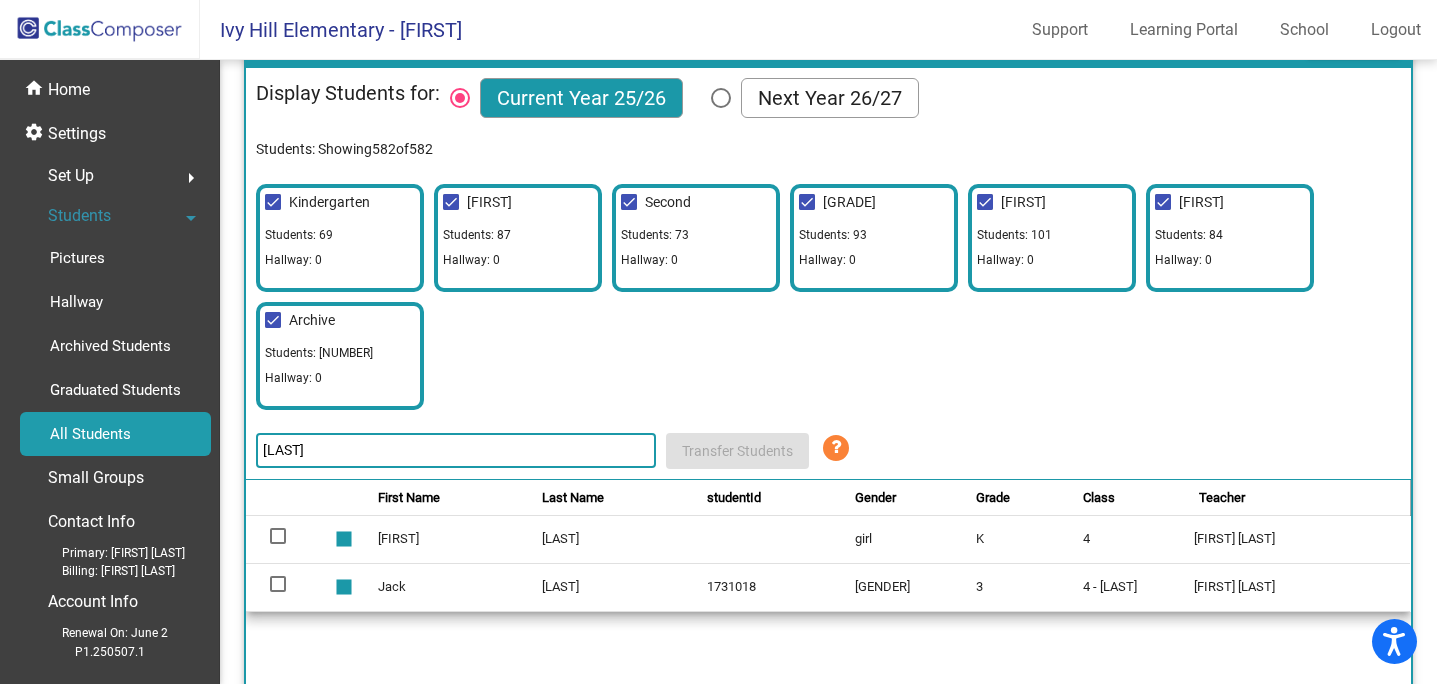 click on "[LAST]" 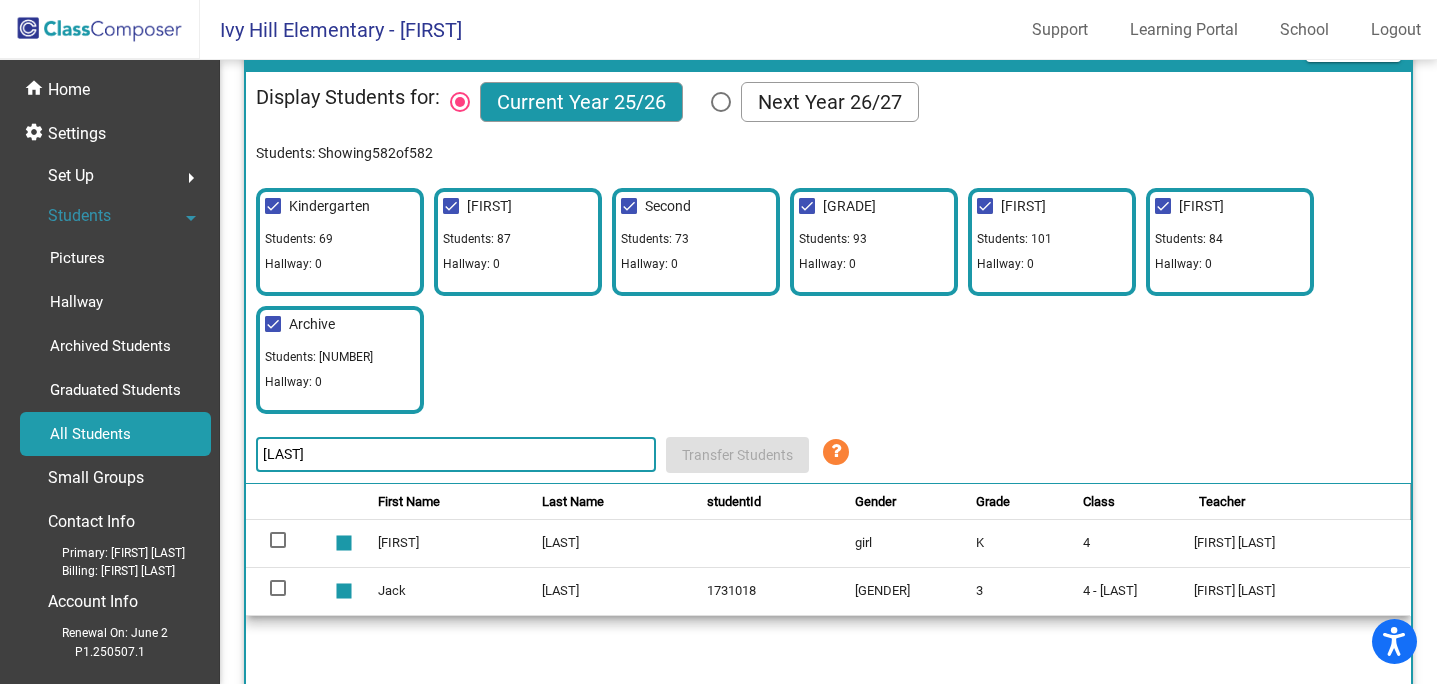 paste on "[LAST]" 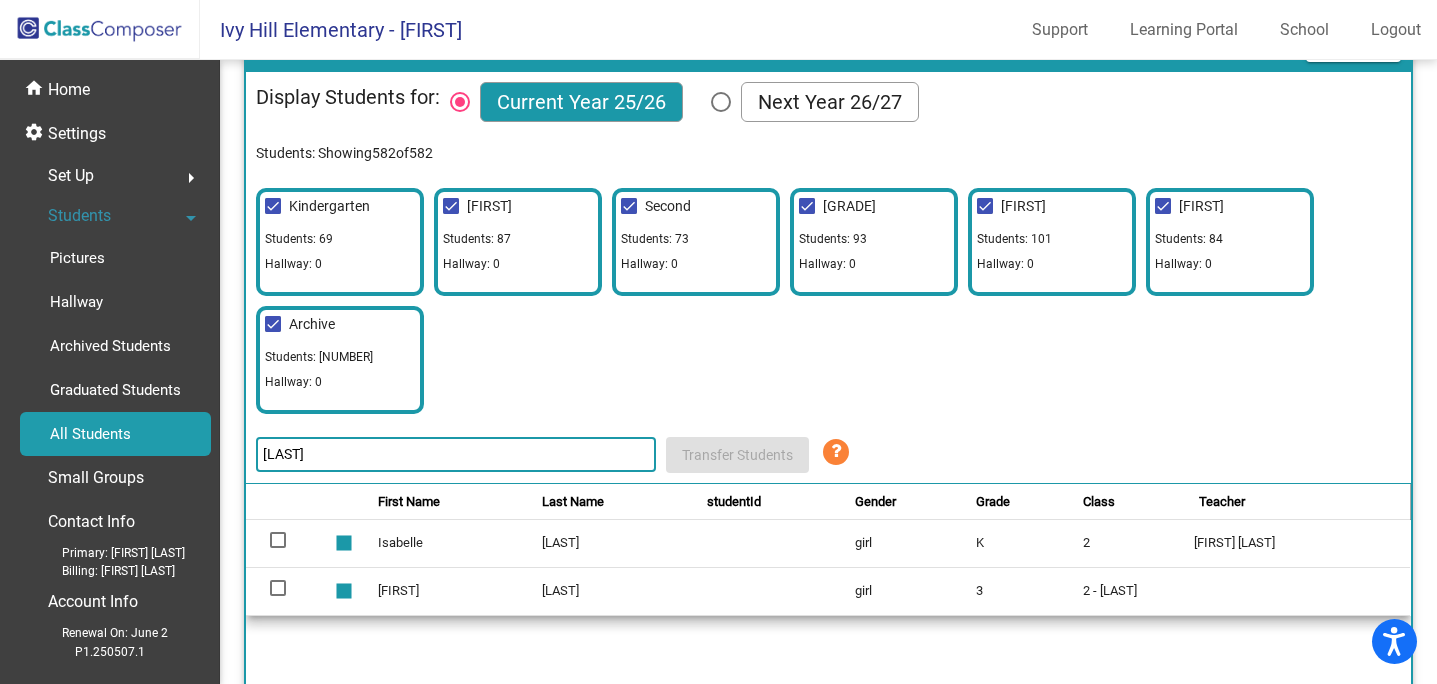 click on "[LAST]" 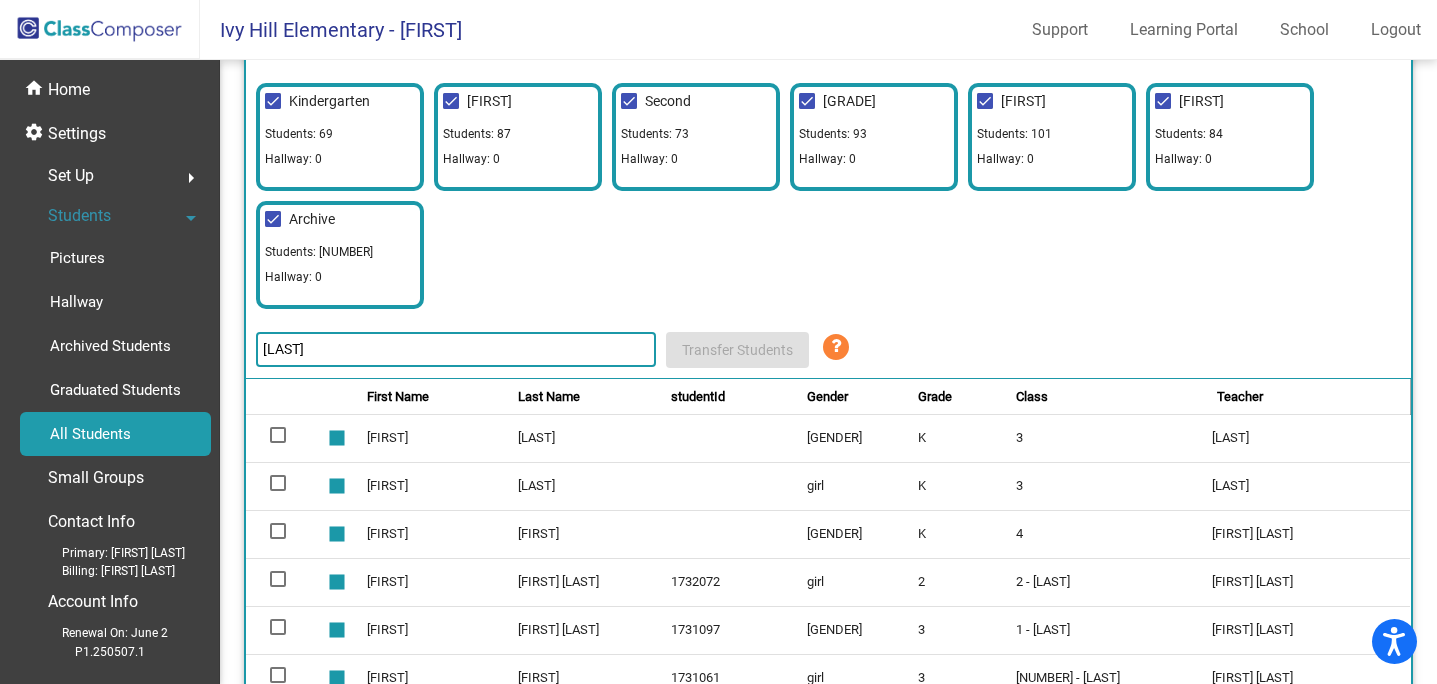 scroll, scrollTop: 219, scrollLeft: 0, axis: vertical 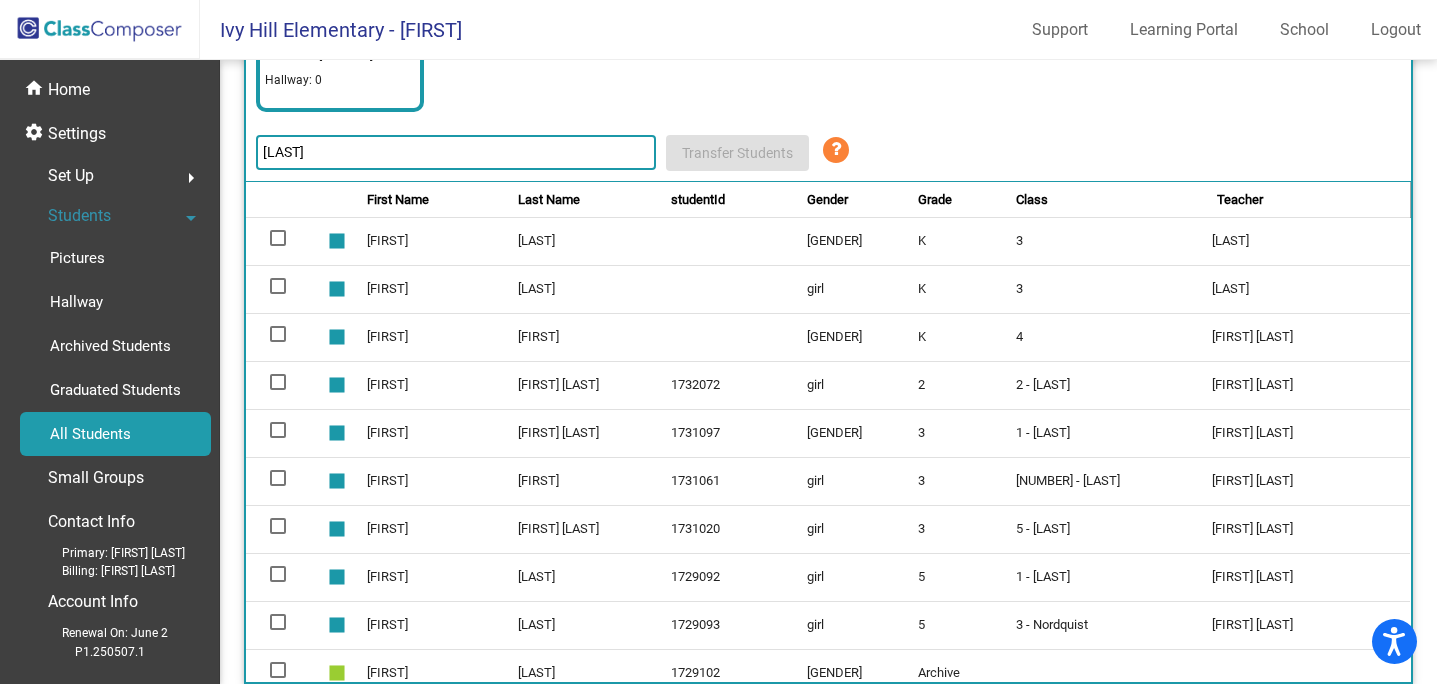click on "[LAST]" 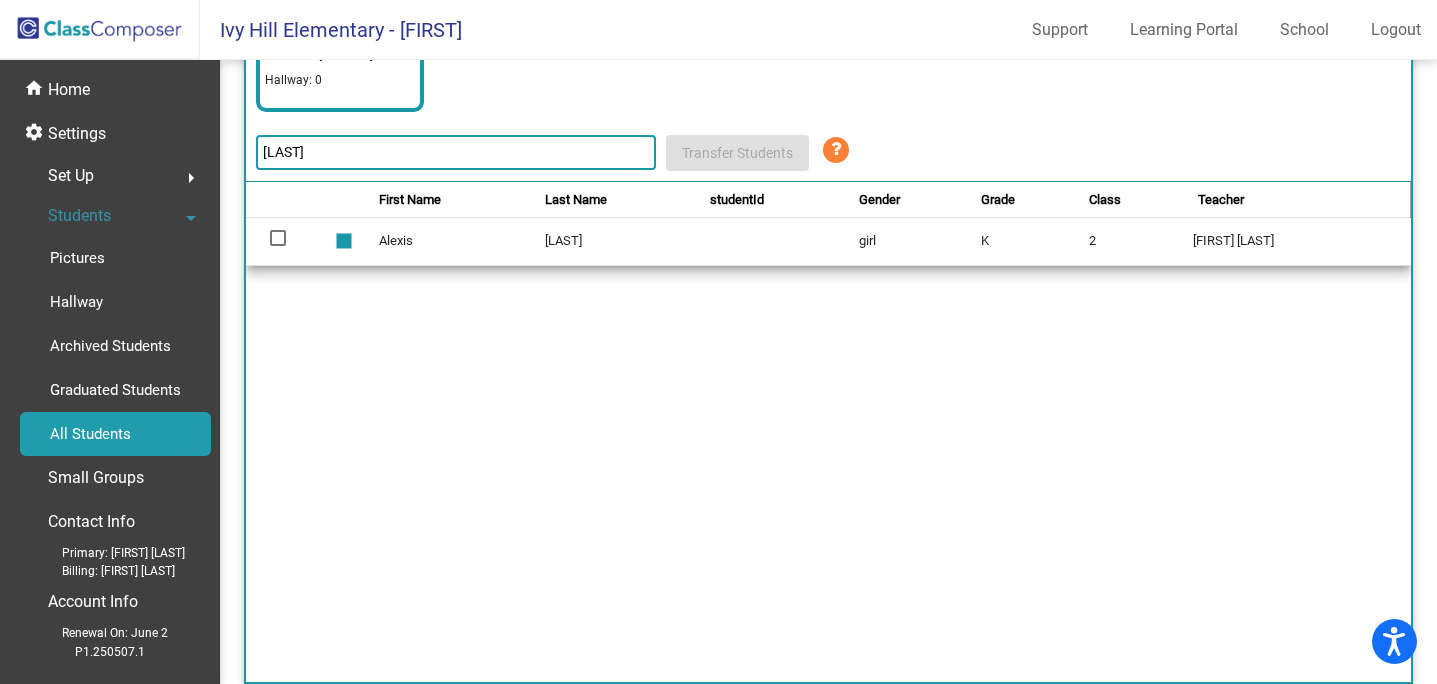 click on "[LAST]" 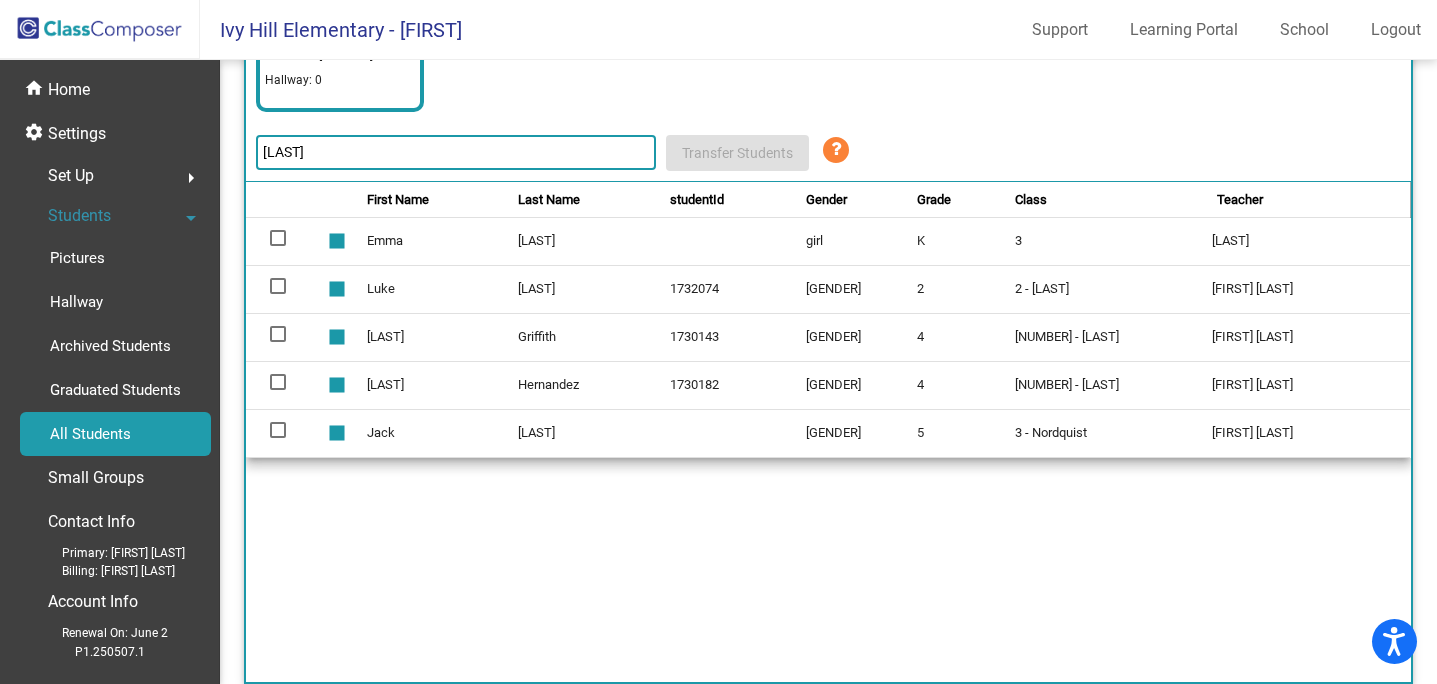 click on "[LAST]" 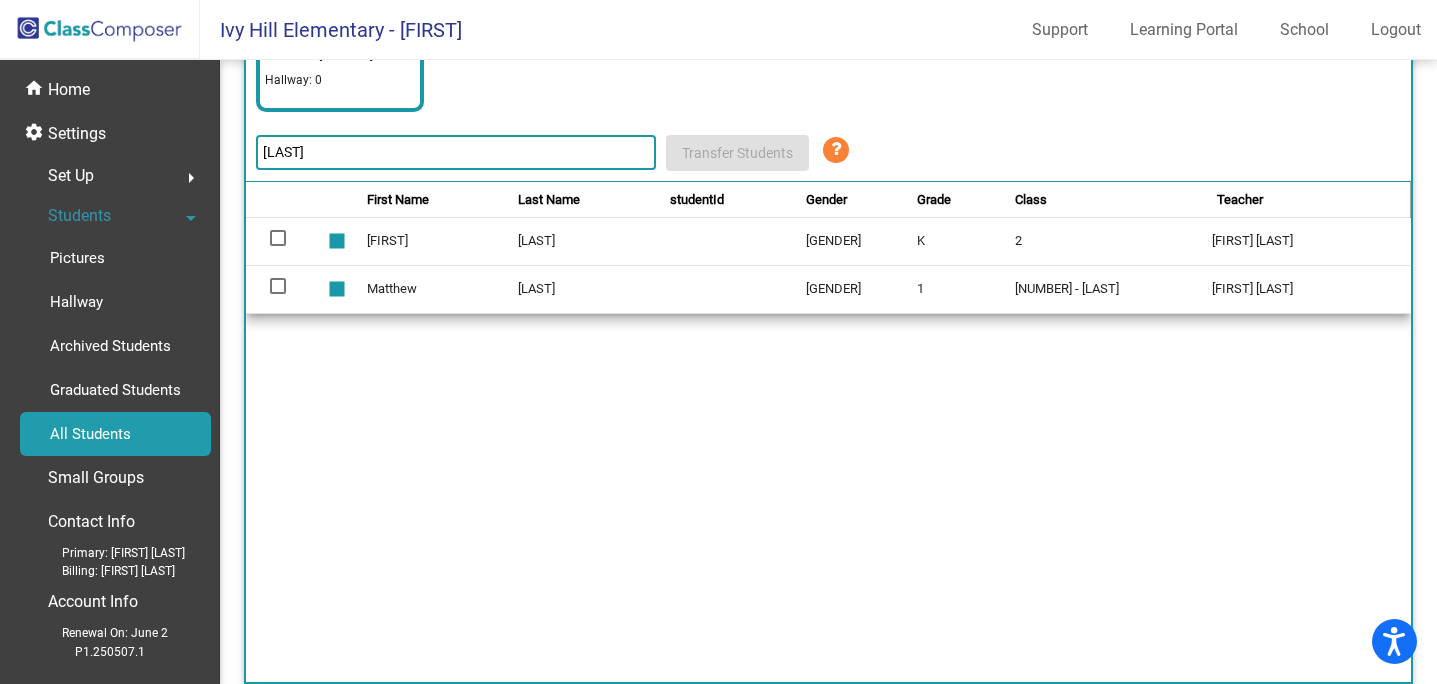 click on "[LAST]" 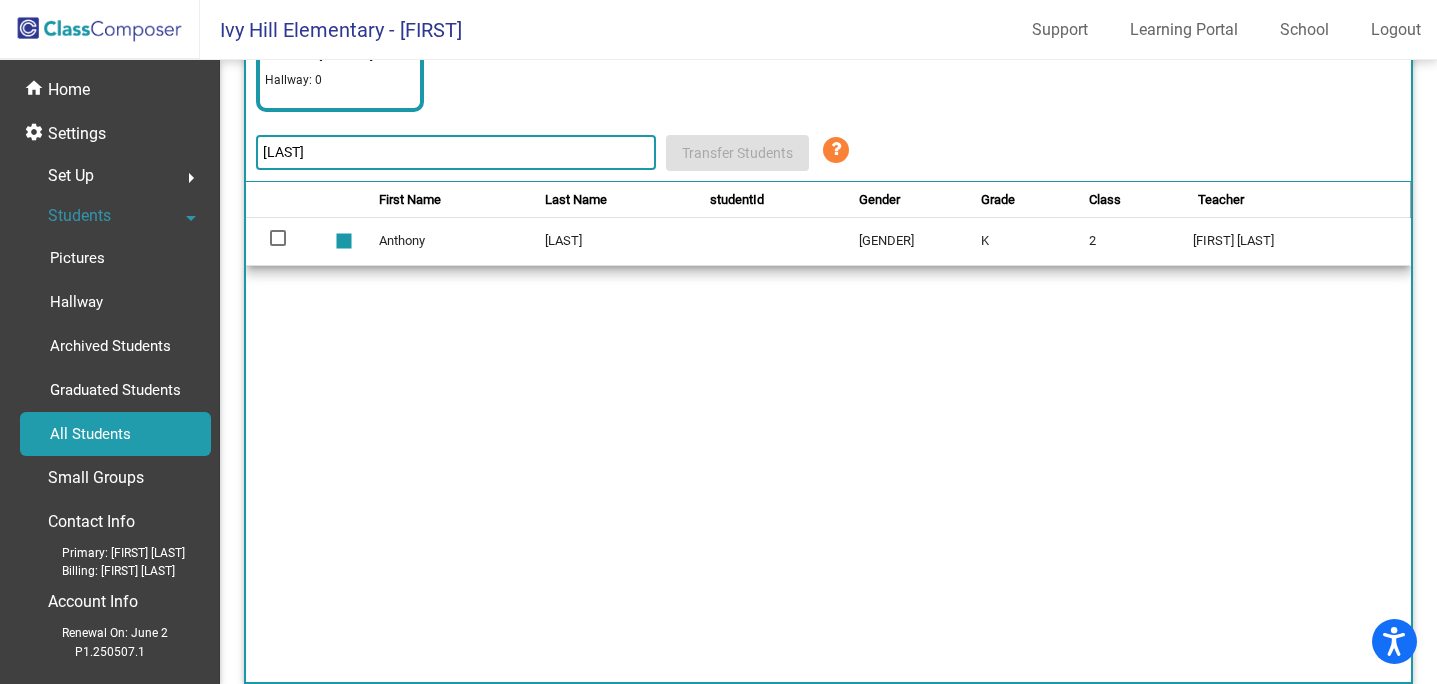 click on "[LAST]" 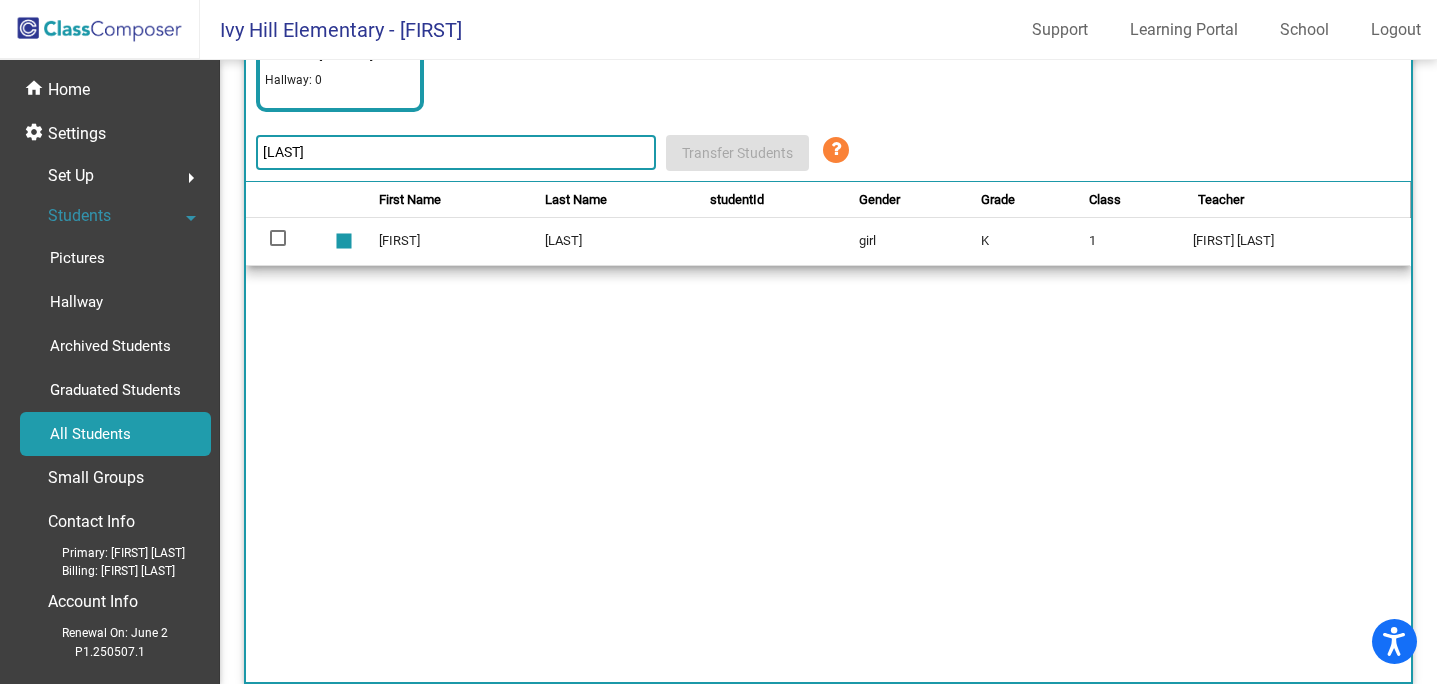 click on "[LAST]" 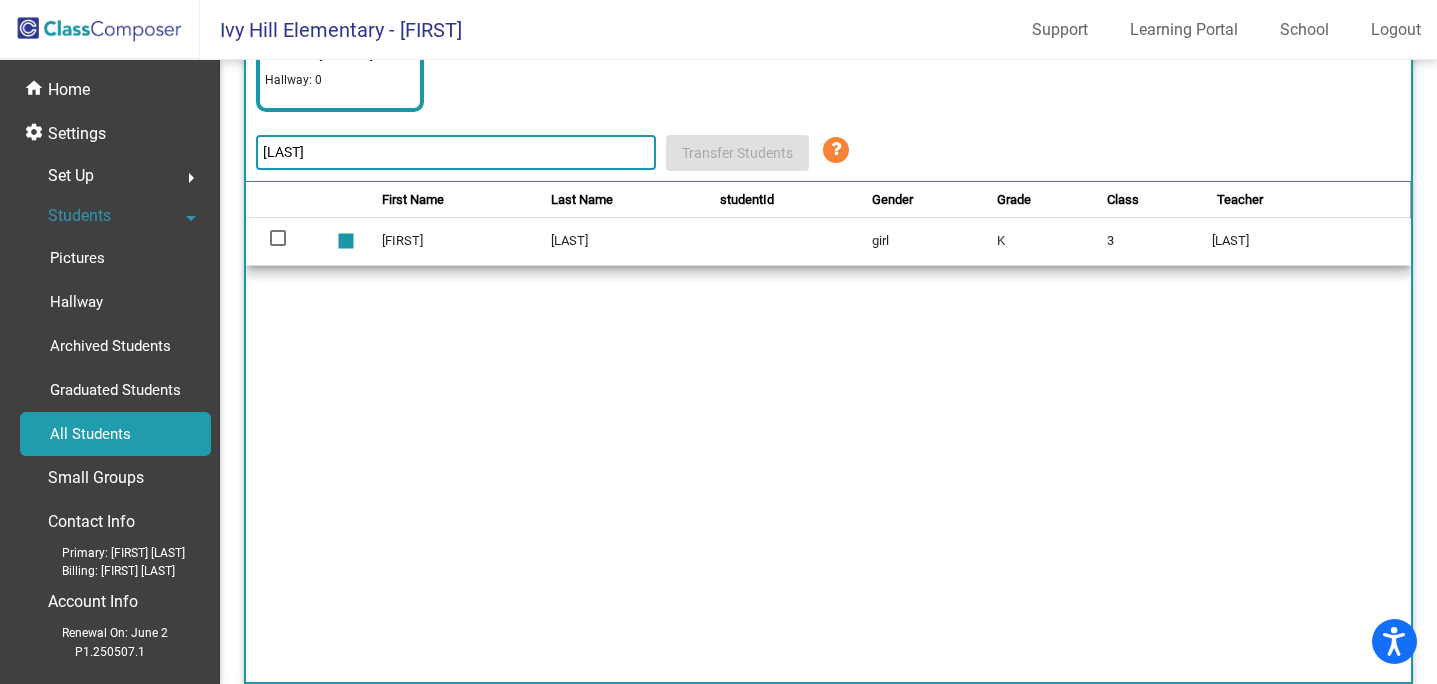click on "[LAST]" 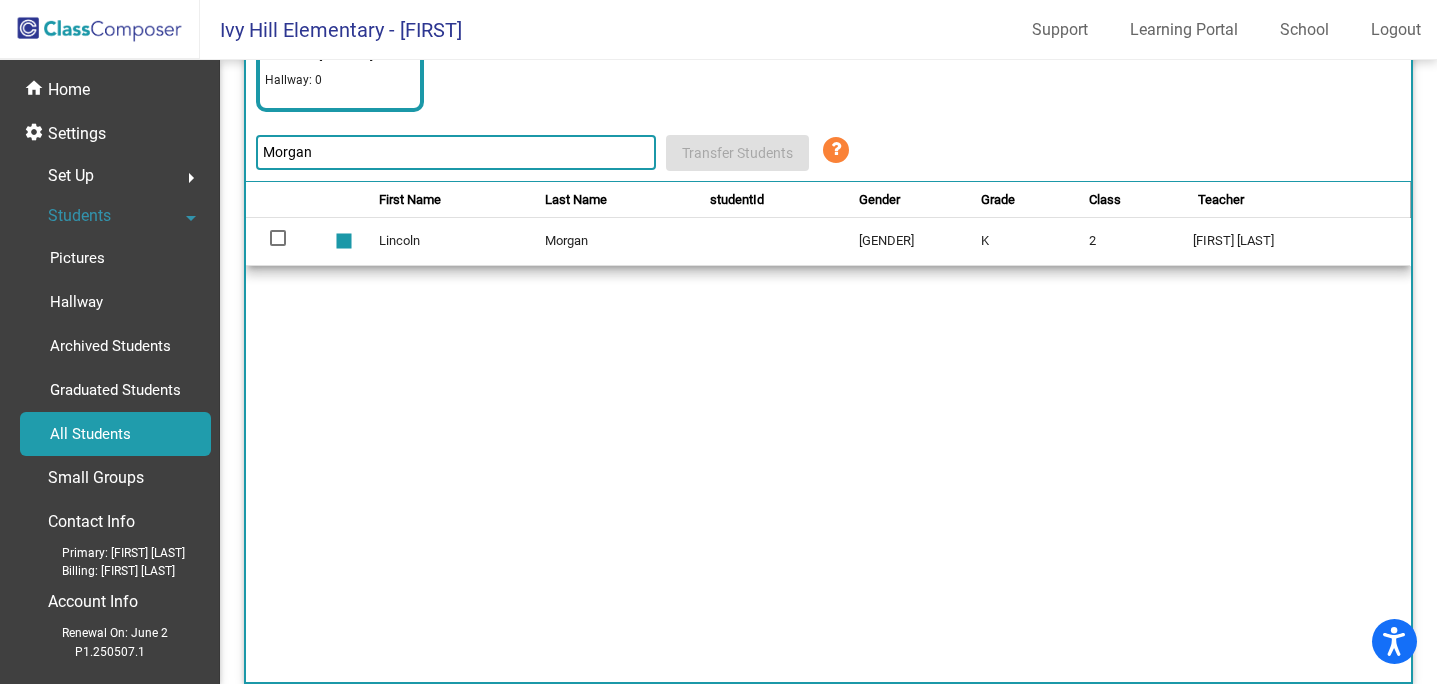 click on "Morgan" 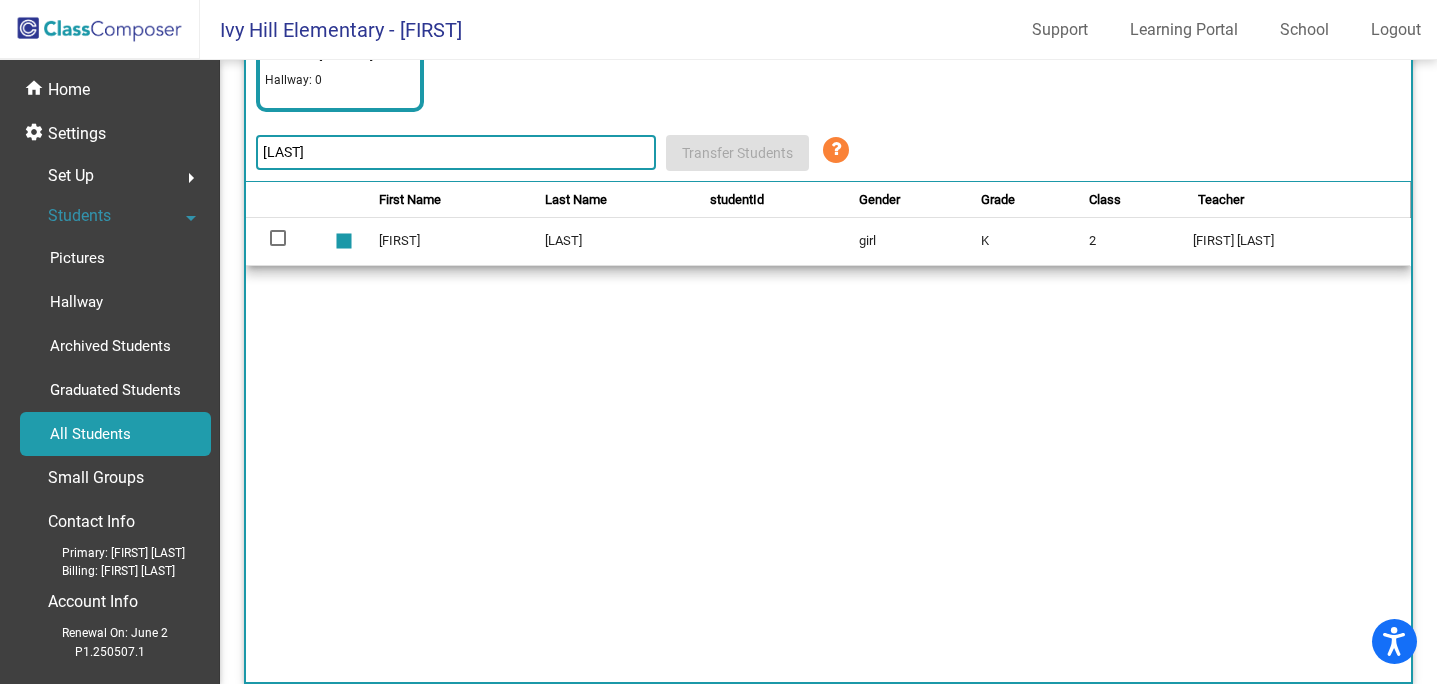 scroll, scrollTop: 376, scrollLeft: 0, axis: vertical 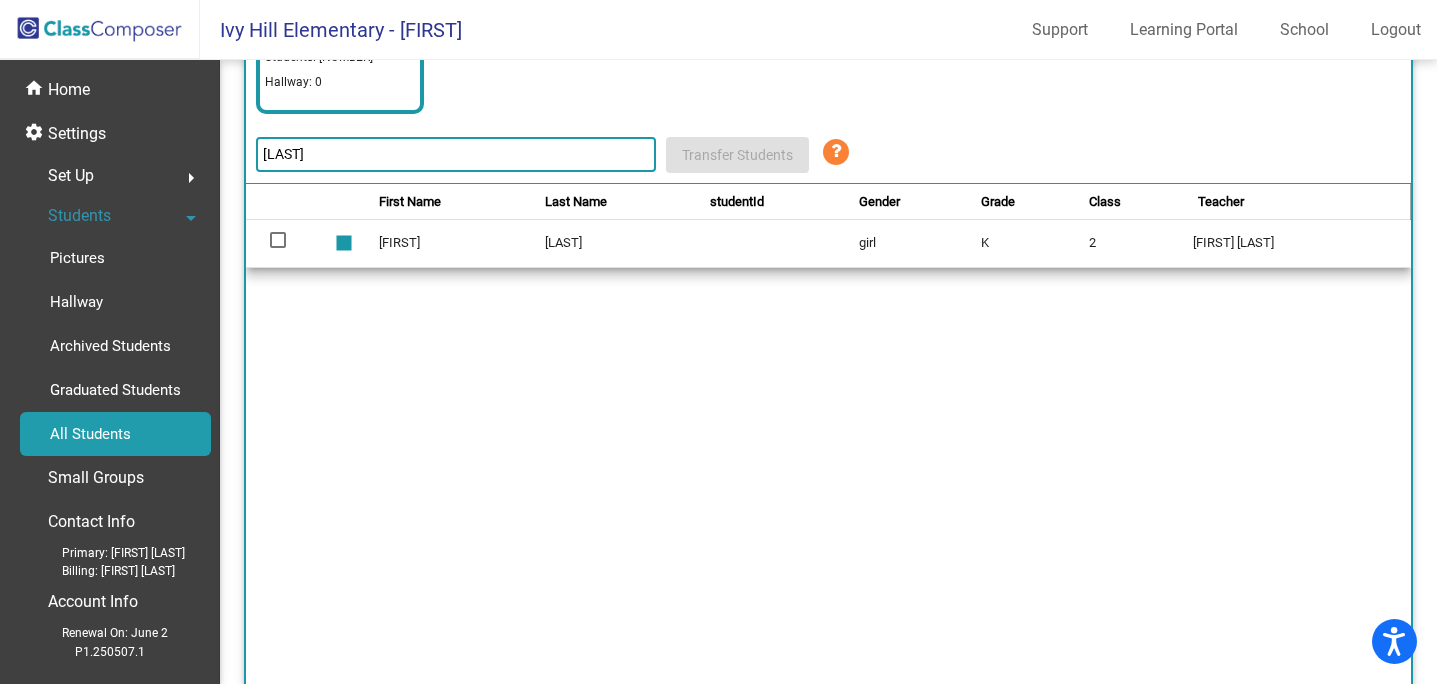 click on "[LAST]" 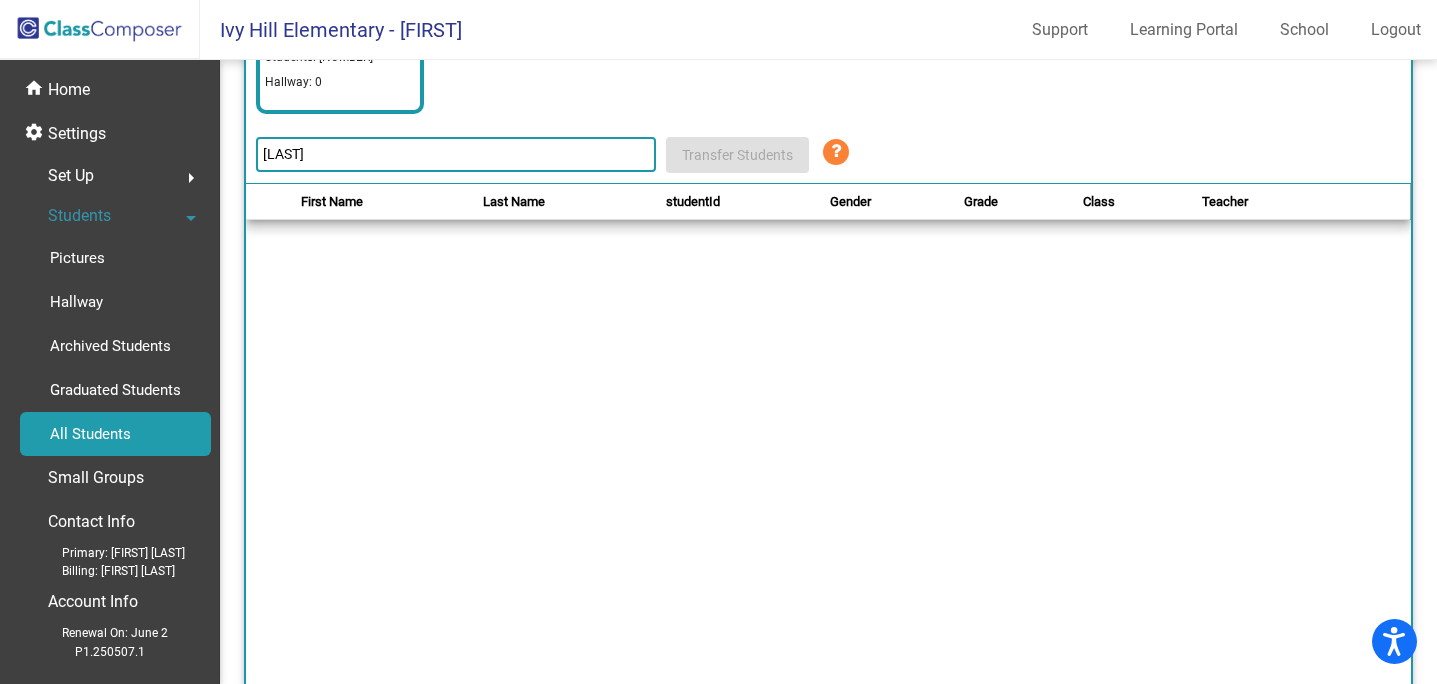 scroll, scrollTop: 378, scrollLeft: 0, axis: vertical 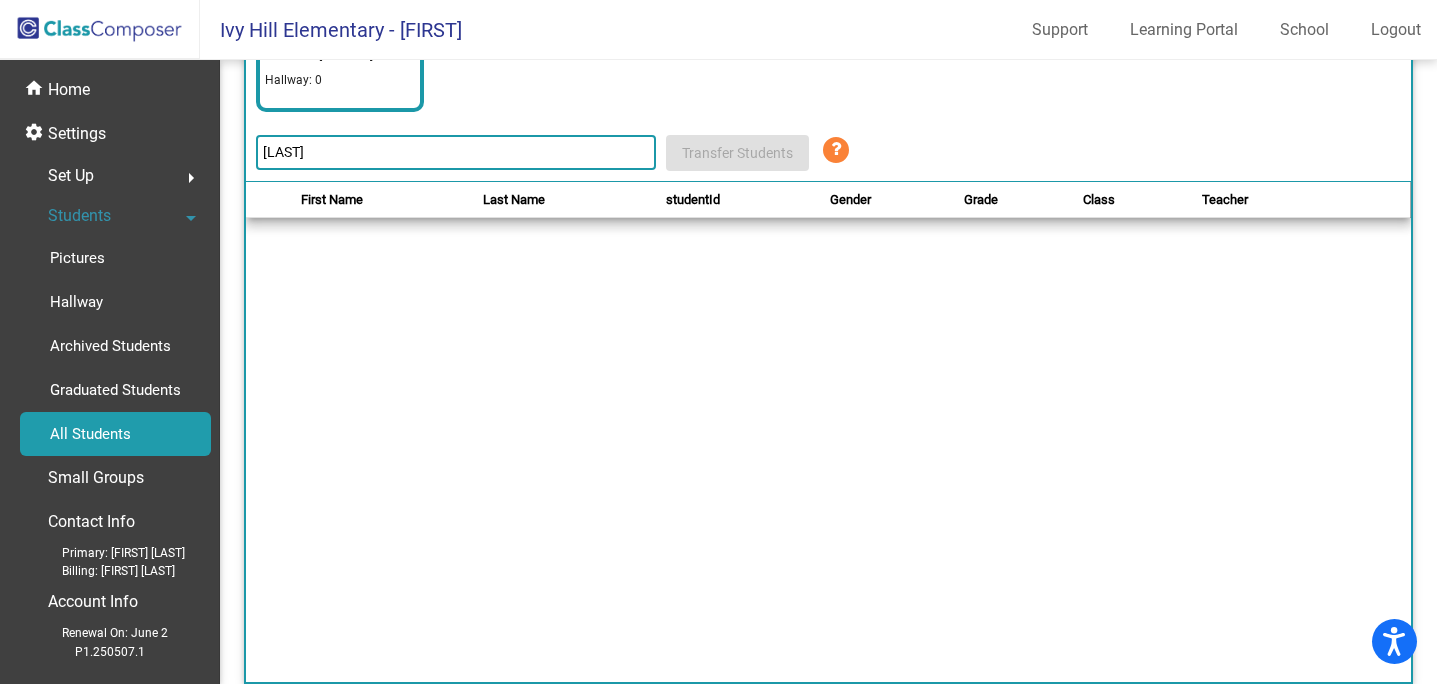 click on "[LAST]" 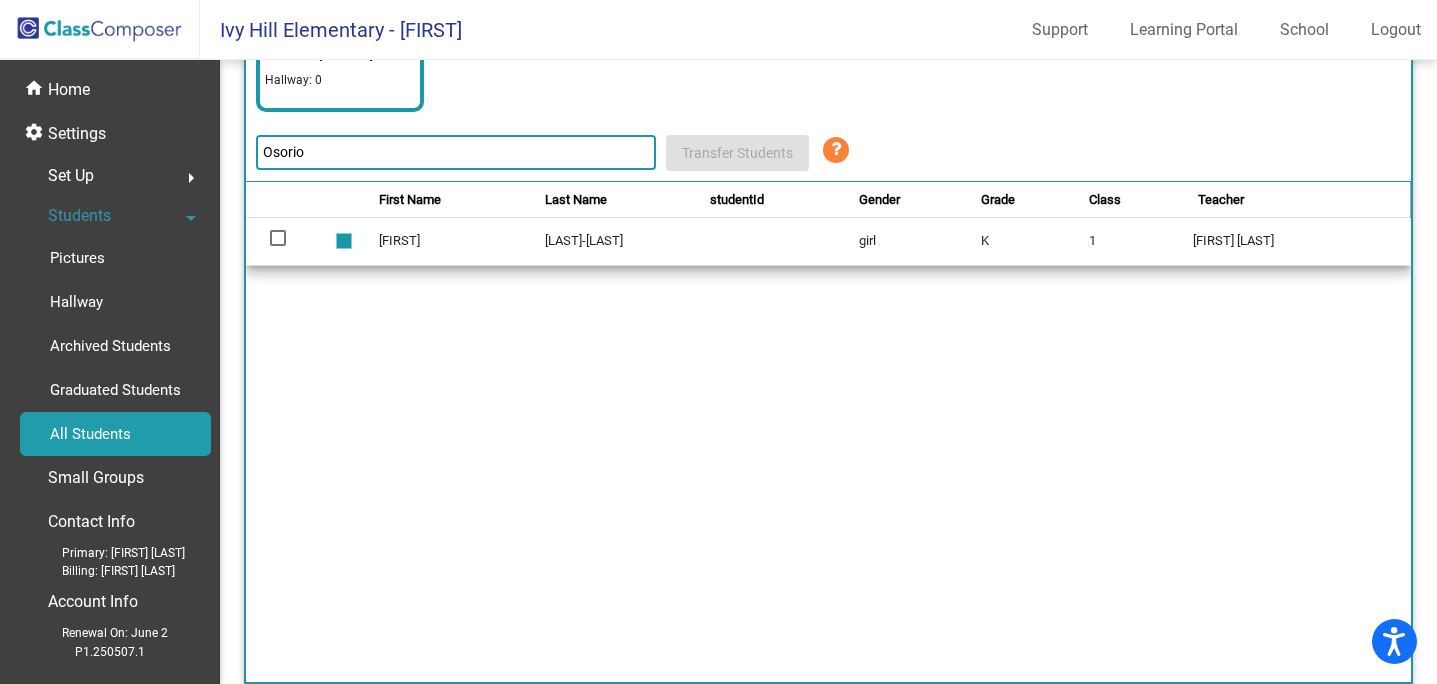 click on "Osorio" 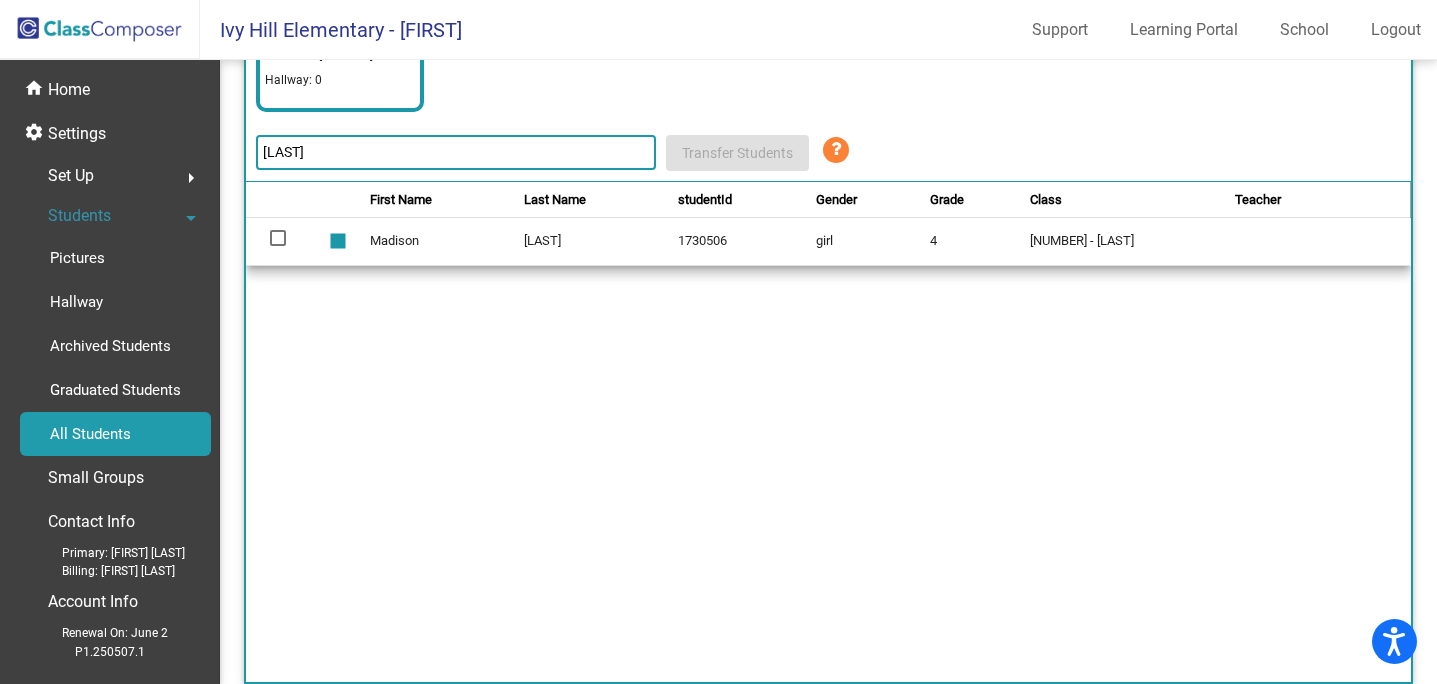 type on "P" 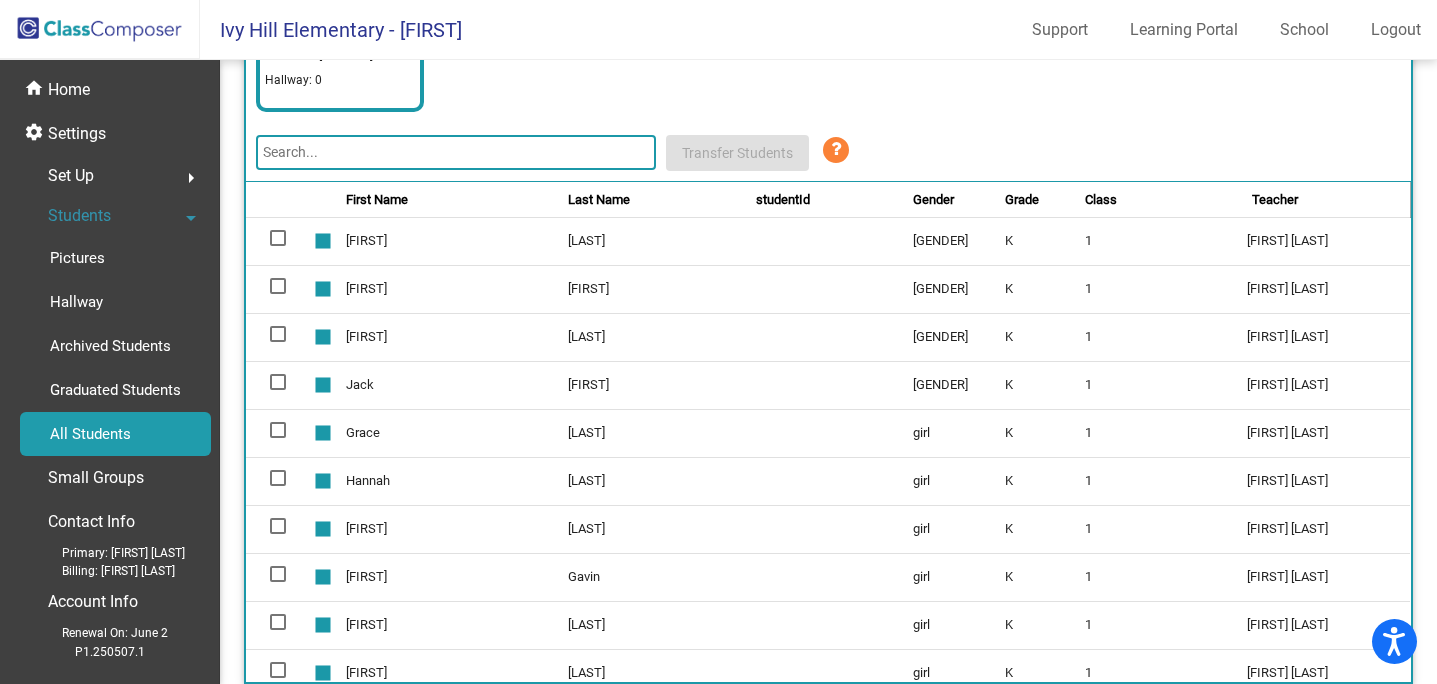 click 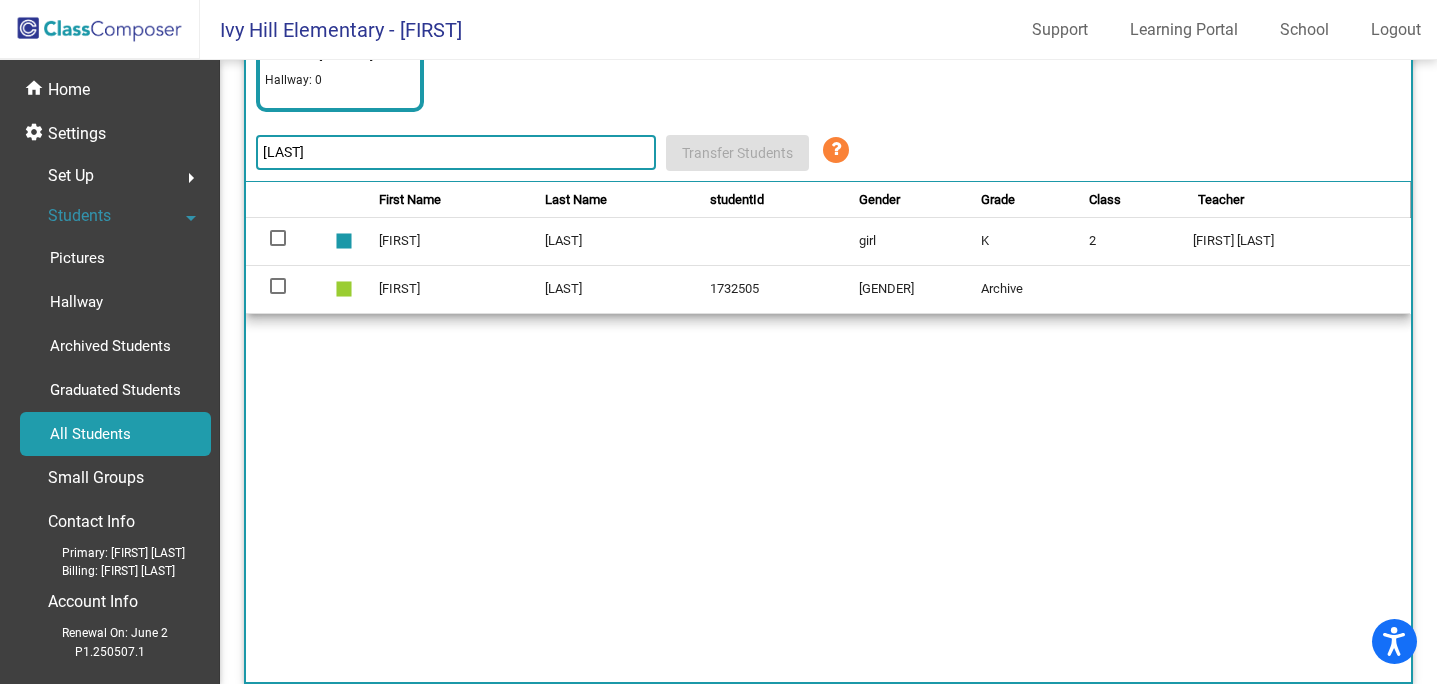 click on "[LAST]" 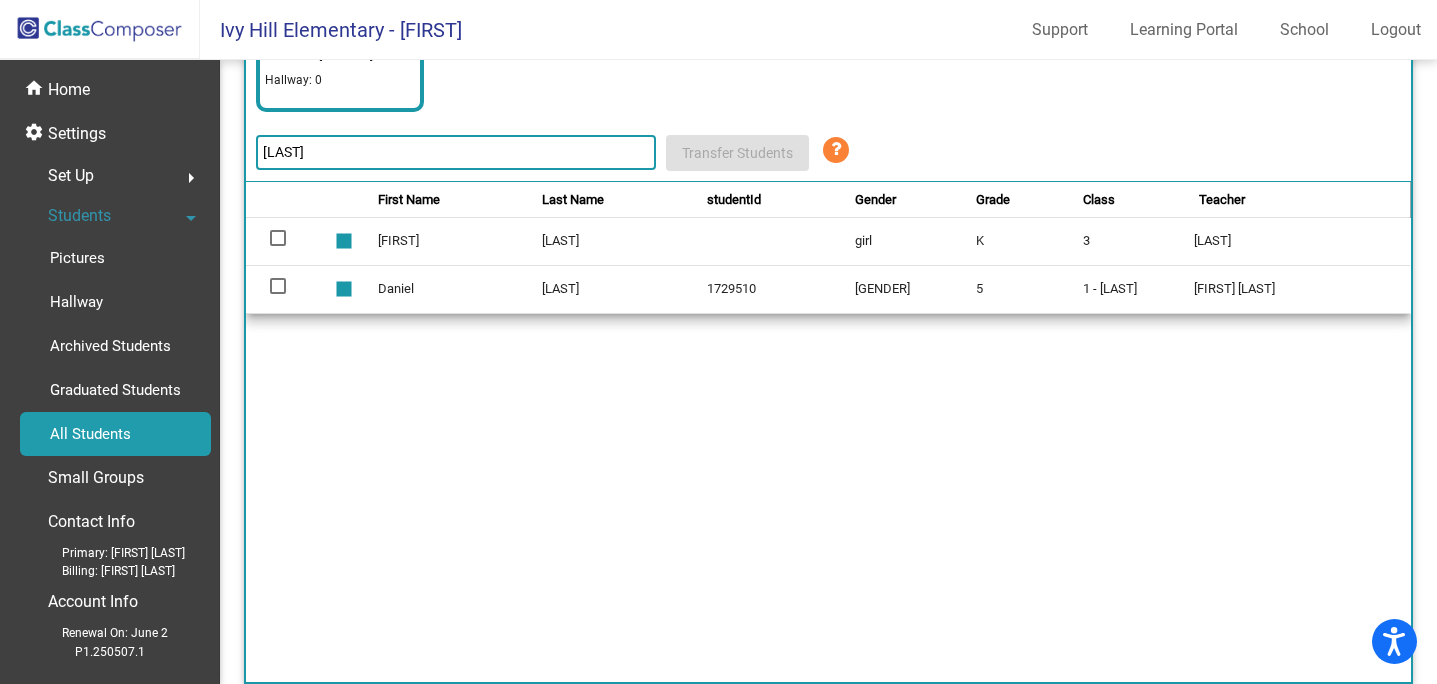 click on "[LAST]" 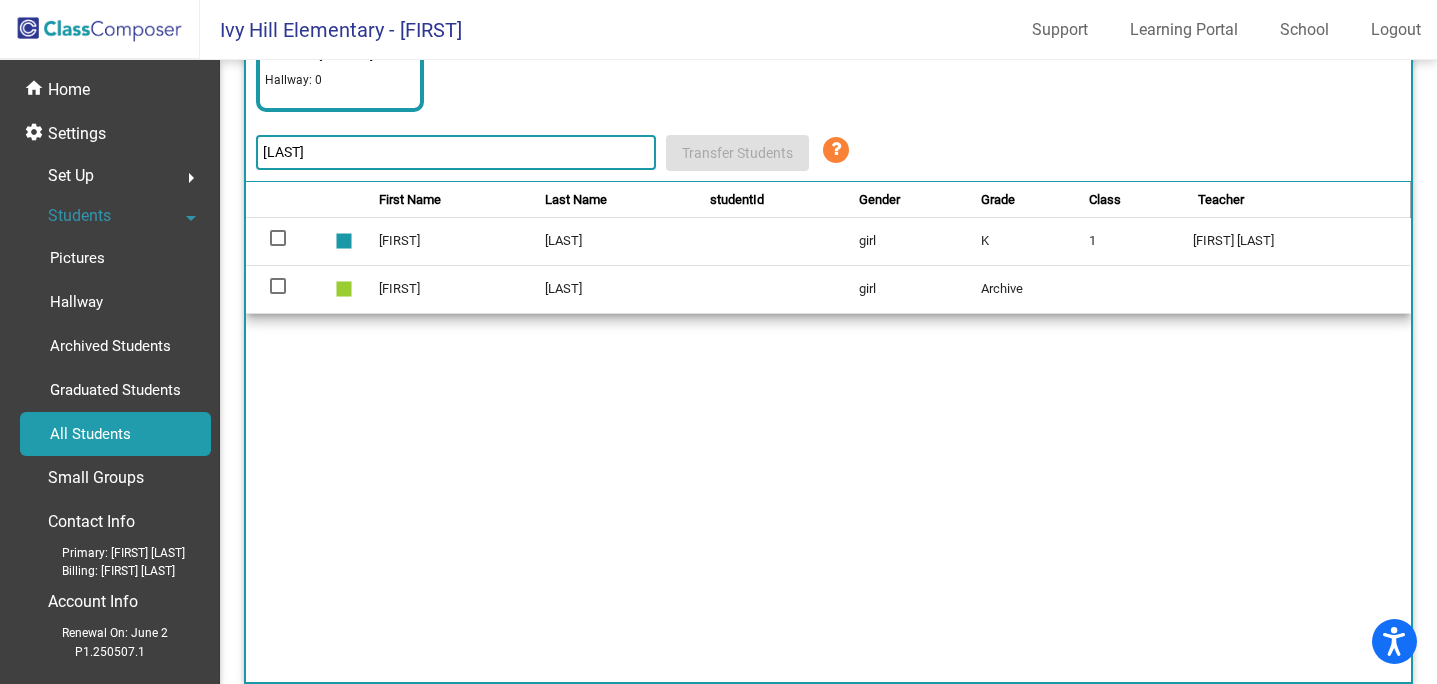 click on "[LAST]" 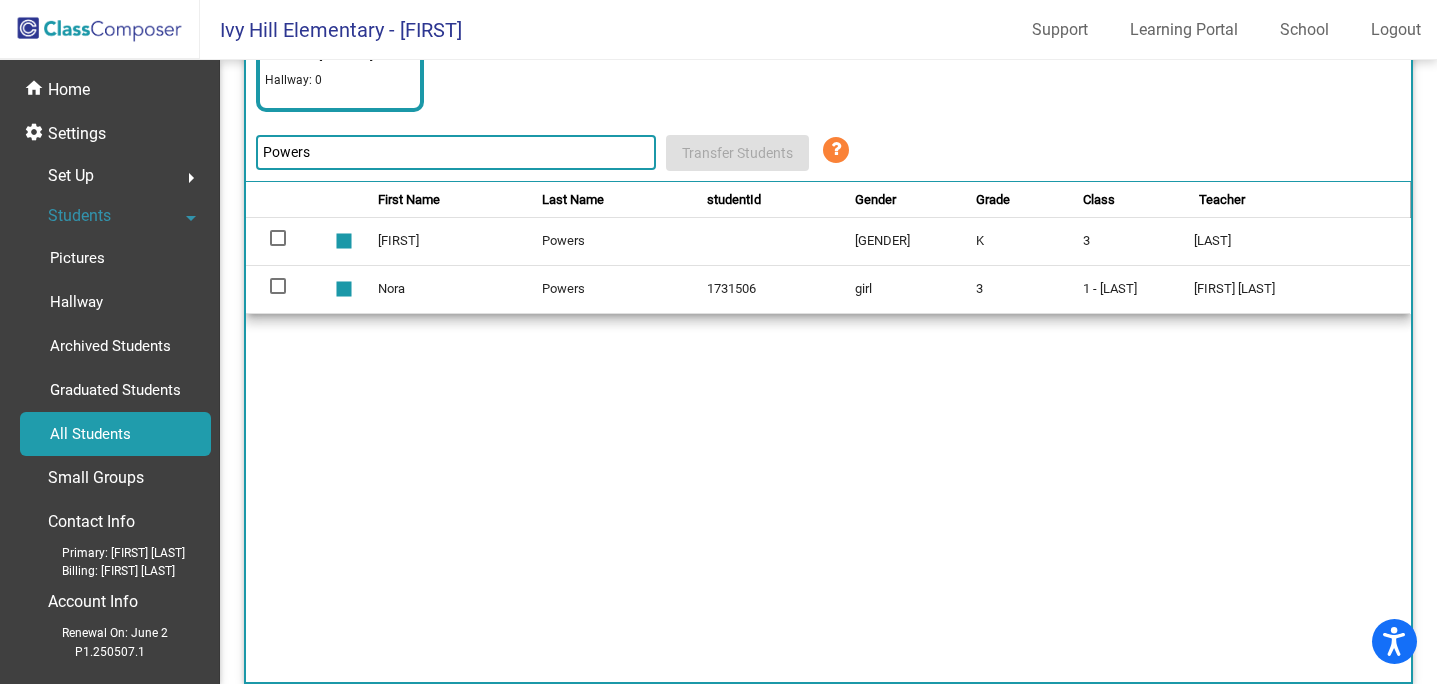 click on "Powers" 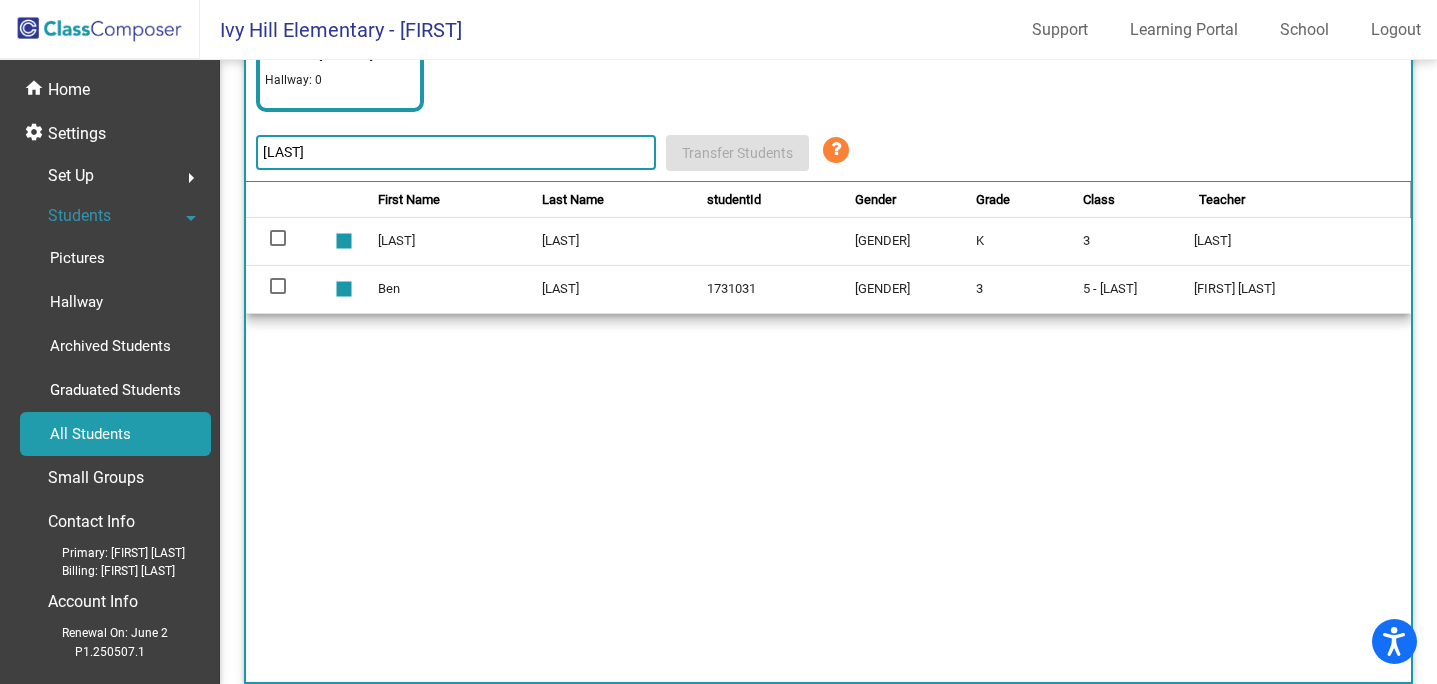click on "[LAST]" 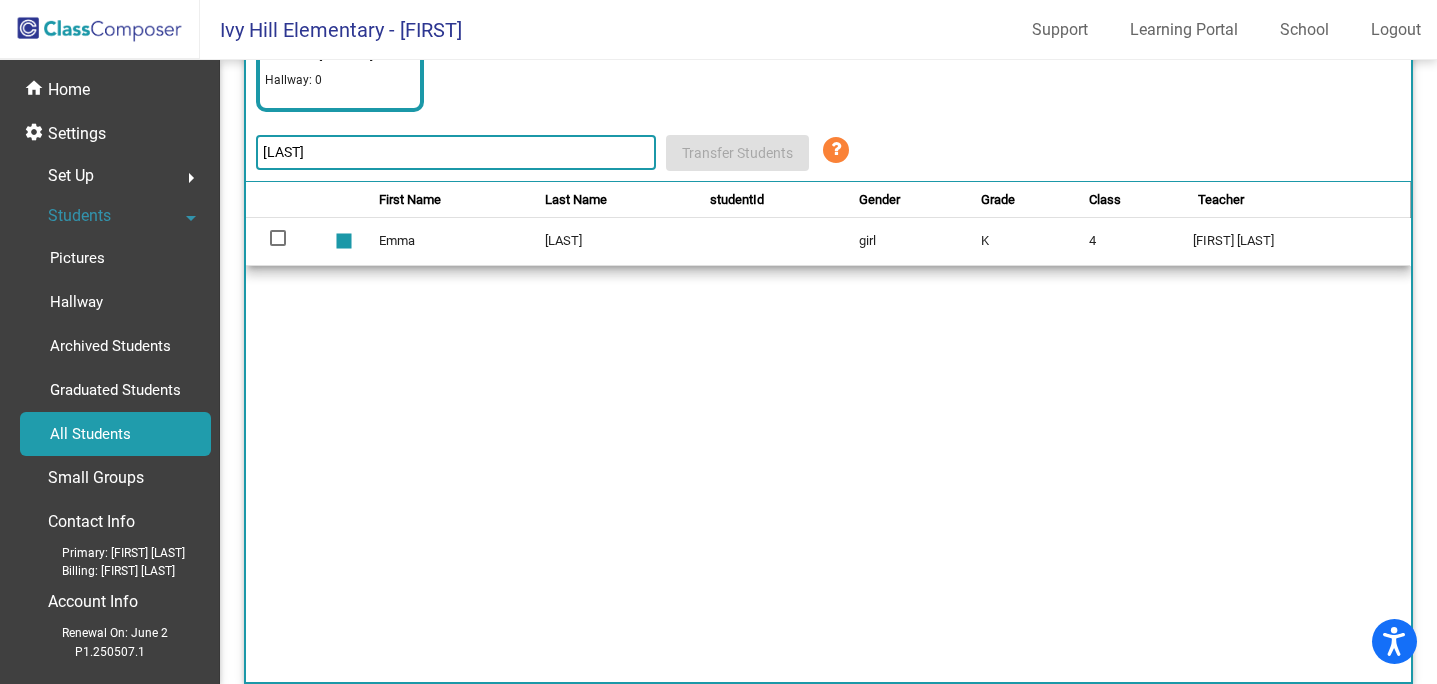 click on "[LAST]" 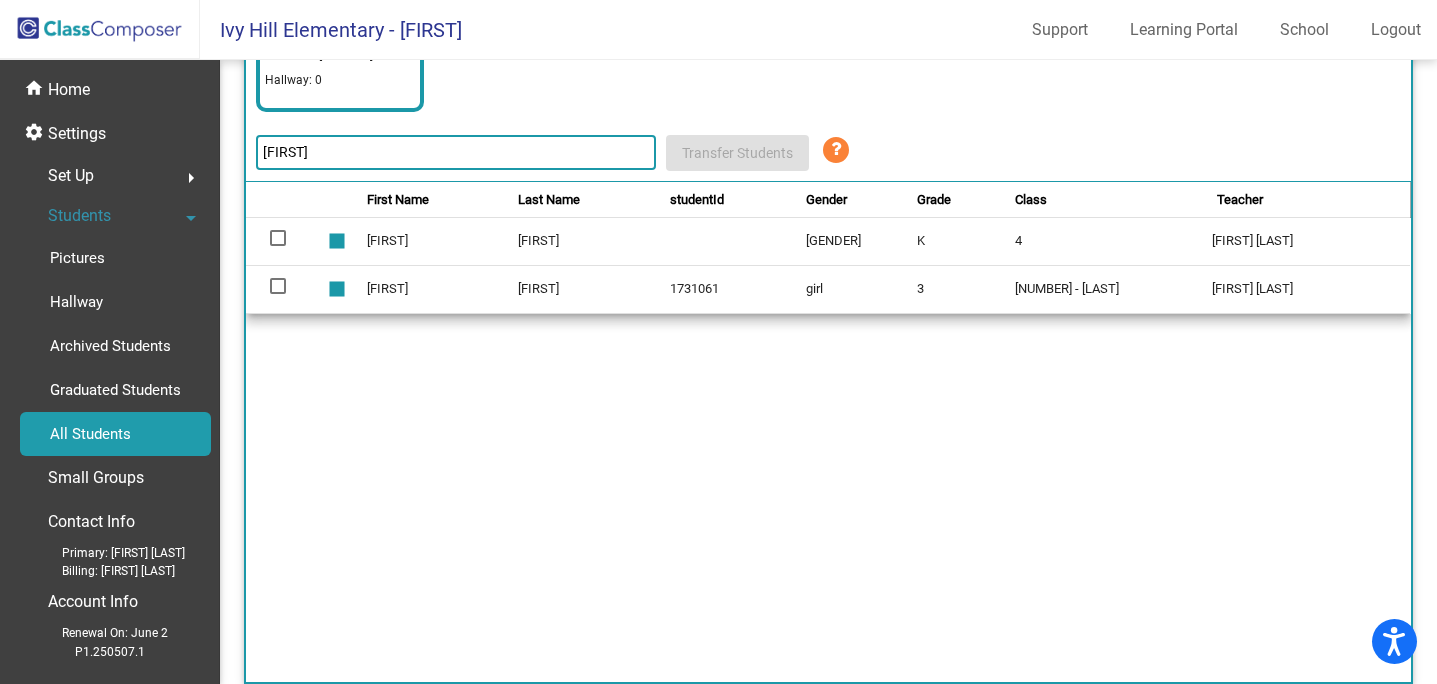 click on "[FIRST]" 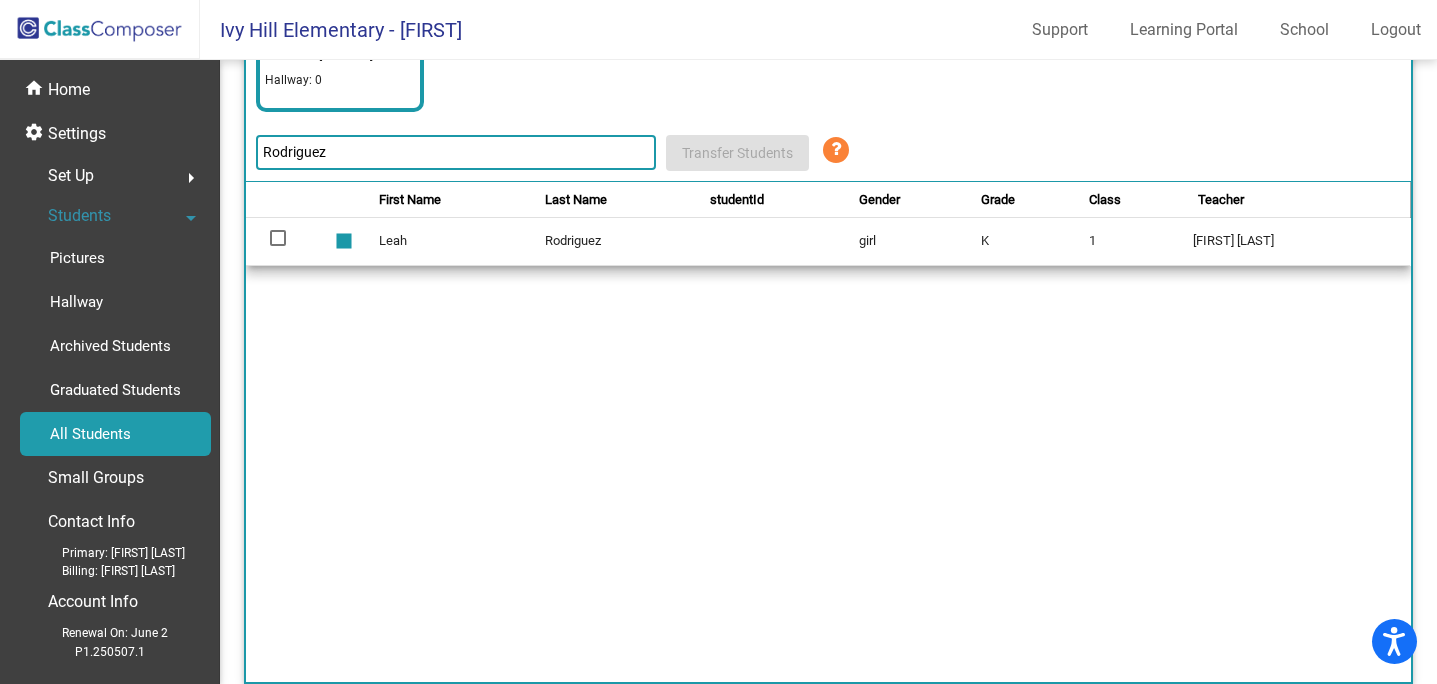 click on "Rodriguez" 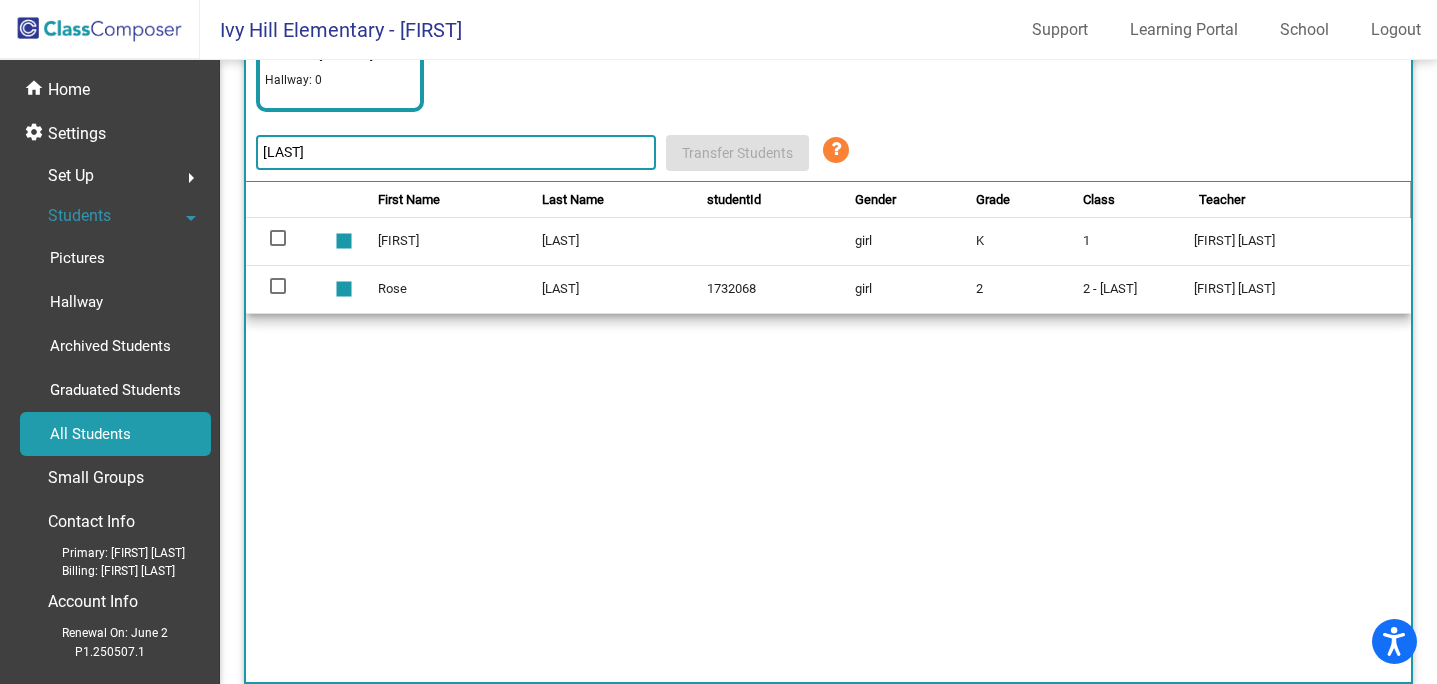 click on "[LAST]" 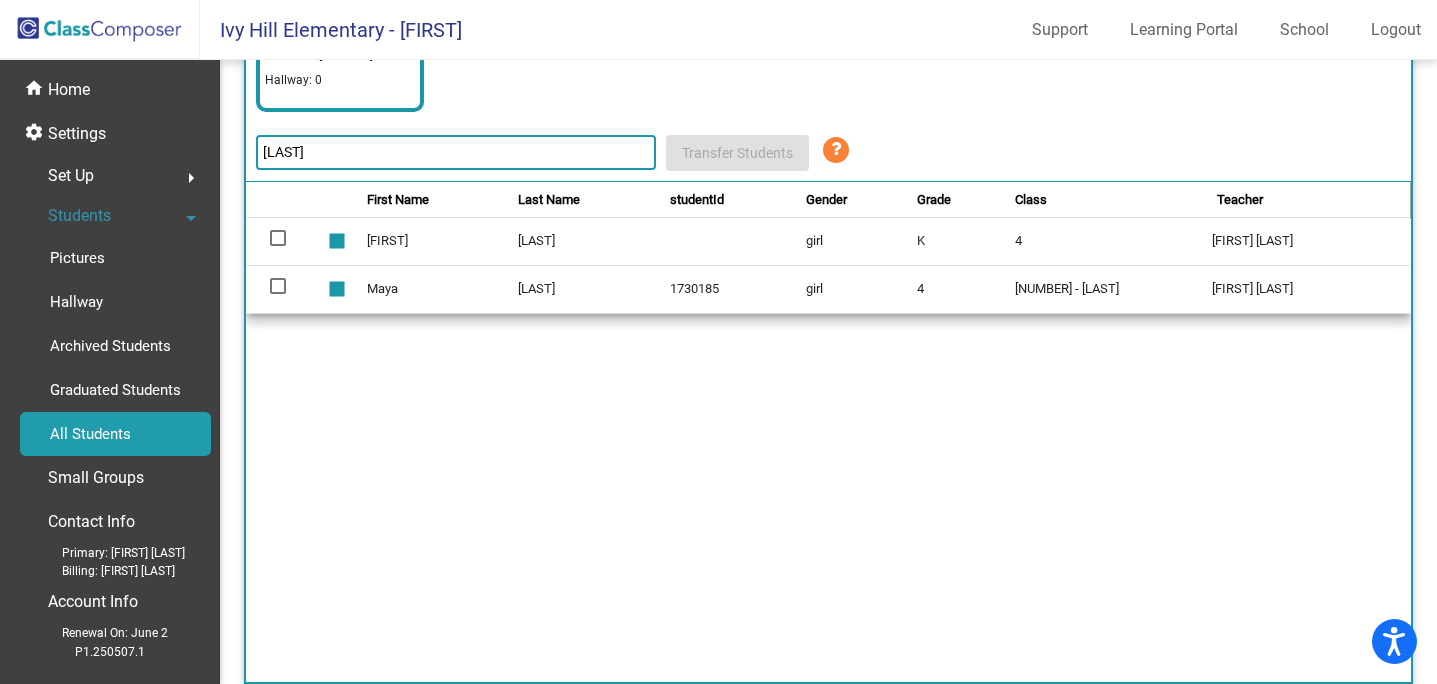 click on "[LAST]" 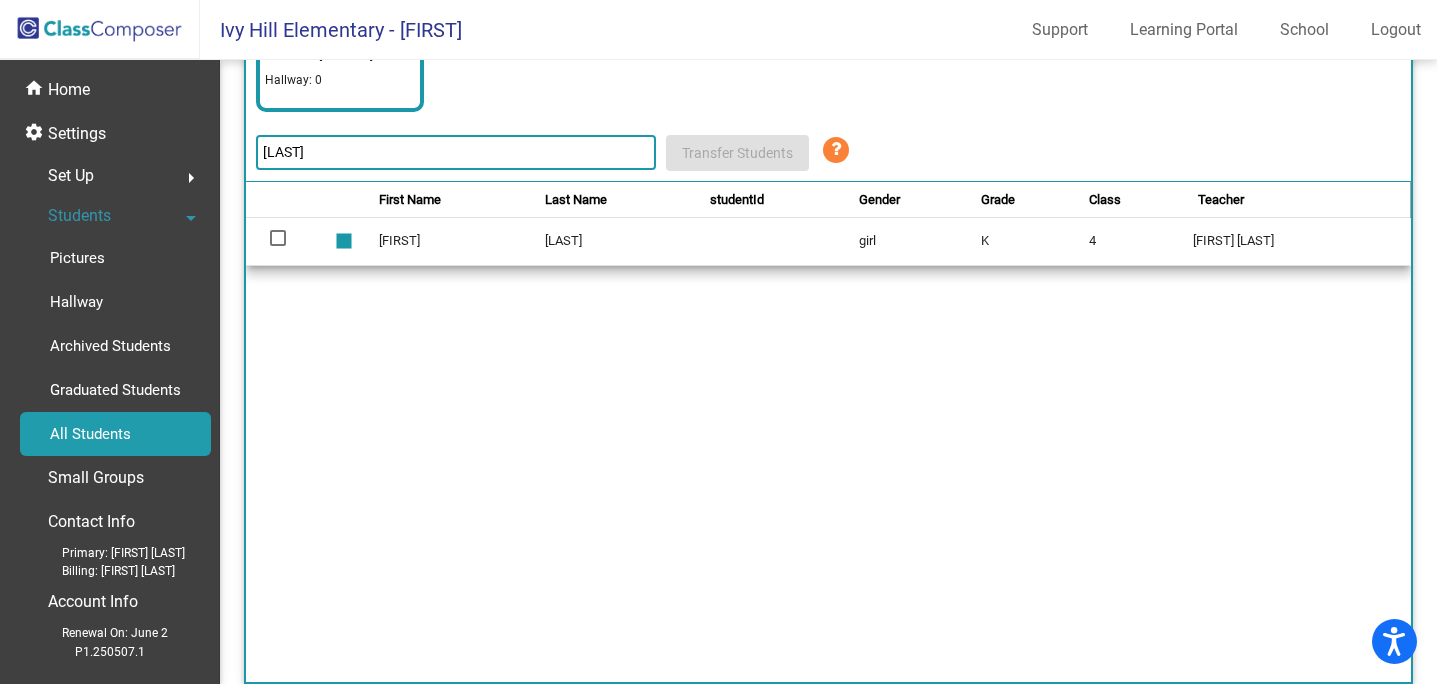 click on "[LAST]" 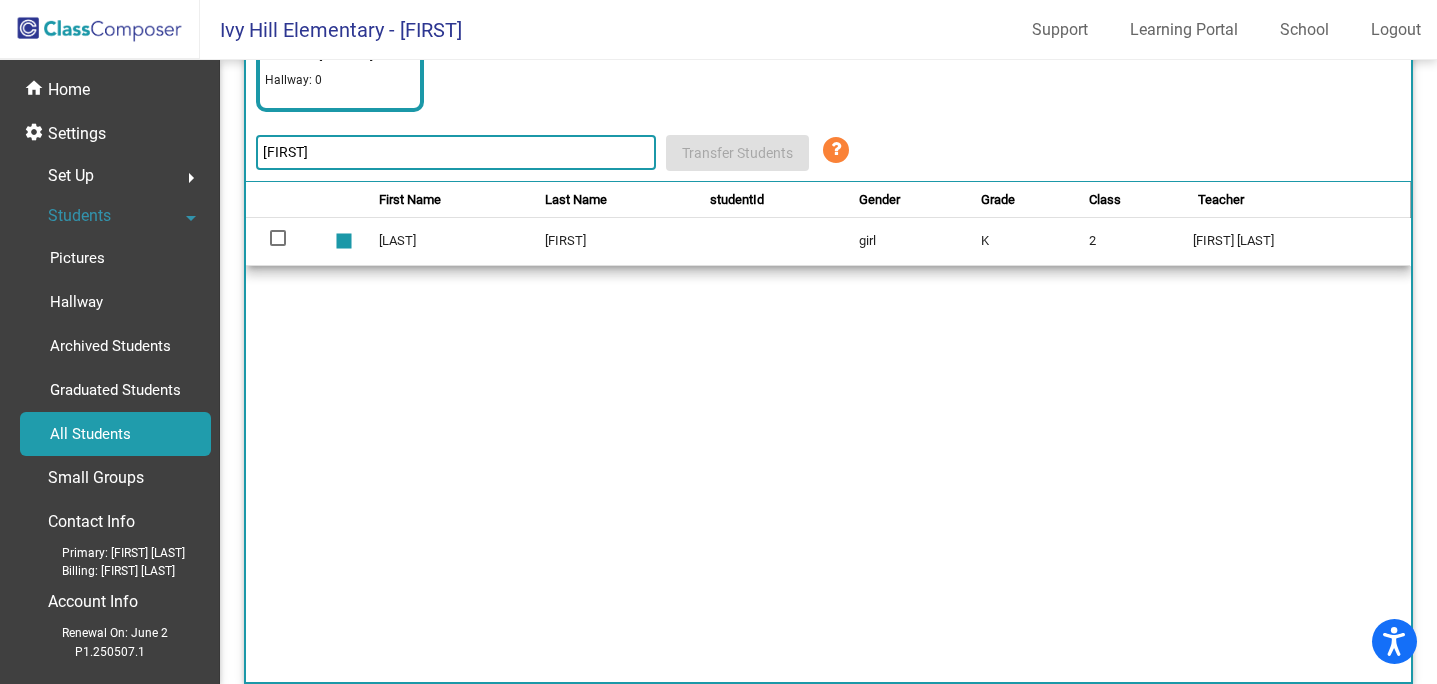 click on "[FIRST]" 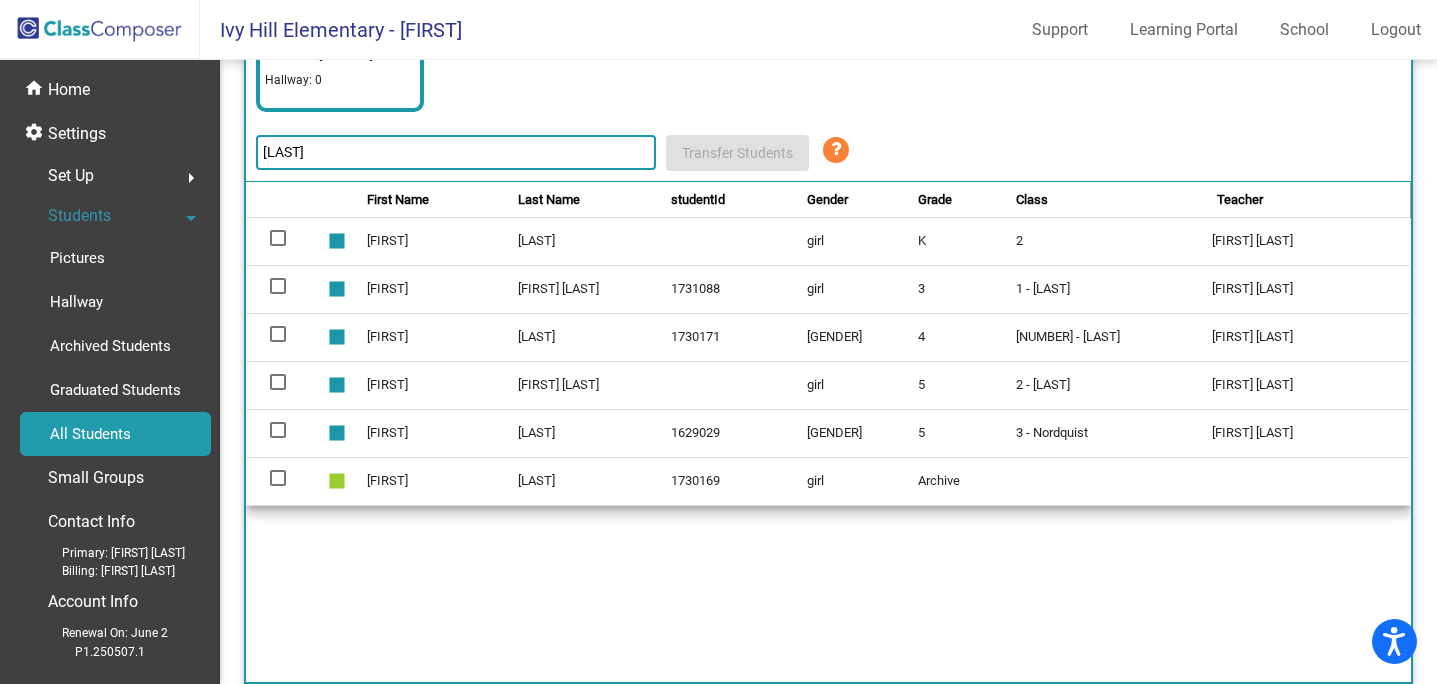 click on "[LAST]" 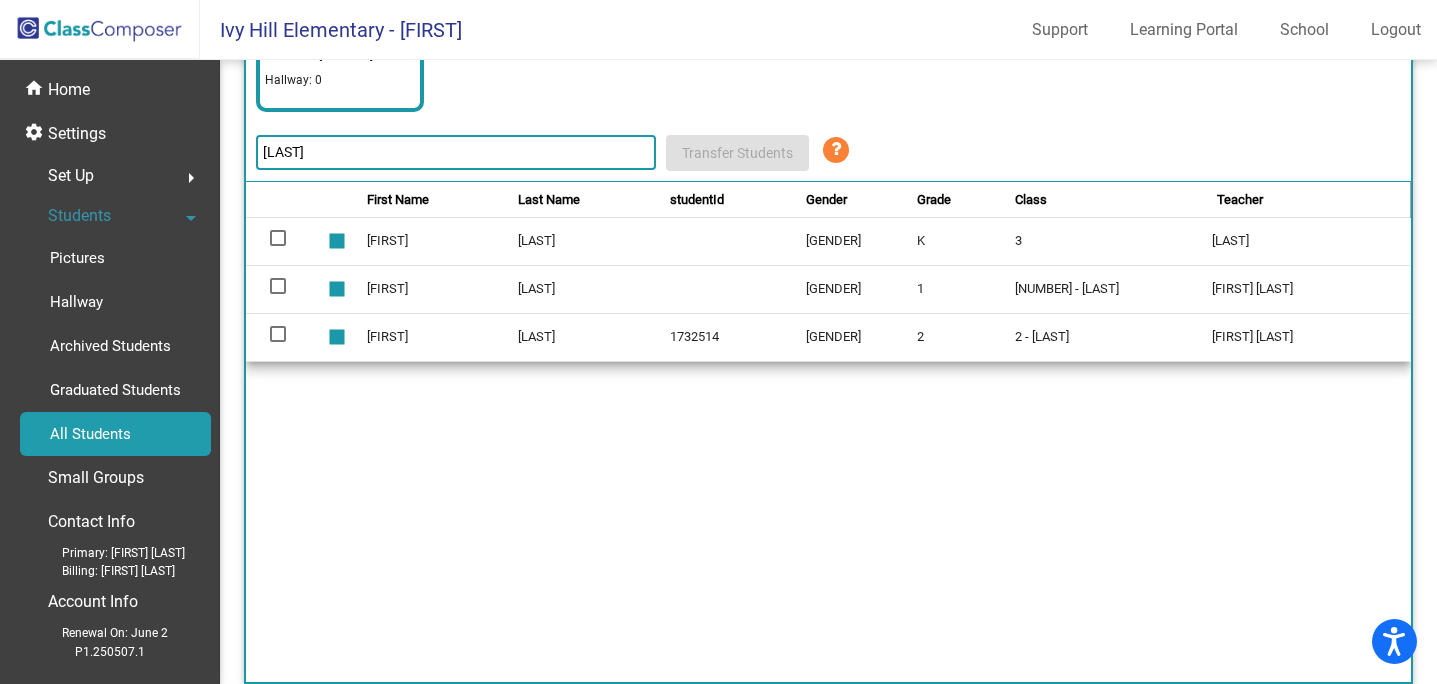 click on "[LAST]" 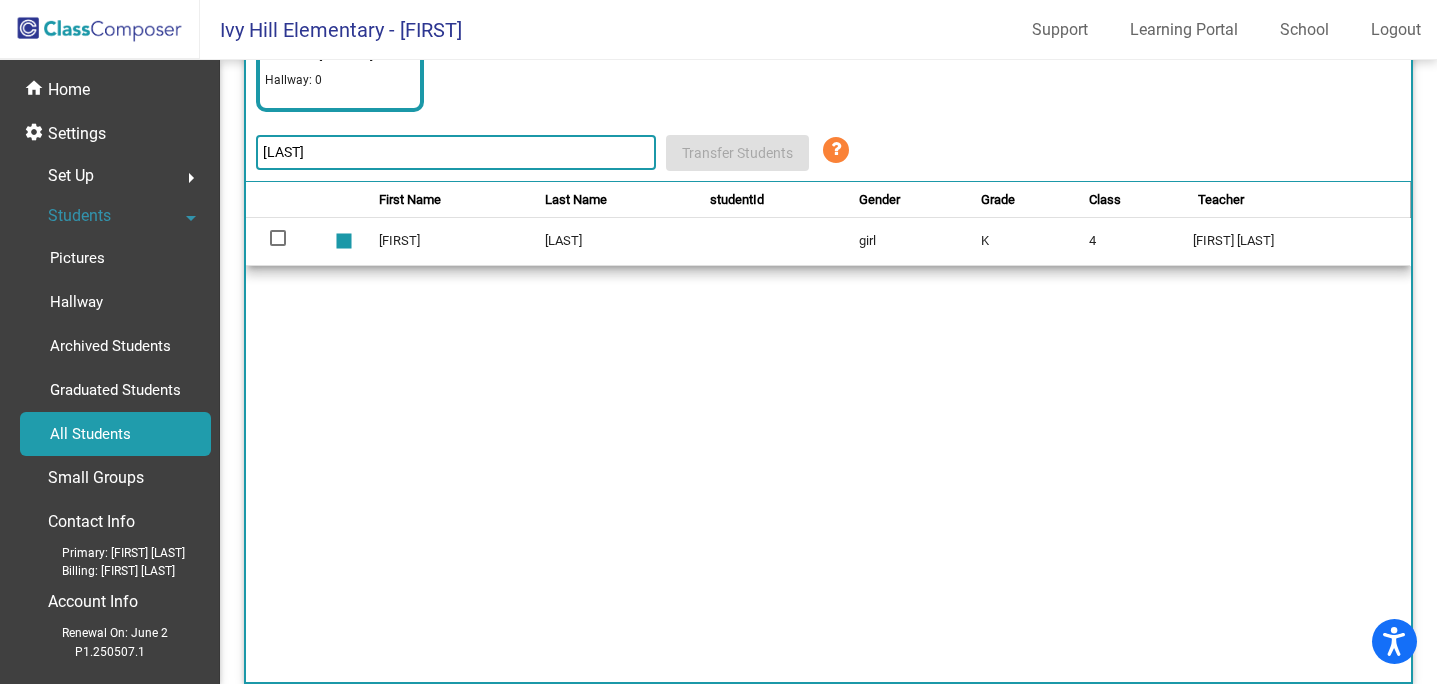 type on "[LAST]" 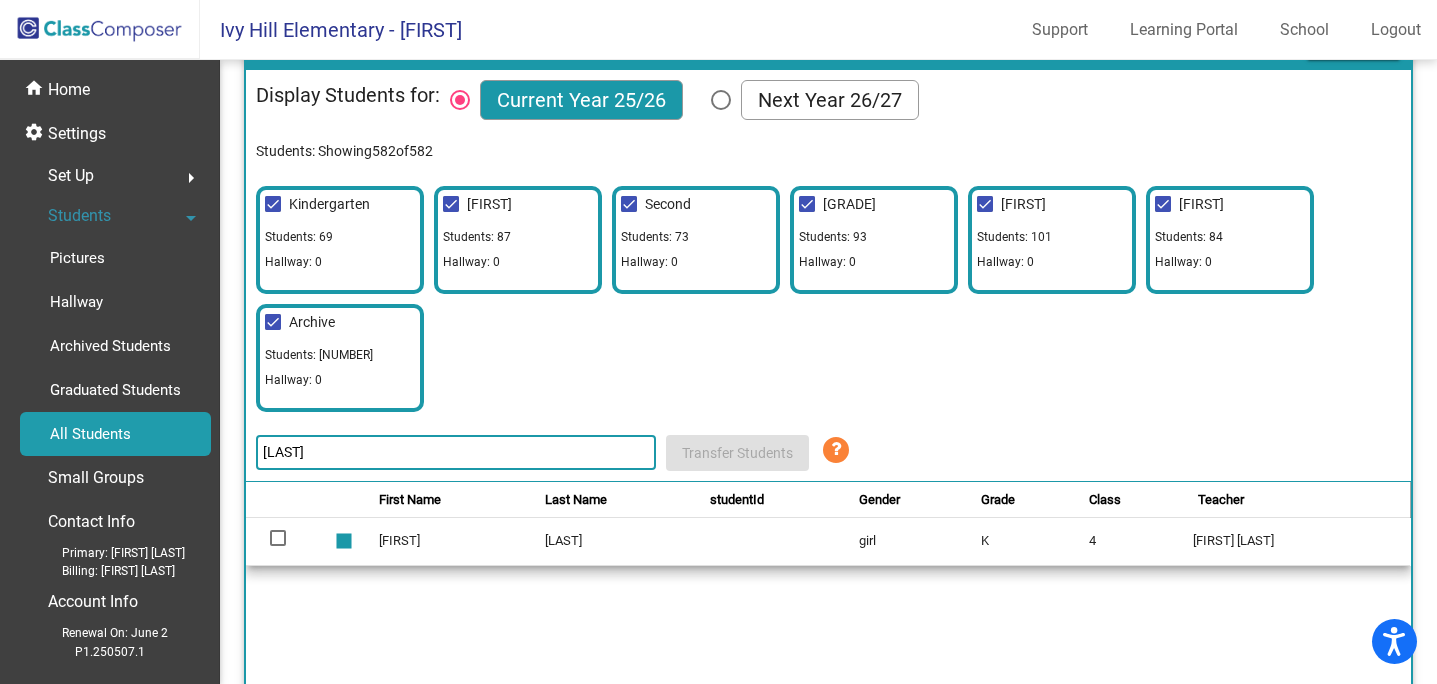 scroll, scrollTop: 0, scrollLeft: 0, axis: both 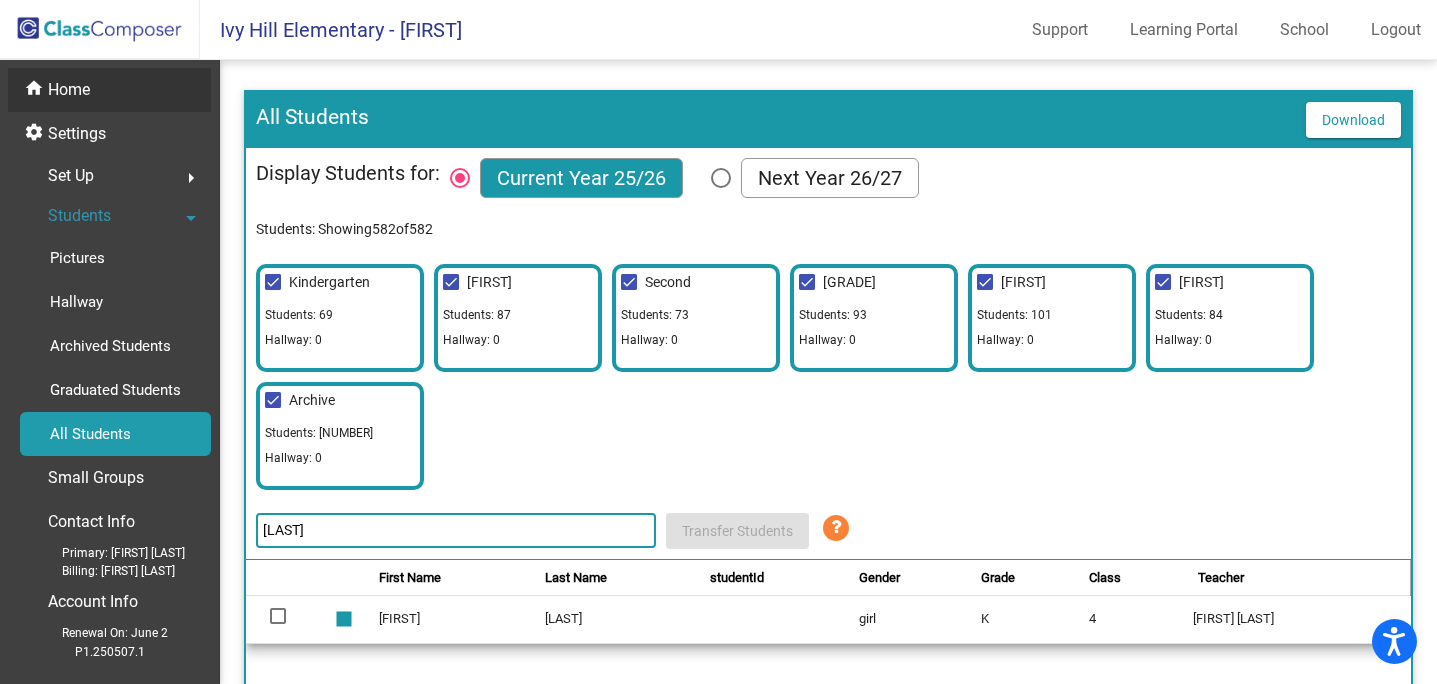click on "home Home" 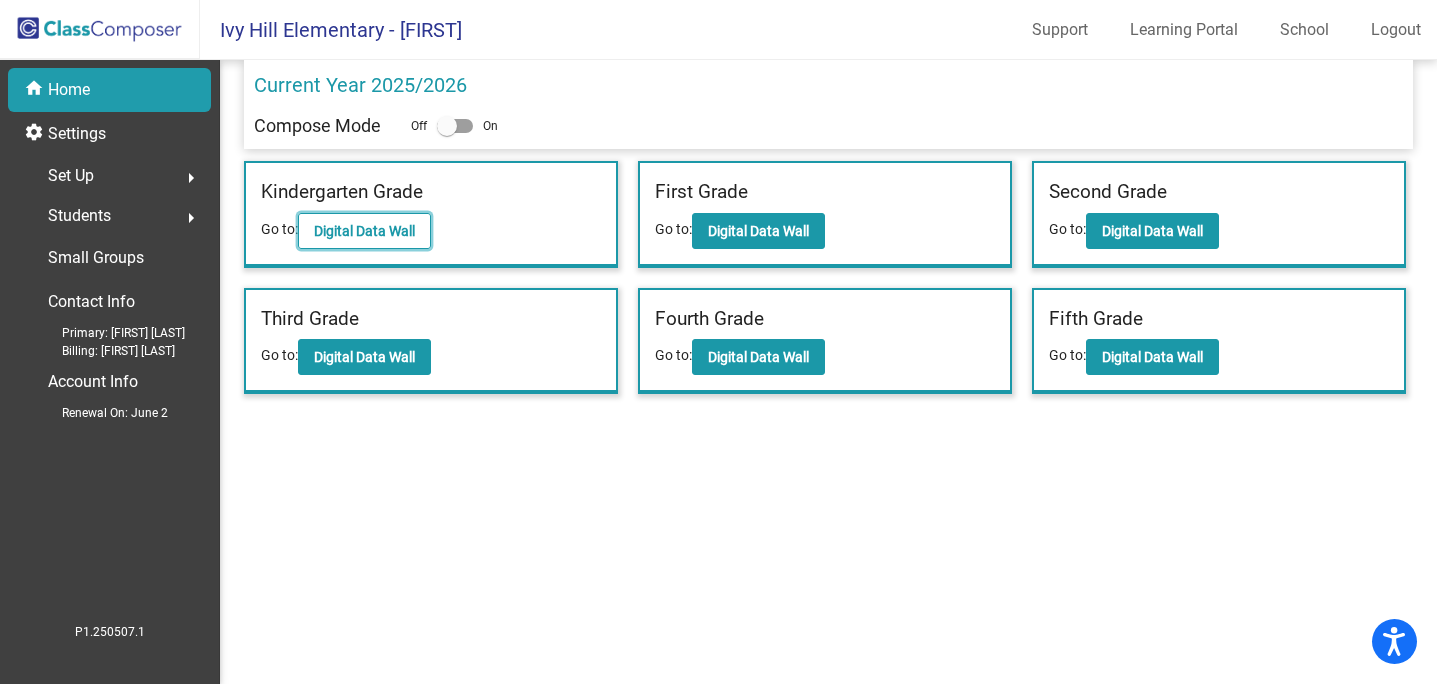 click on "Digital Data Wall" 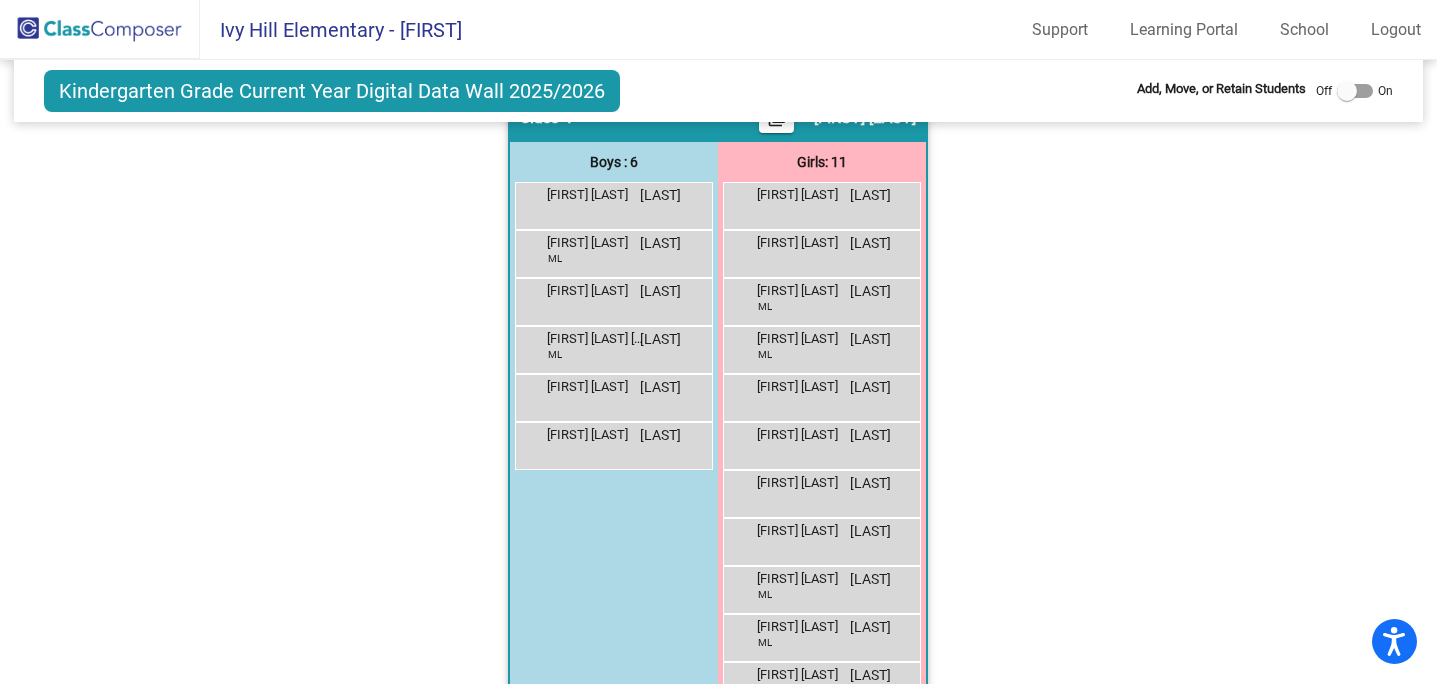 scroll, scrollTop: 1177, scrollLeft: 0, axis: vertical 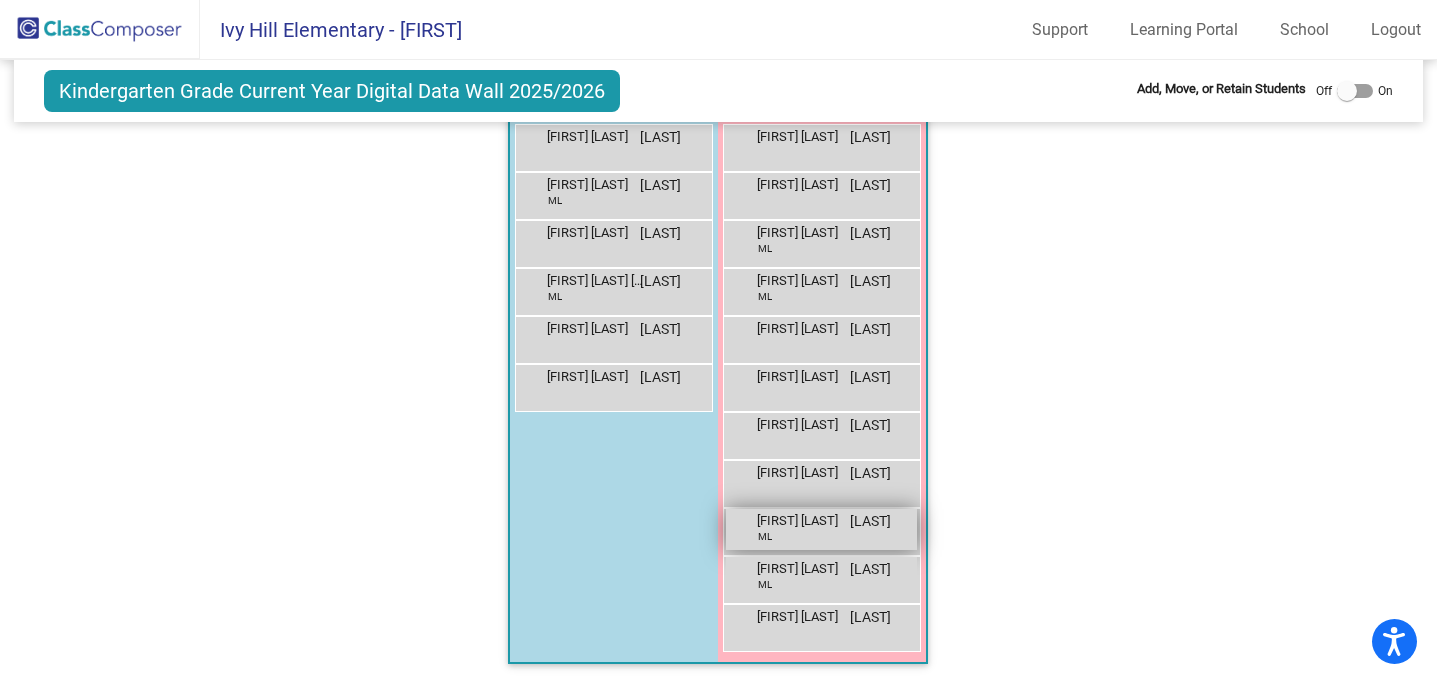 click on "[FIRST] [LAST] [LAST] [TAG] [TAG]" at bounding box center [821, 529] 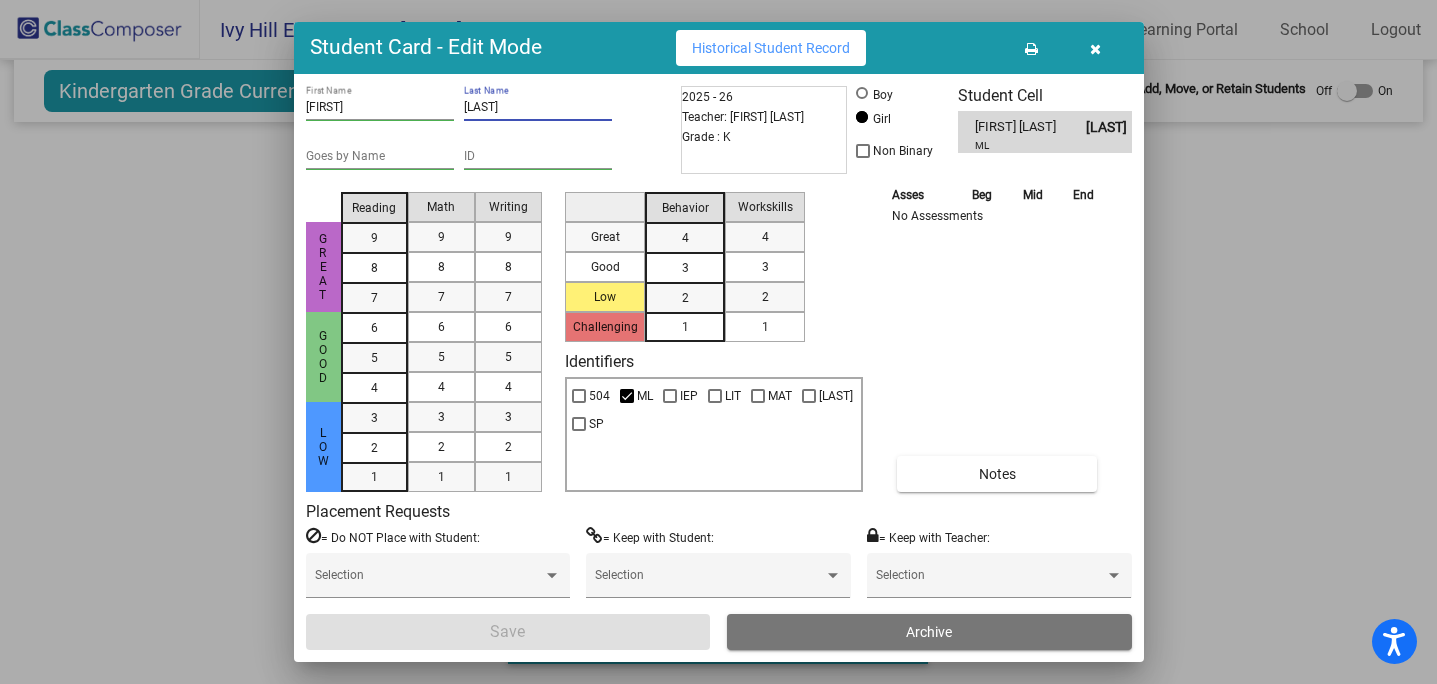 click on "[LAST]" at bounding box center [538, 108] 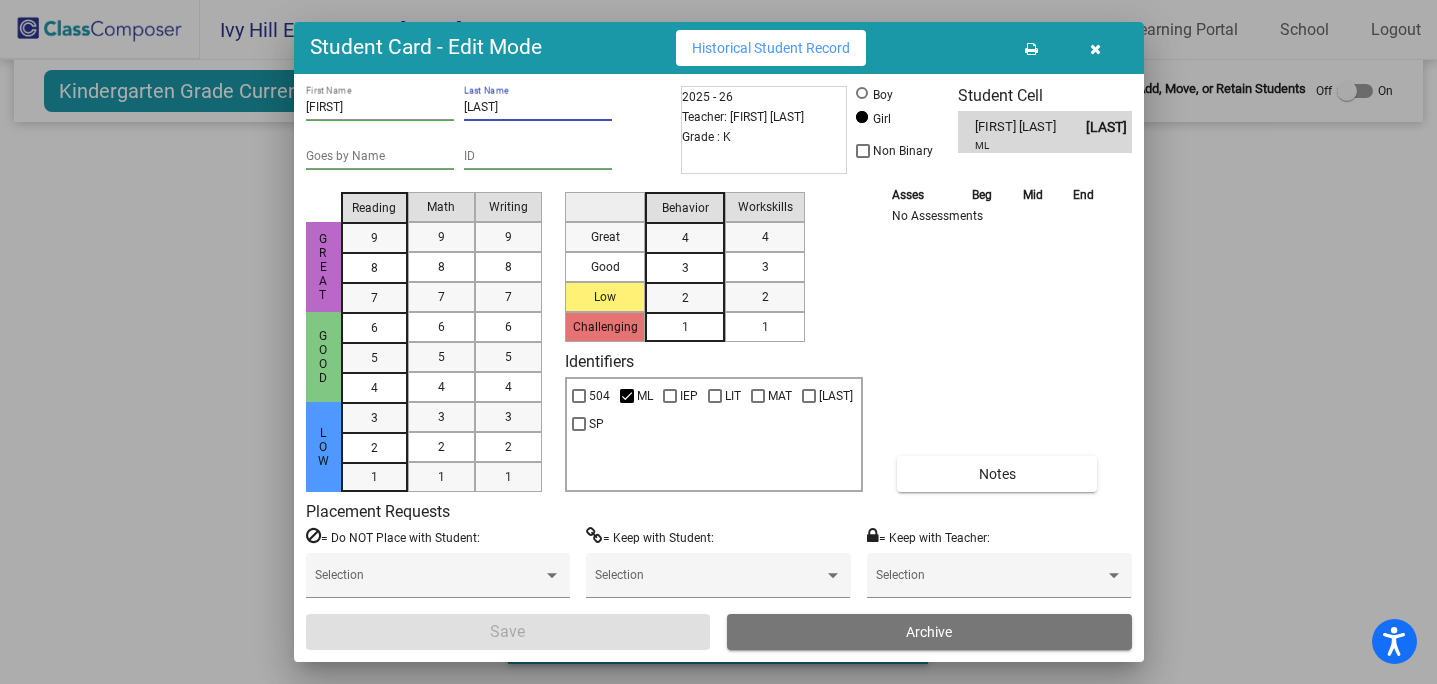 paste on "[FIRST] [LAST]" 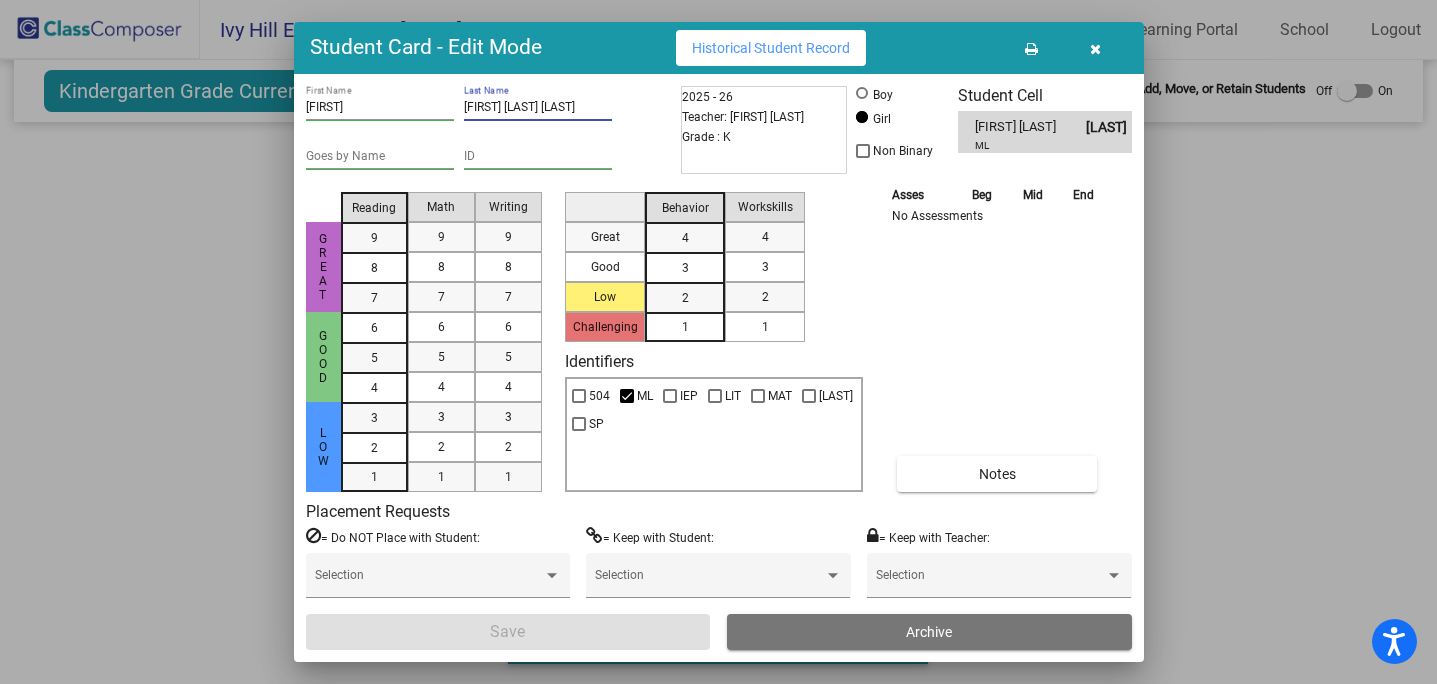 scroll, scrollTop: 0, scrollLeft: 13, axis: horizontal 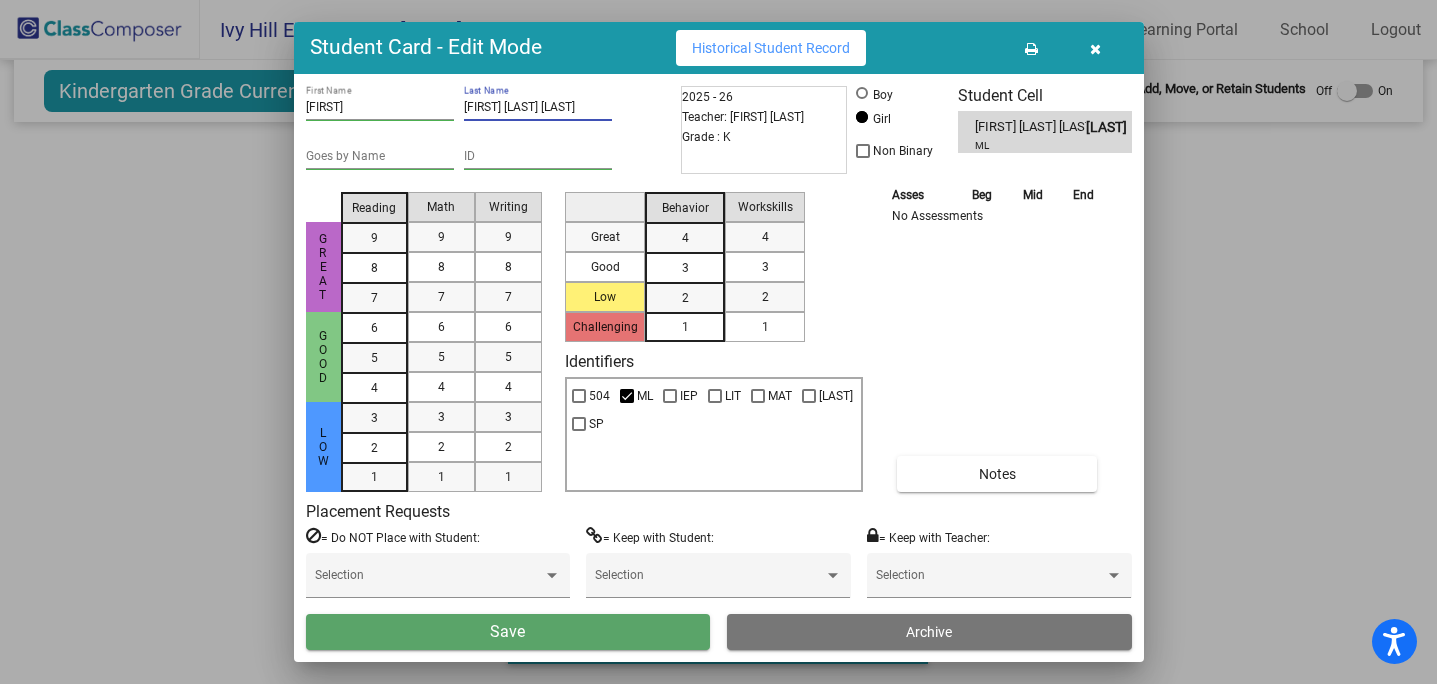 type on "[FIRST] [LAST] [LAST]" 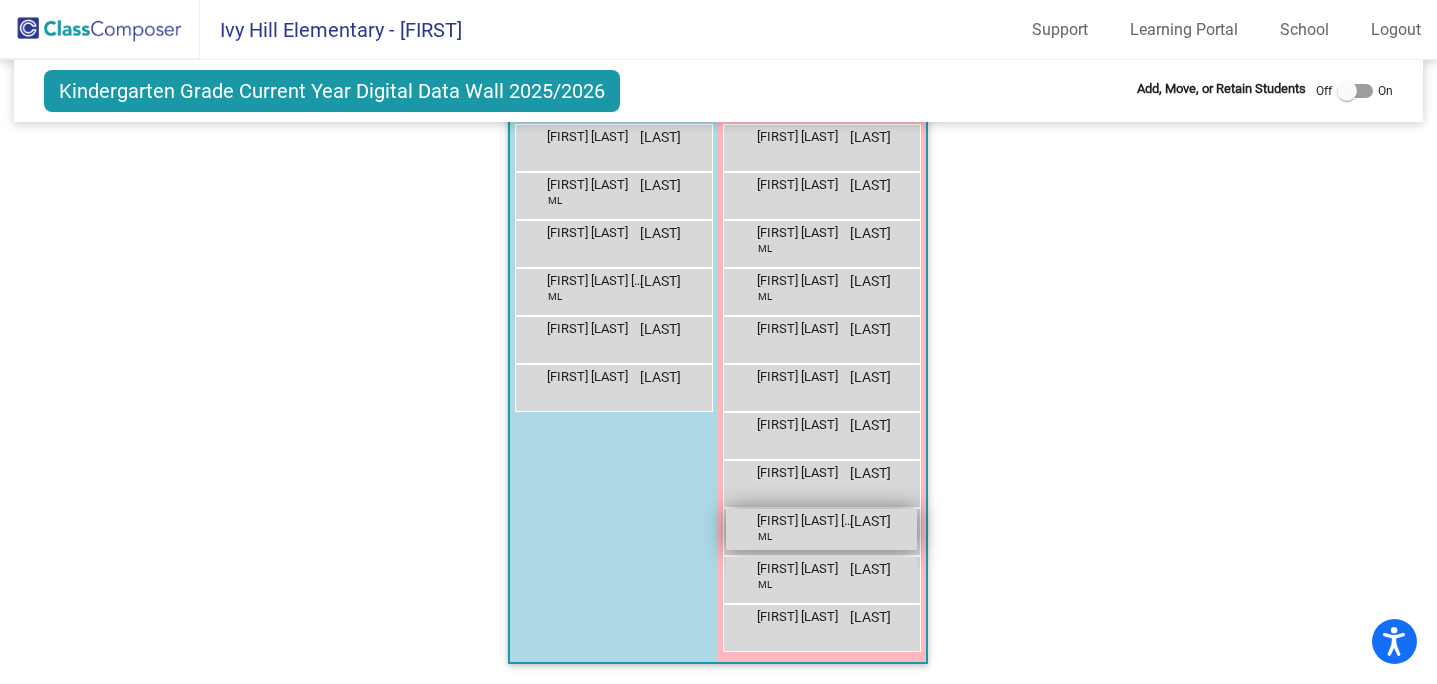 click on "[FIRST] [LAST] [LAST] [FIRST] [LAST] [LAST] [LAST] [LAST] [LAST]" at bounding box center [821, 529] 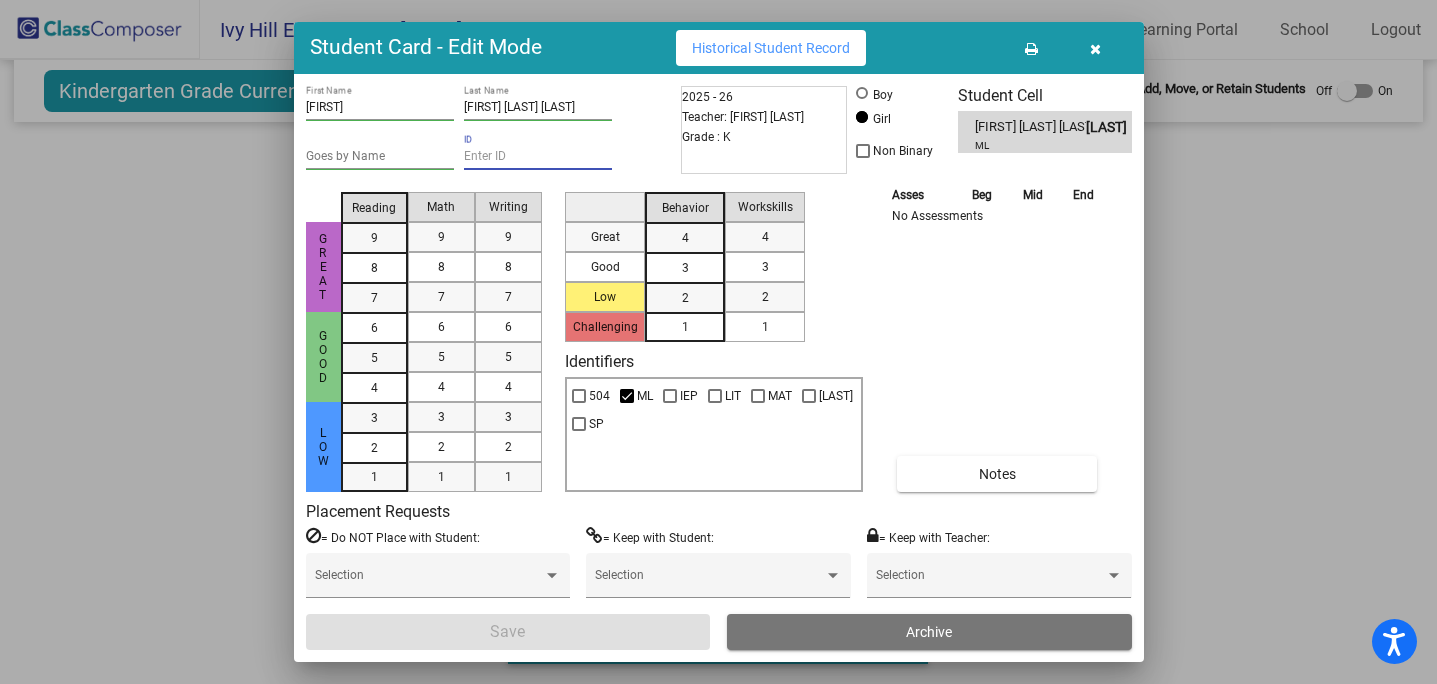 click on "ID" at bounding box center [538, 157] 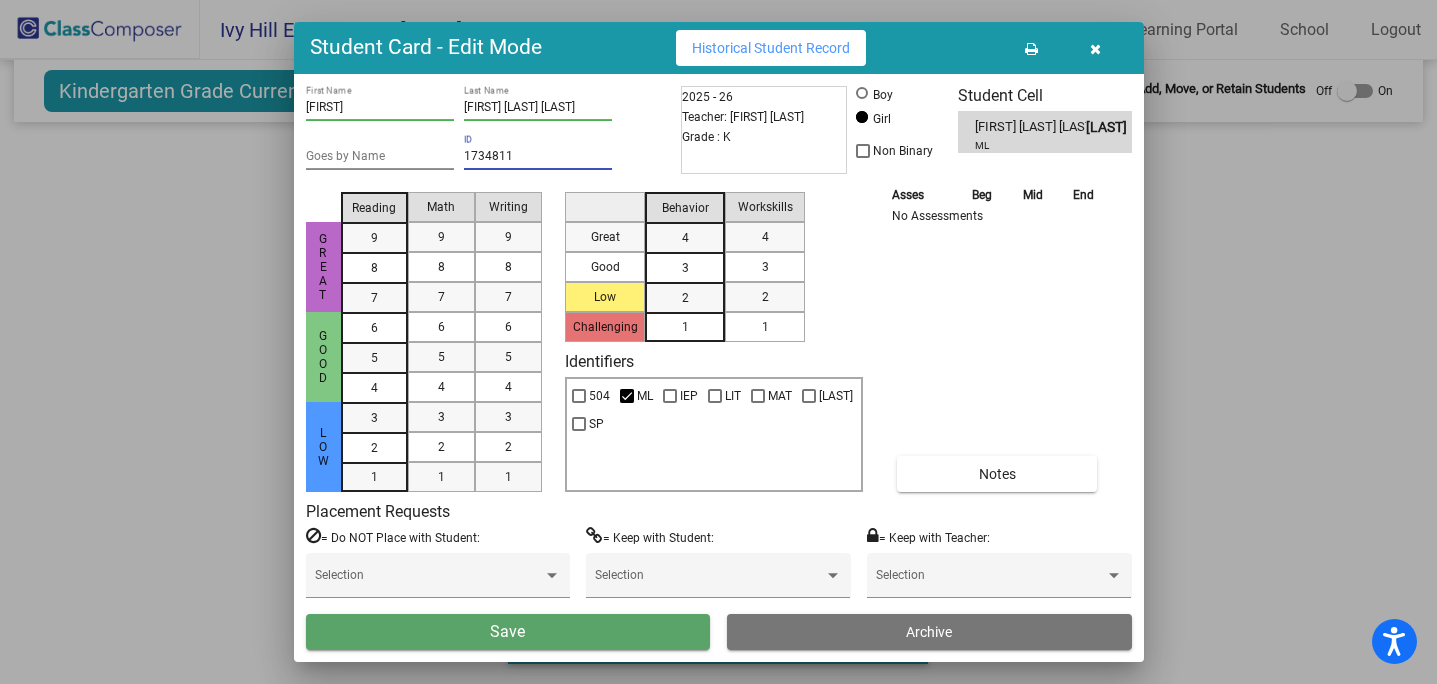 type on "1734811" 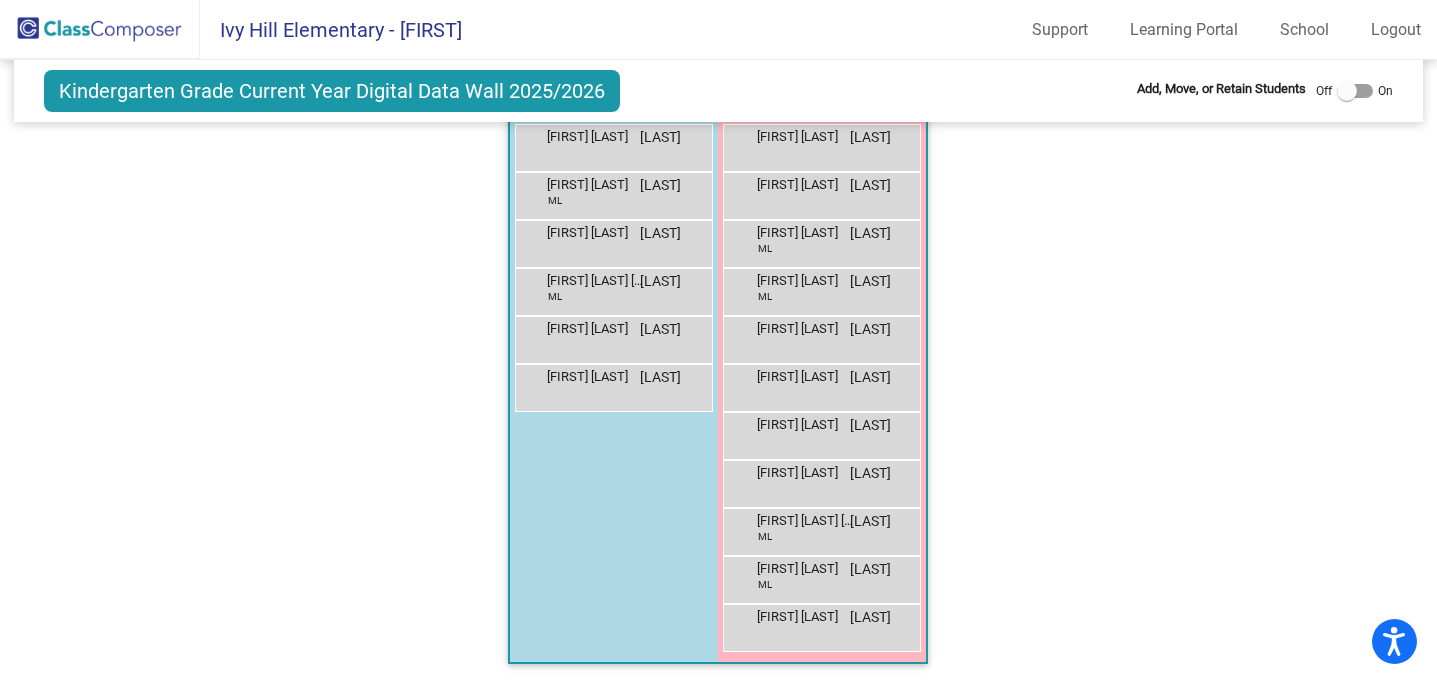 click 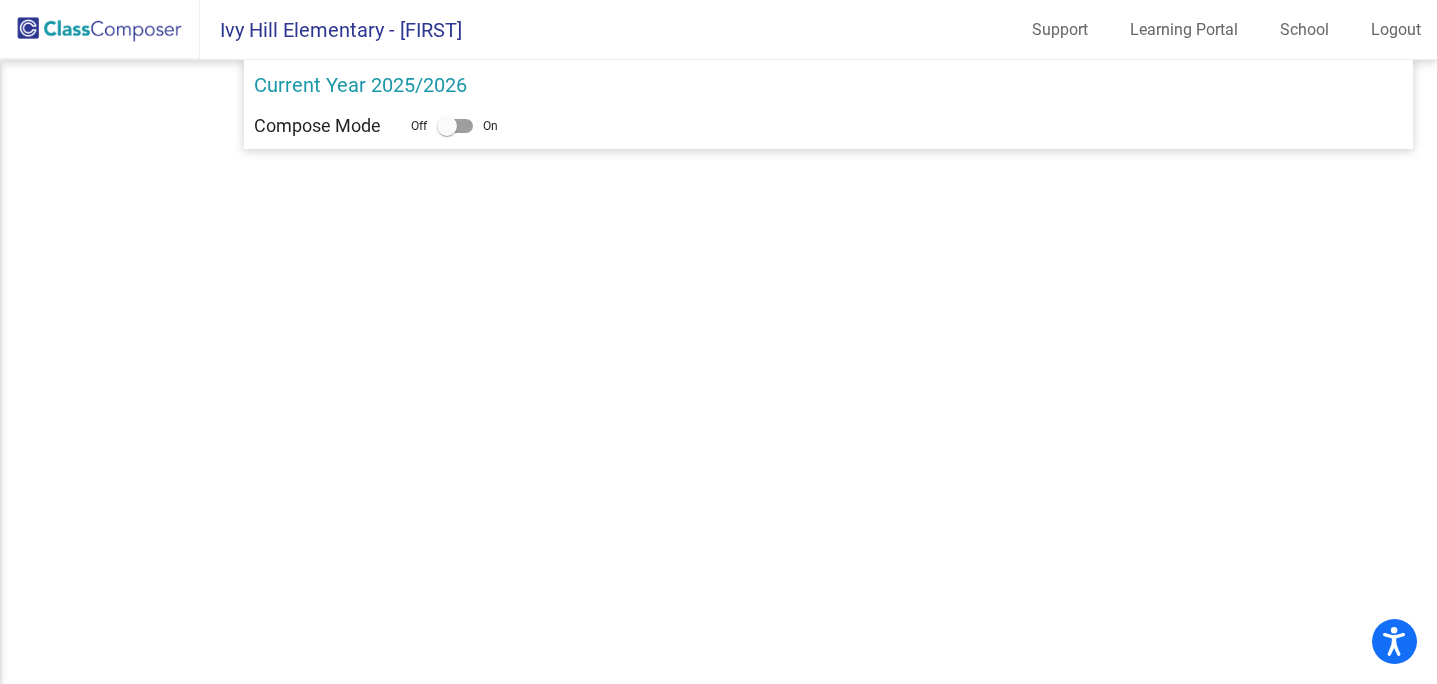 scroll, scrollTop: 0, scrollLeft: 0, axis: both 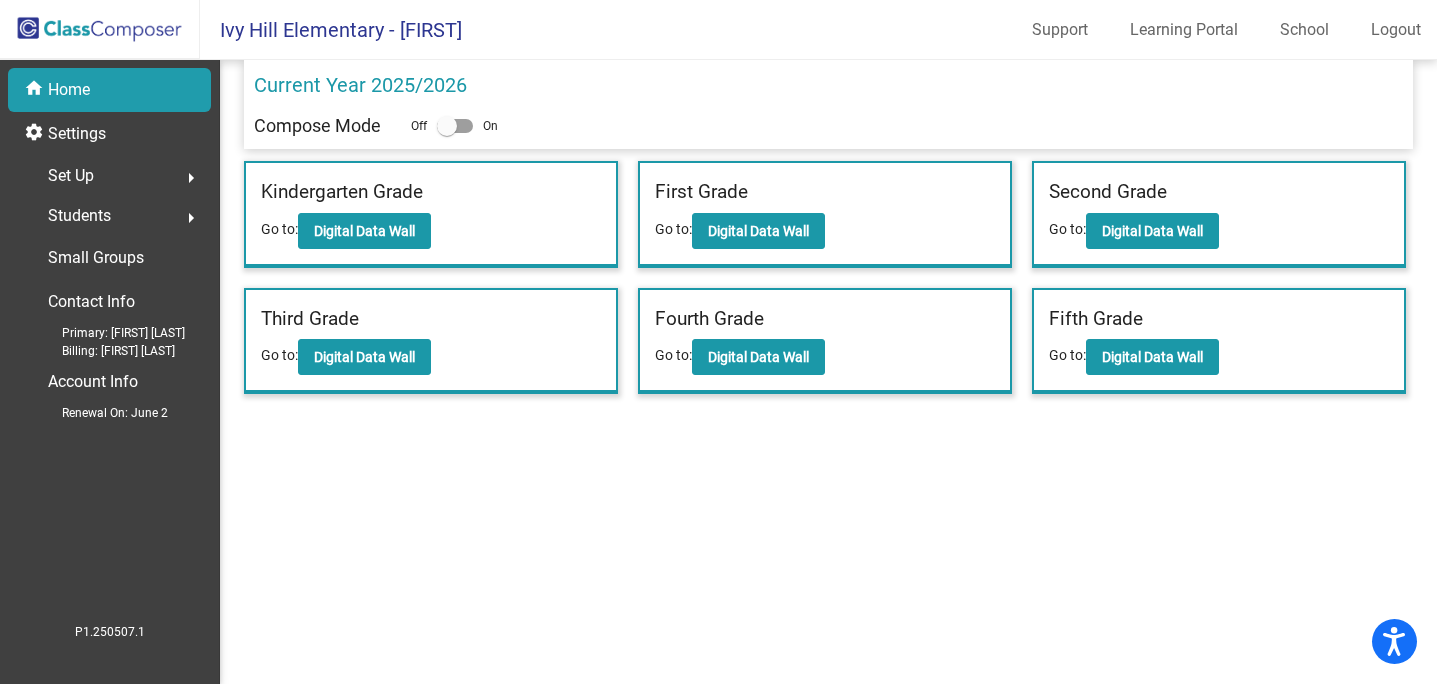 click on "Students  arrow_right" 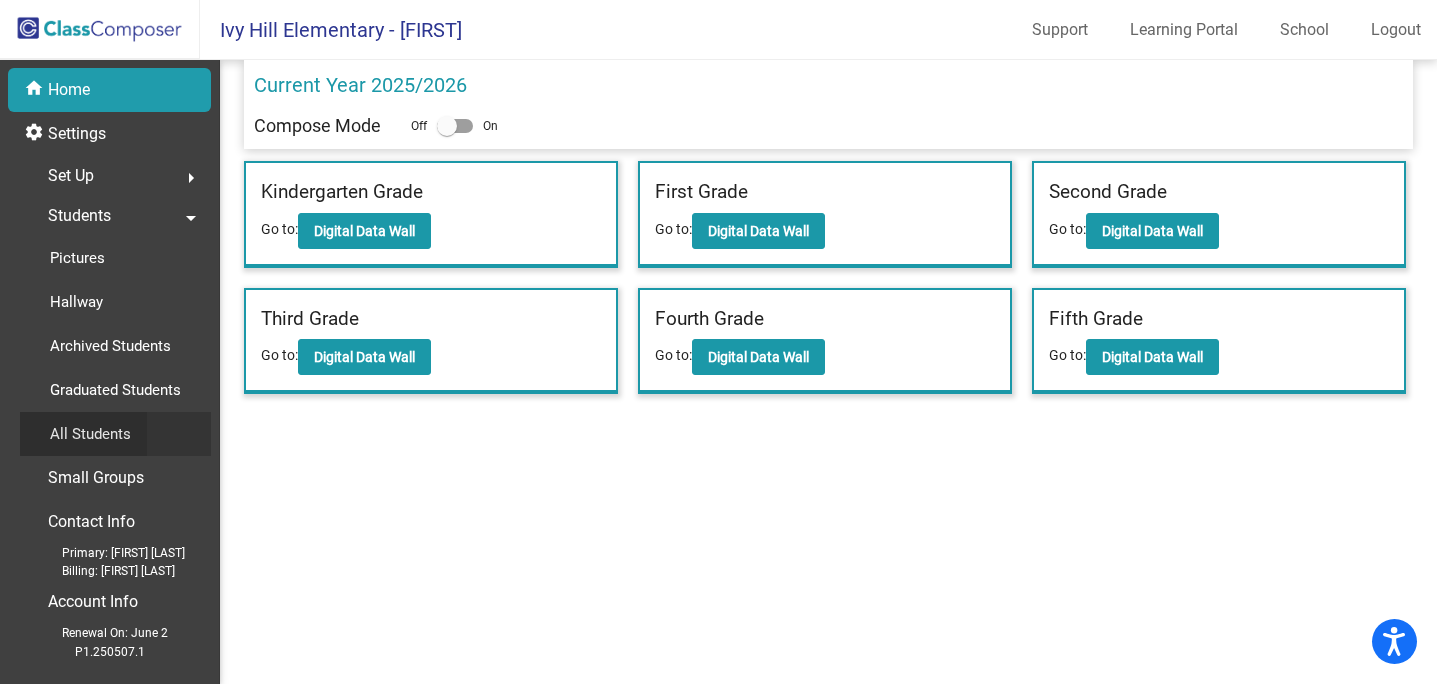 click on "All Students" 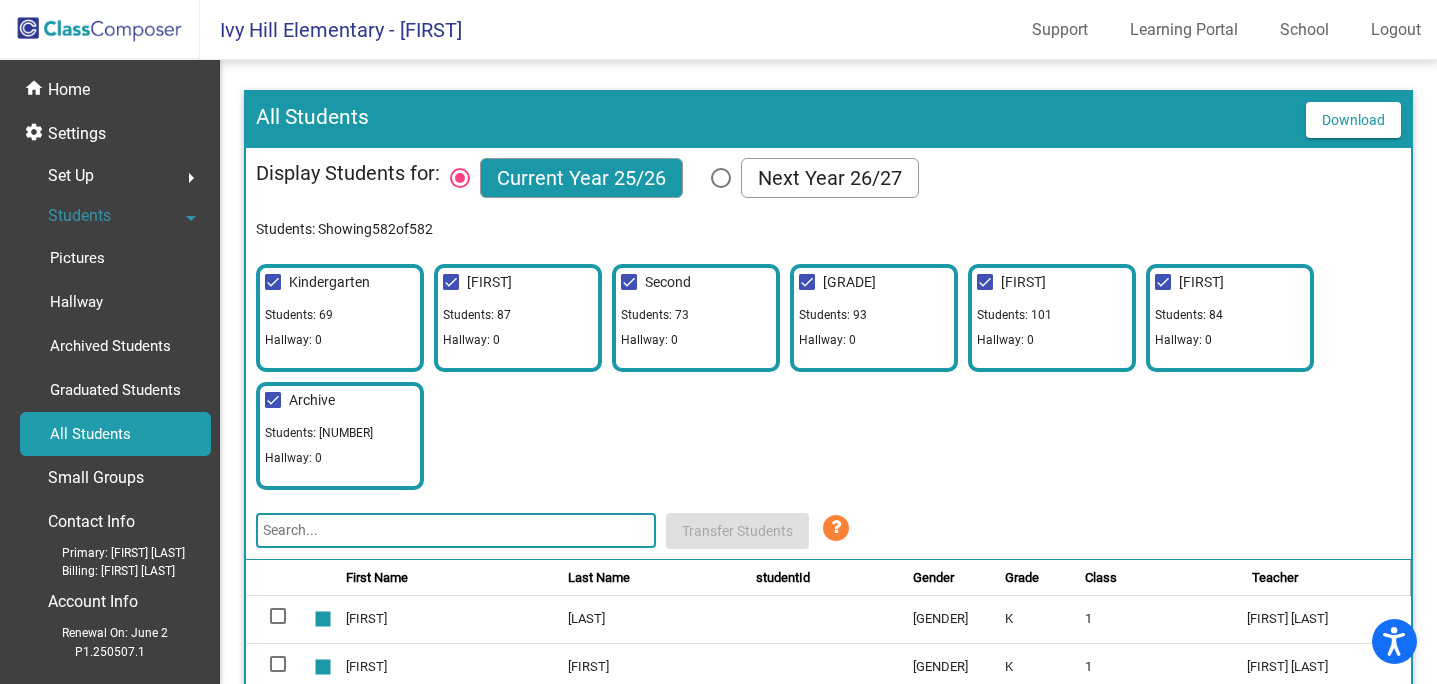 click 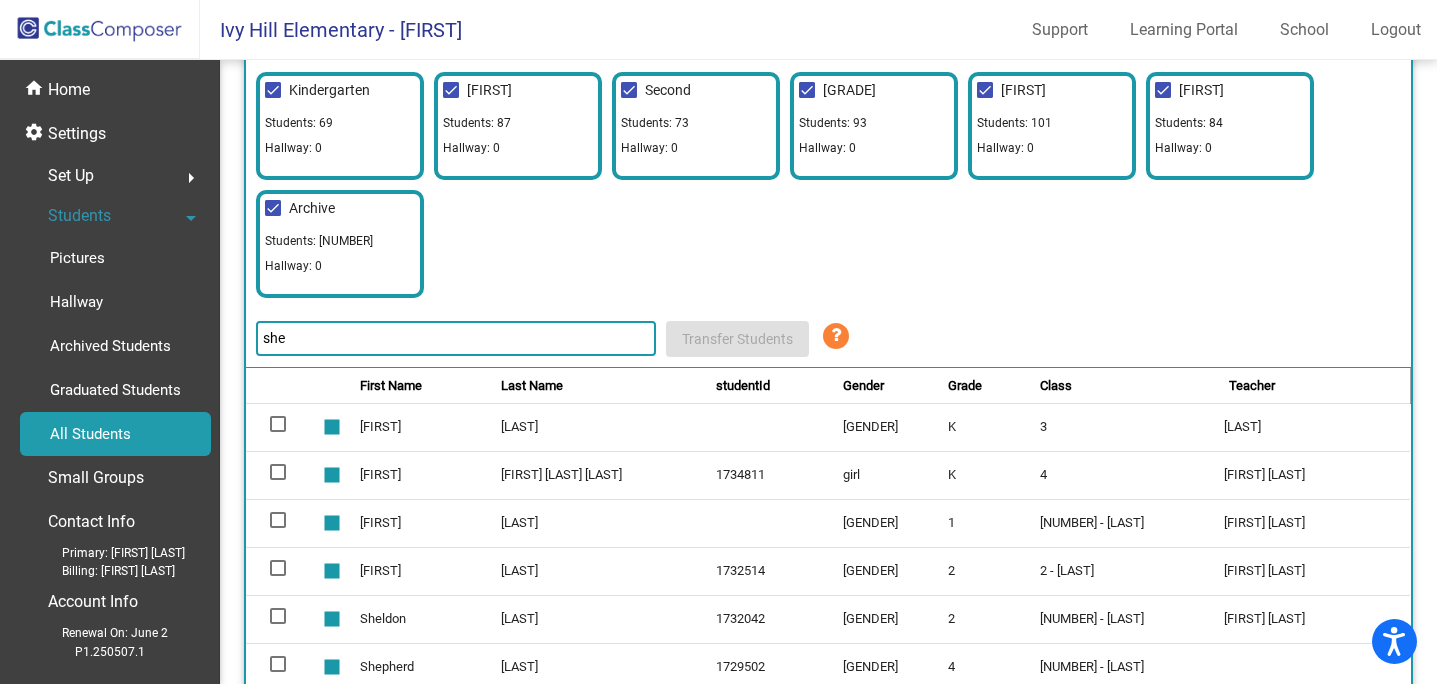 scroll, scrollTop: 255, scrollLeft: 0, axis: vertical 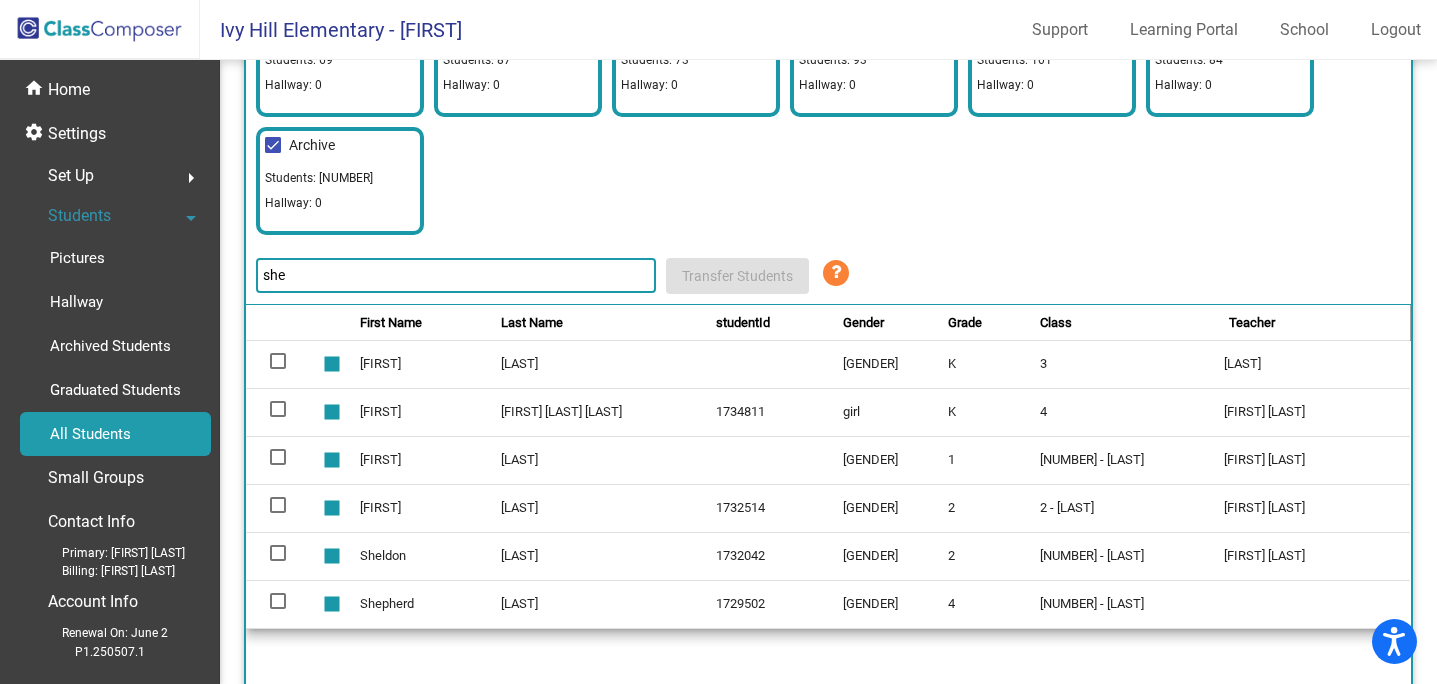 click on "she" 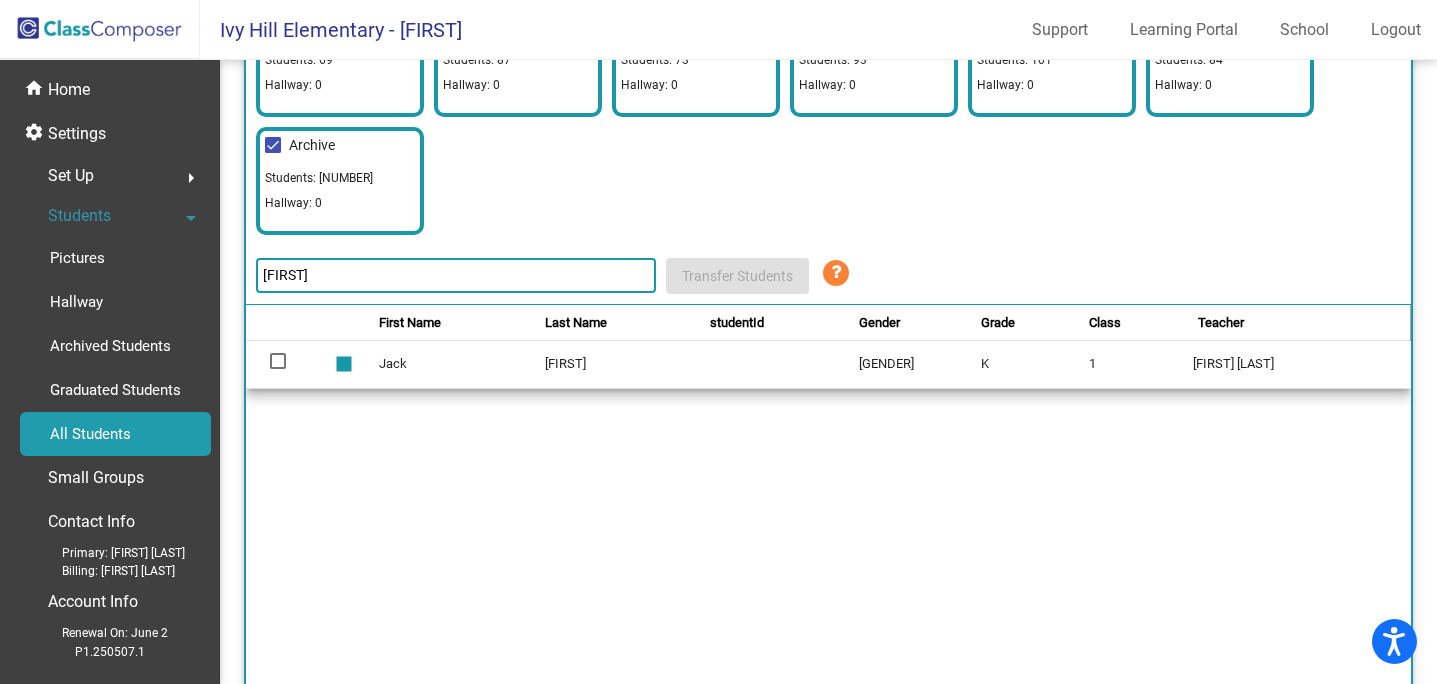 click on "[FIRST]" 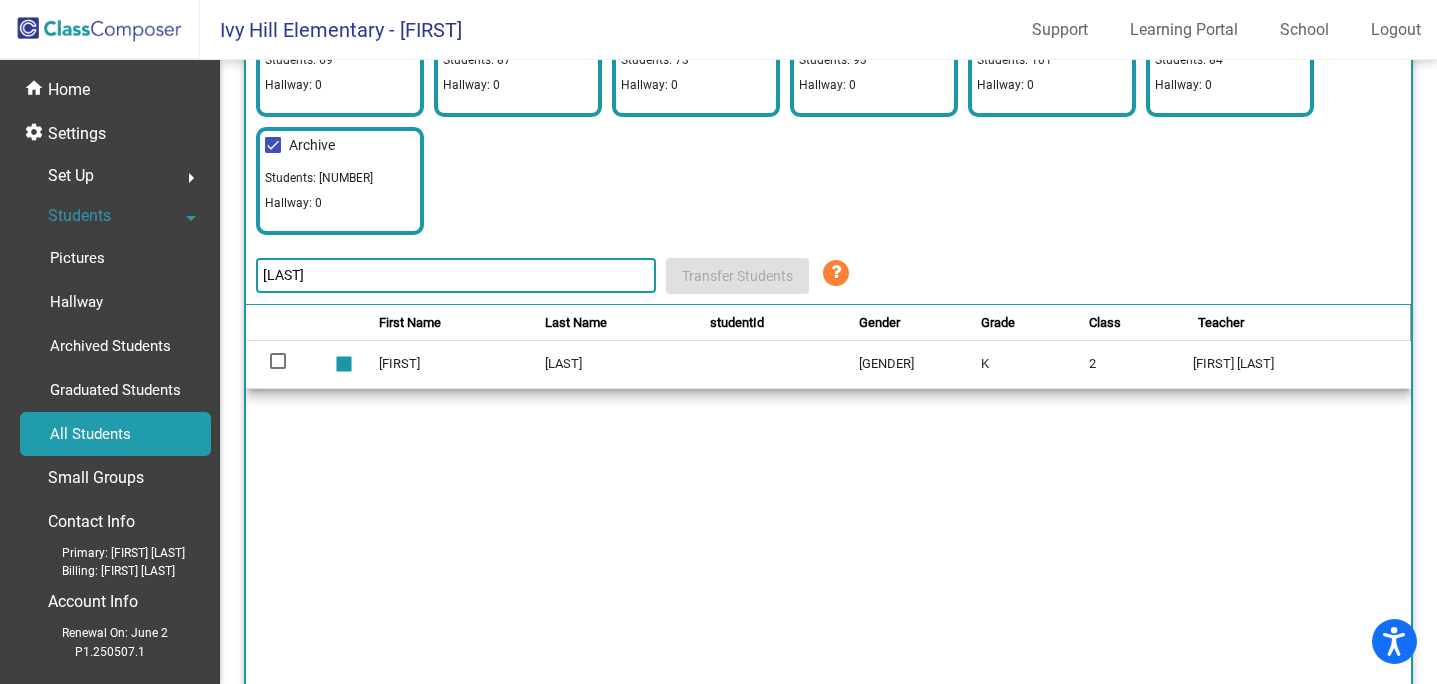 click on "[LAST]" 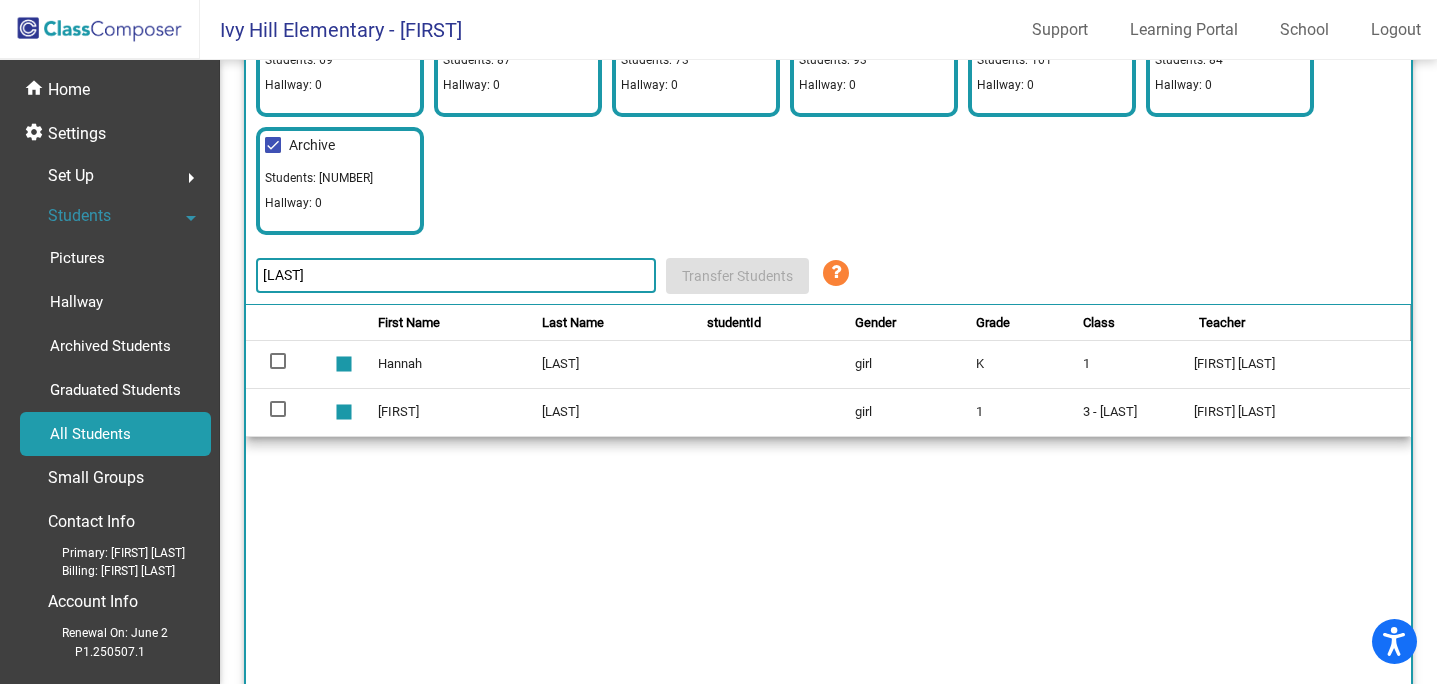 click on "[LAST]" 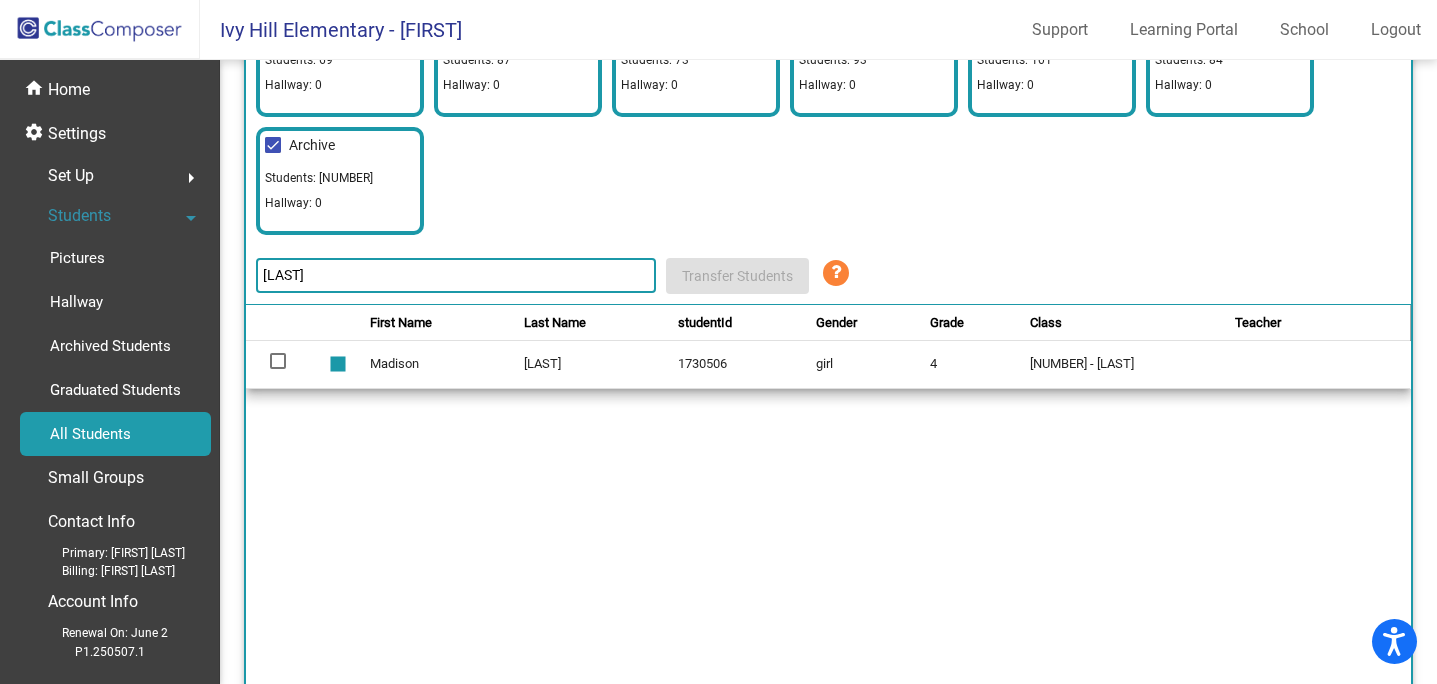 click on "[LAST]" 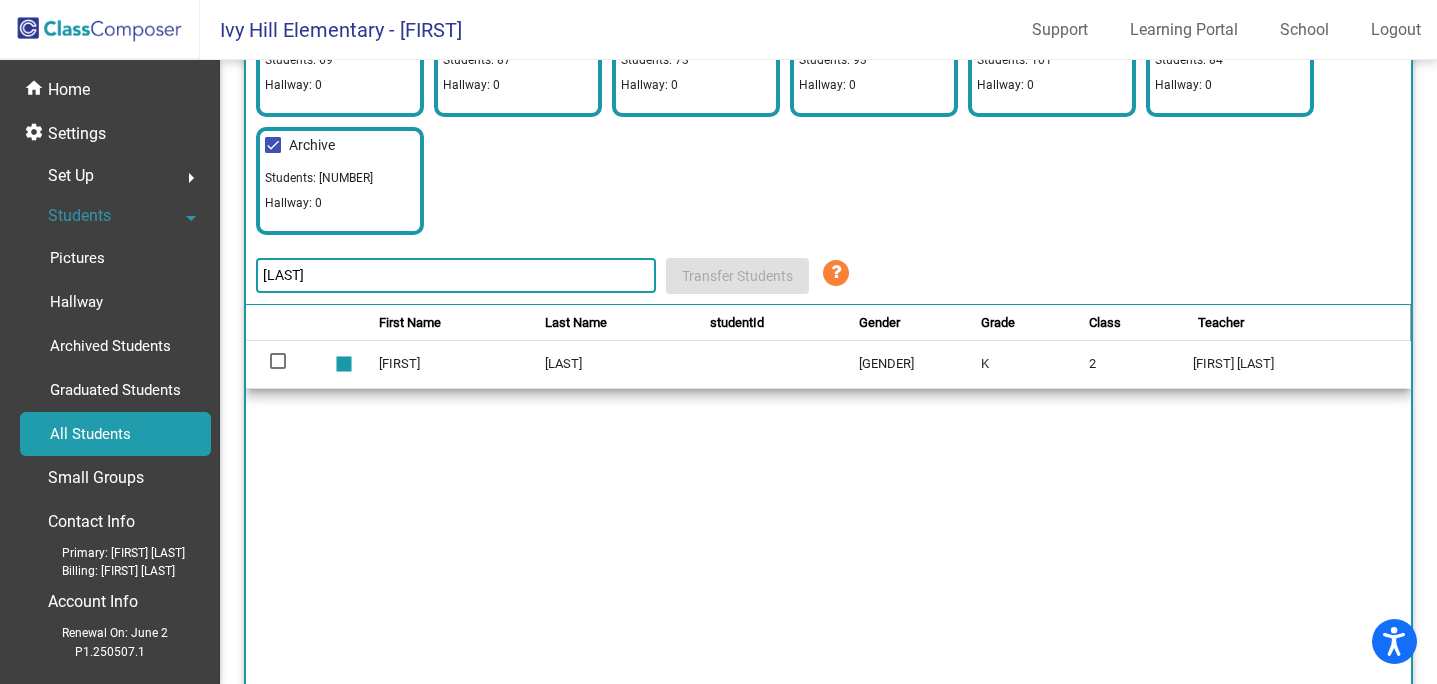 click on "[LAST]" 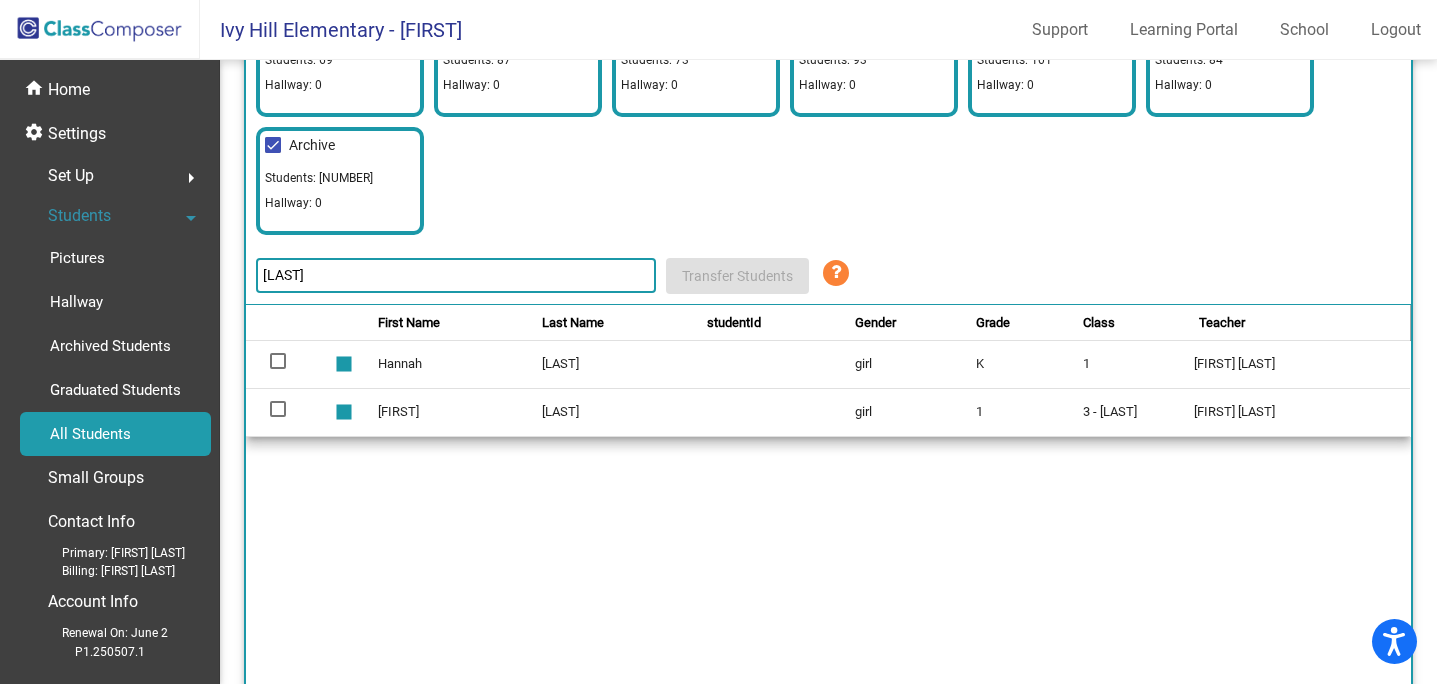 click on "[LAST]" 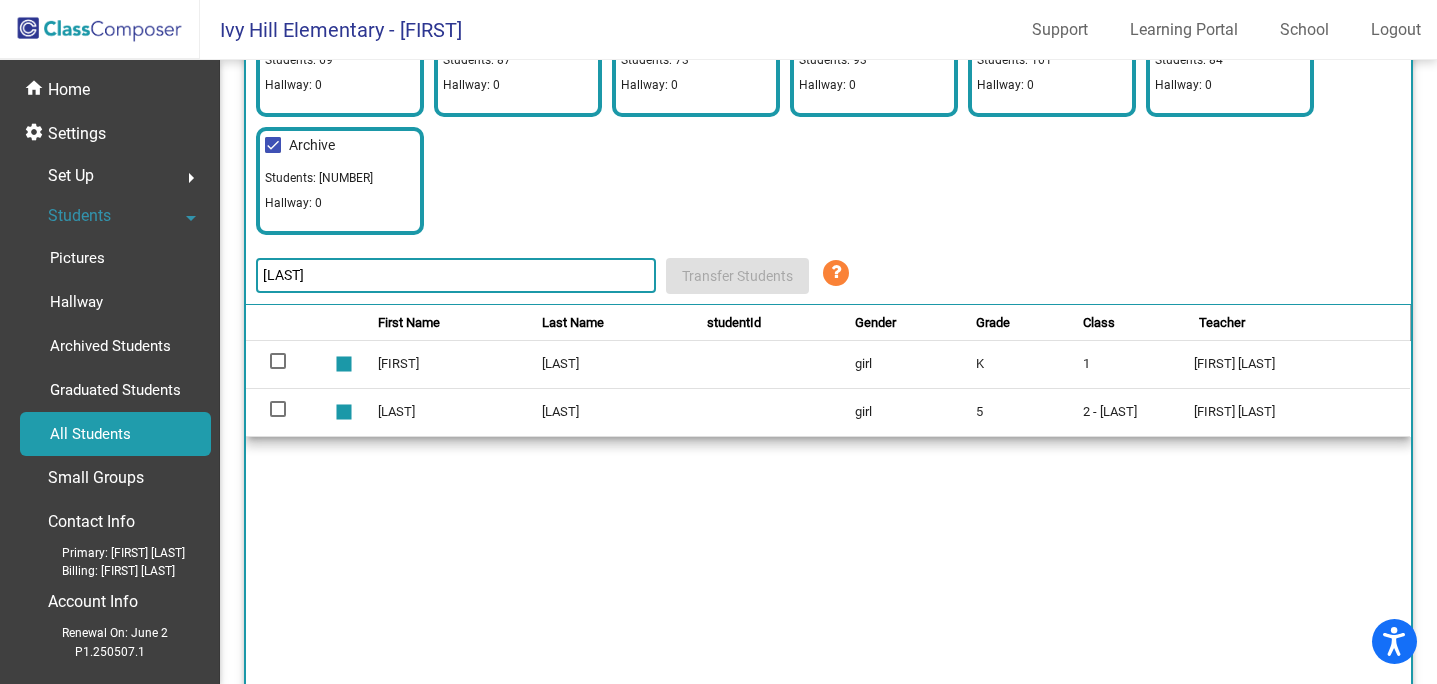 click on "[LAST]" 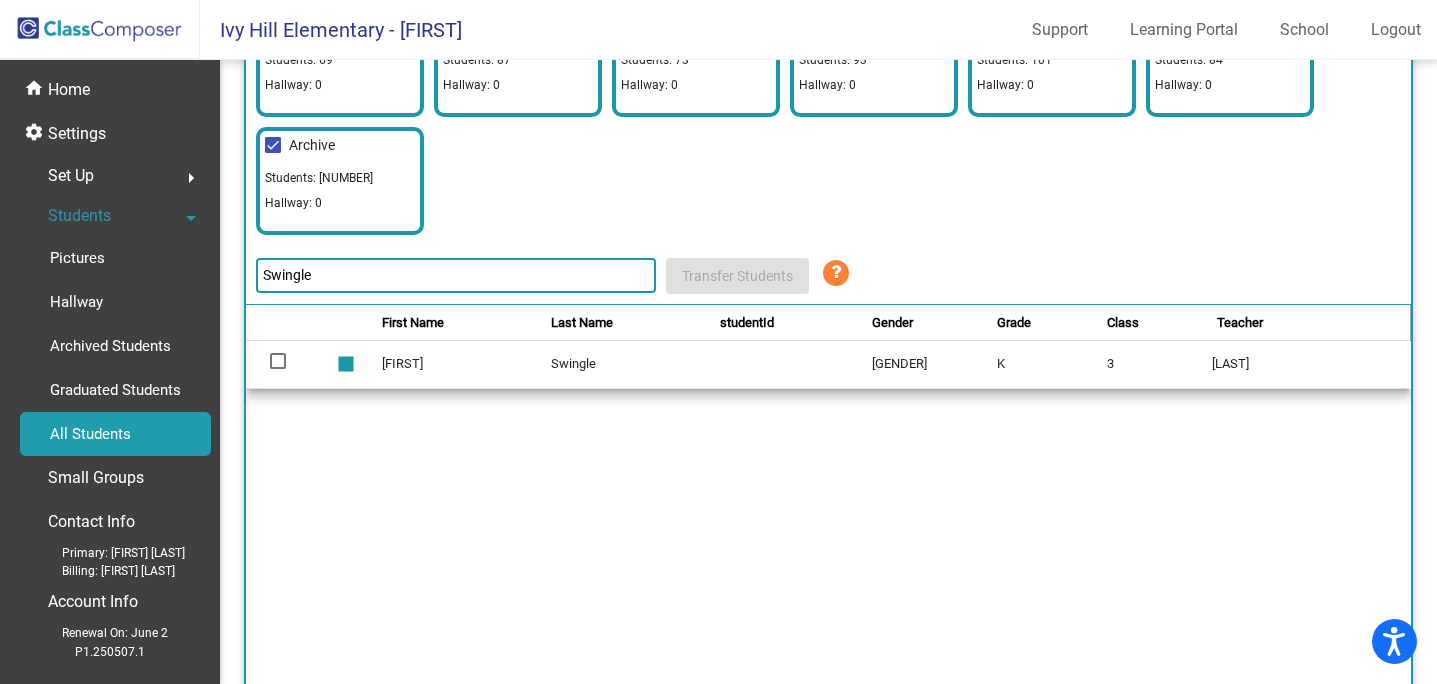click on "Swingle" 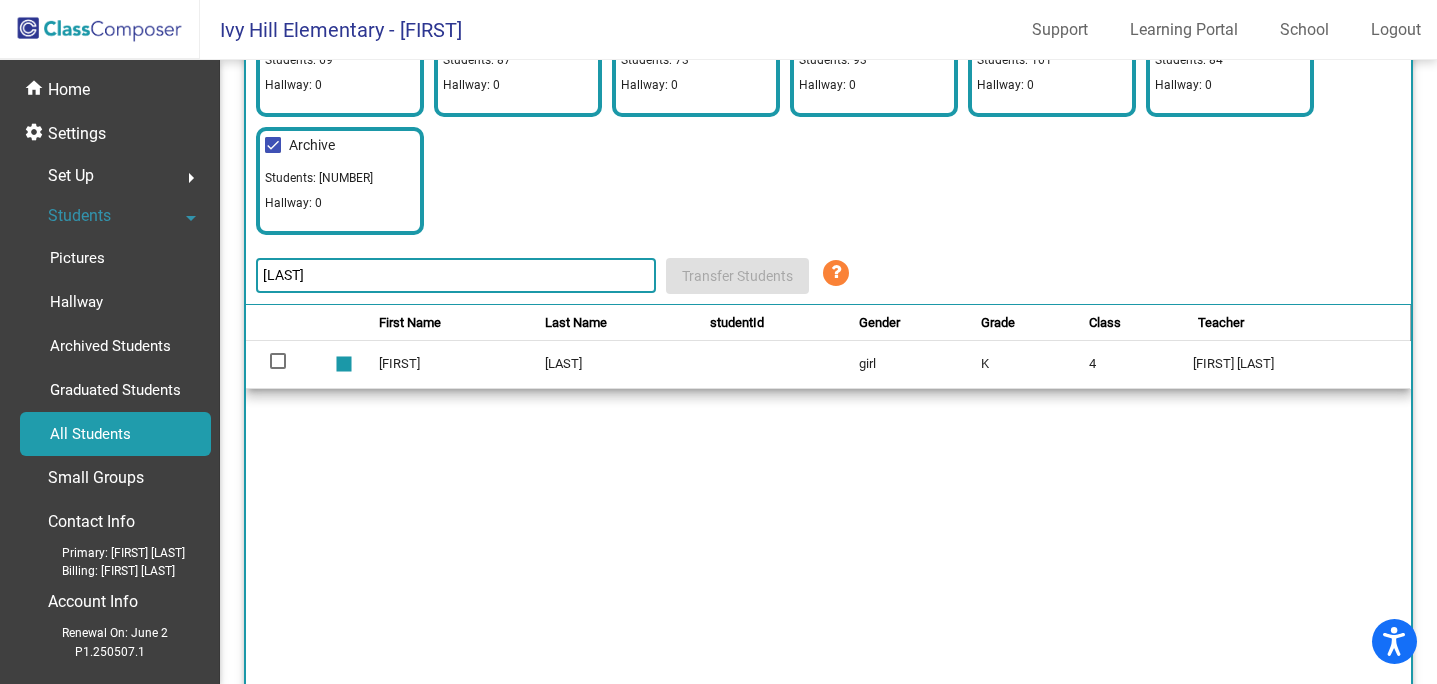 click on "[LAST]" 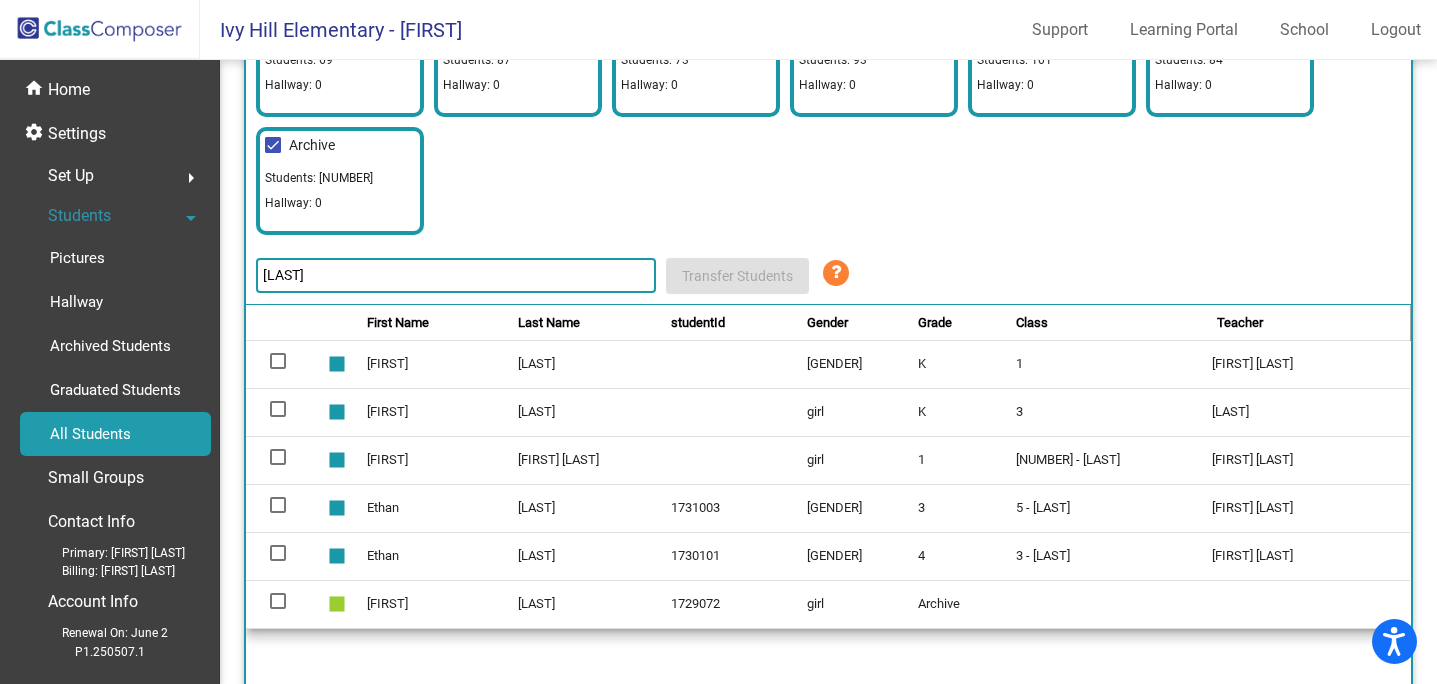 click on "[LAST]" 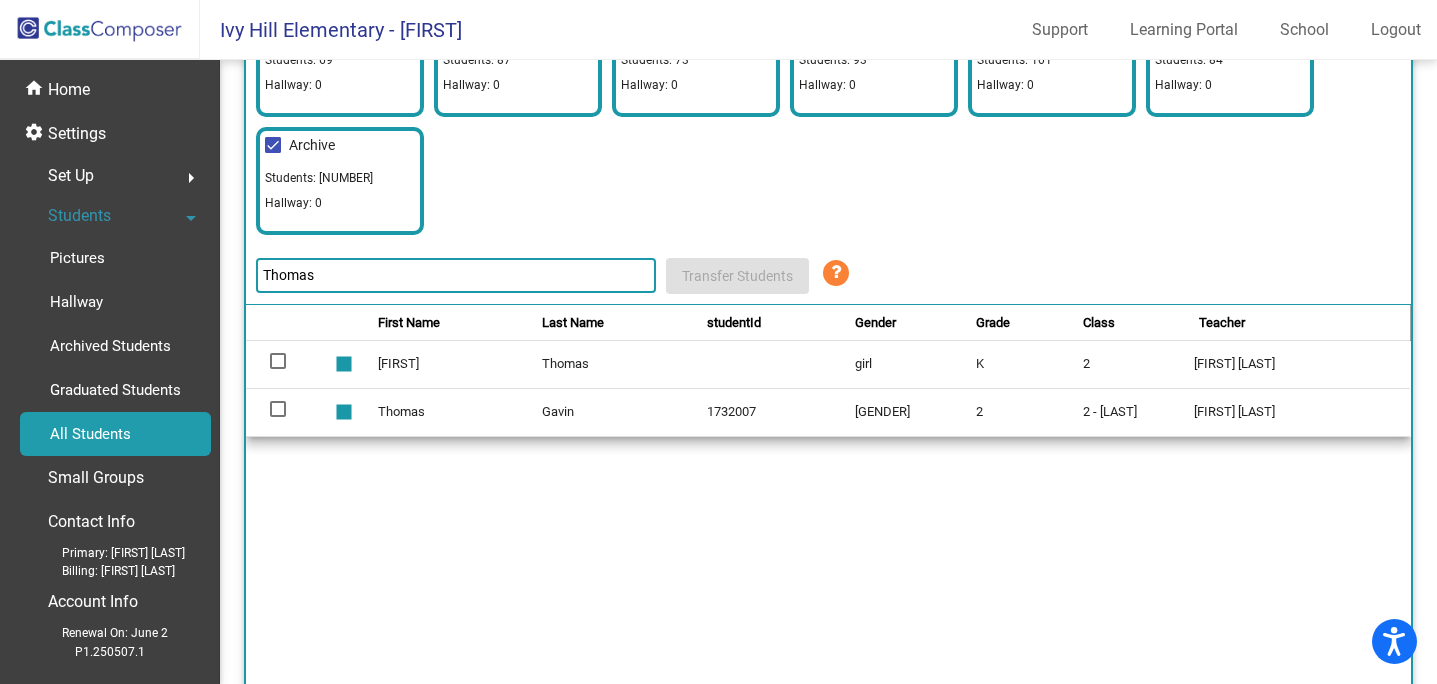 click on "Thomas" 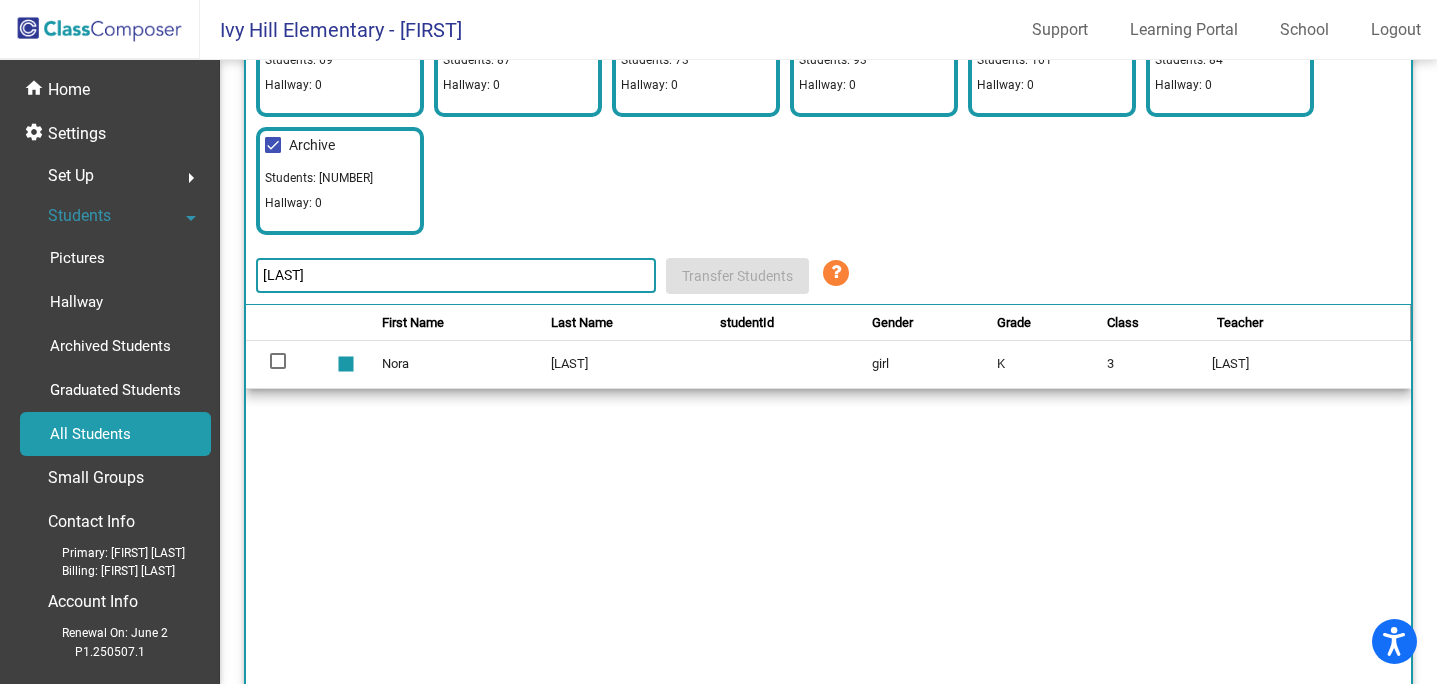 click on "[LAST]" 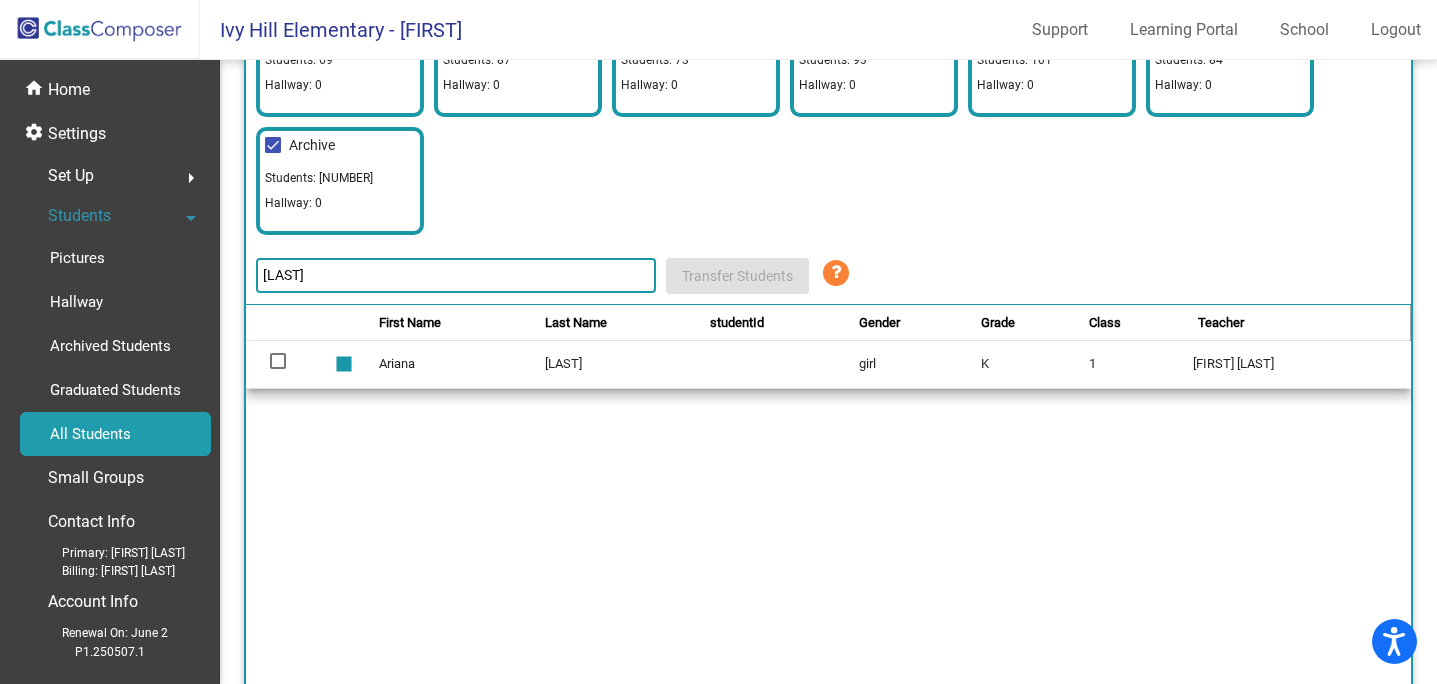 click on "[LAST]" 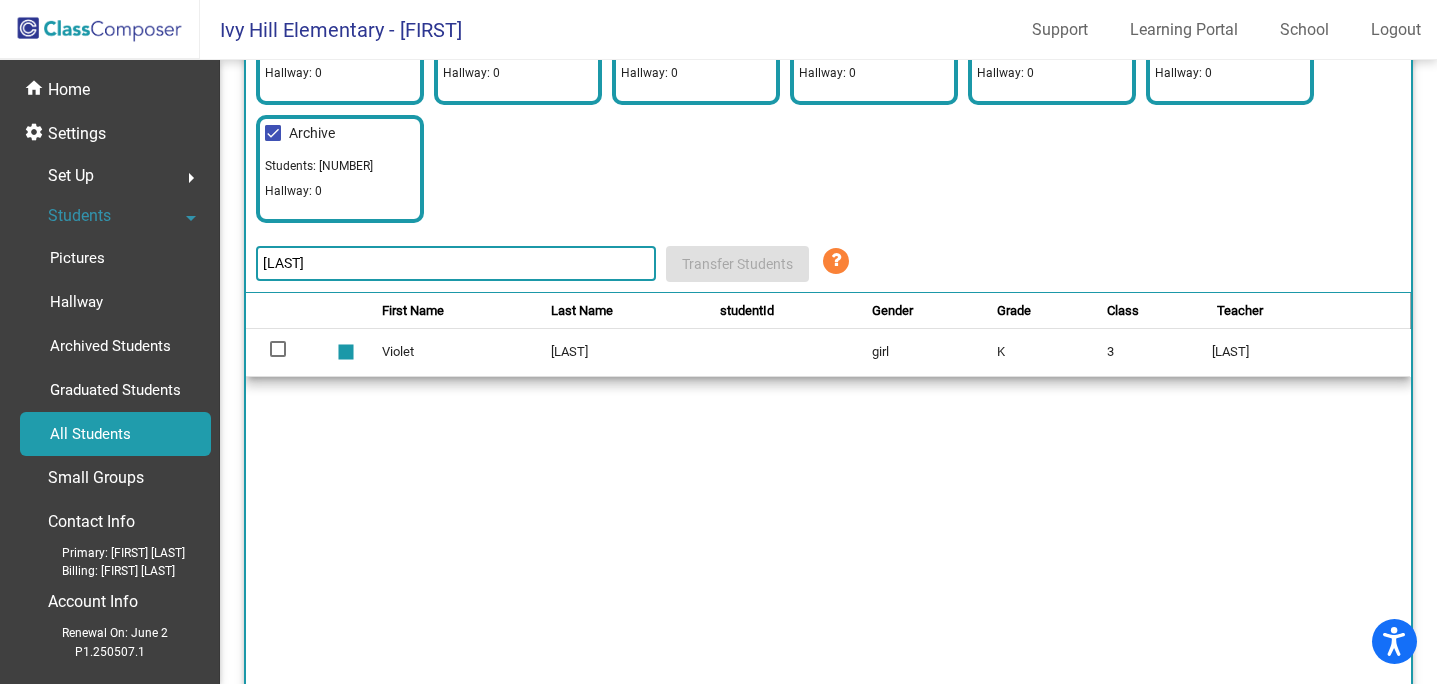 scroll, scrollTop: 268, scrollLeft: 0, axis: vertical 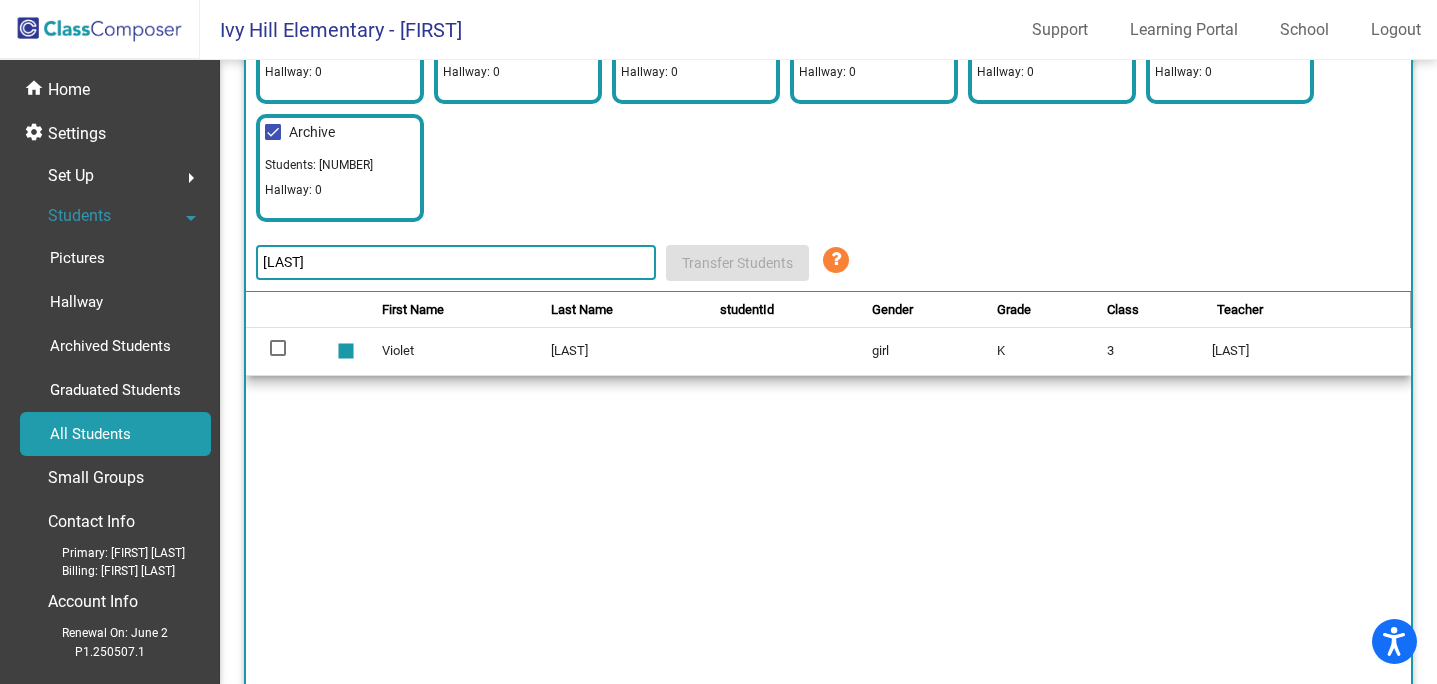 click on "[LAST]" 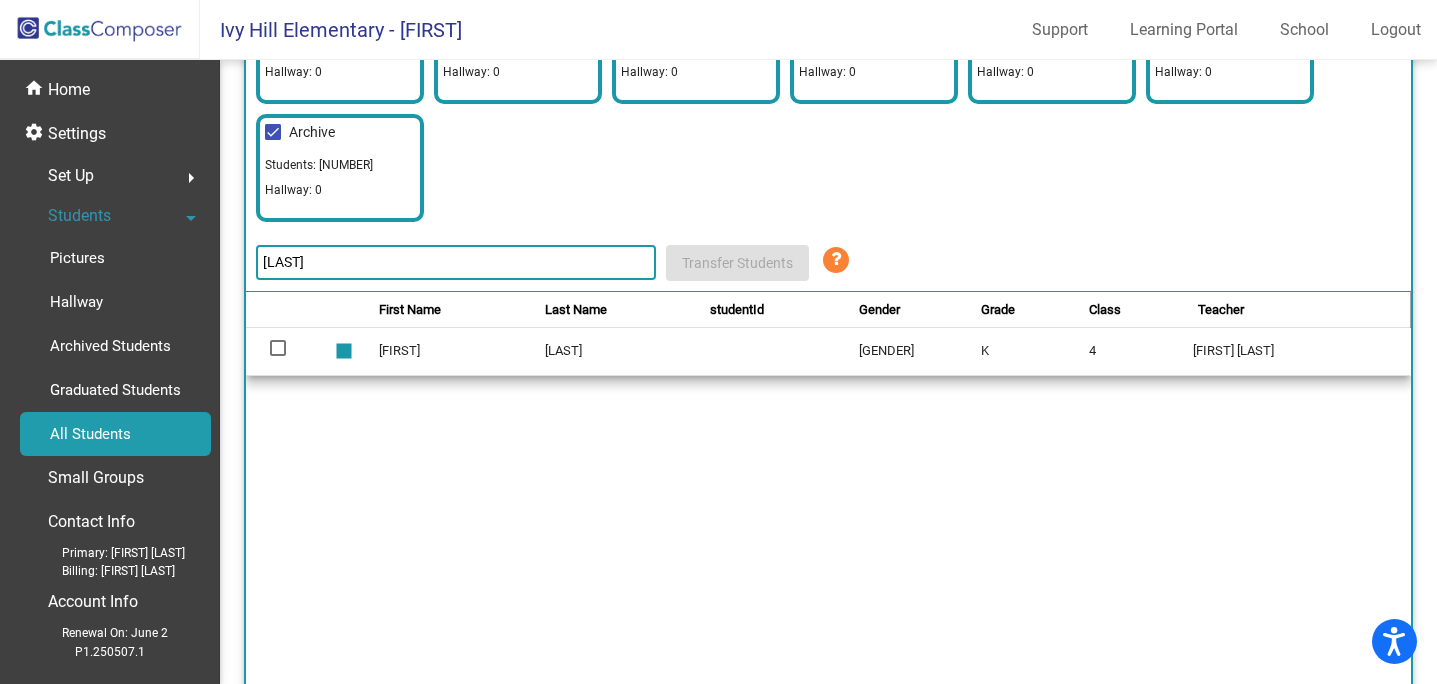 click on "[LAST]" 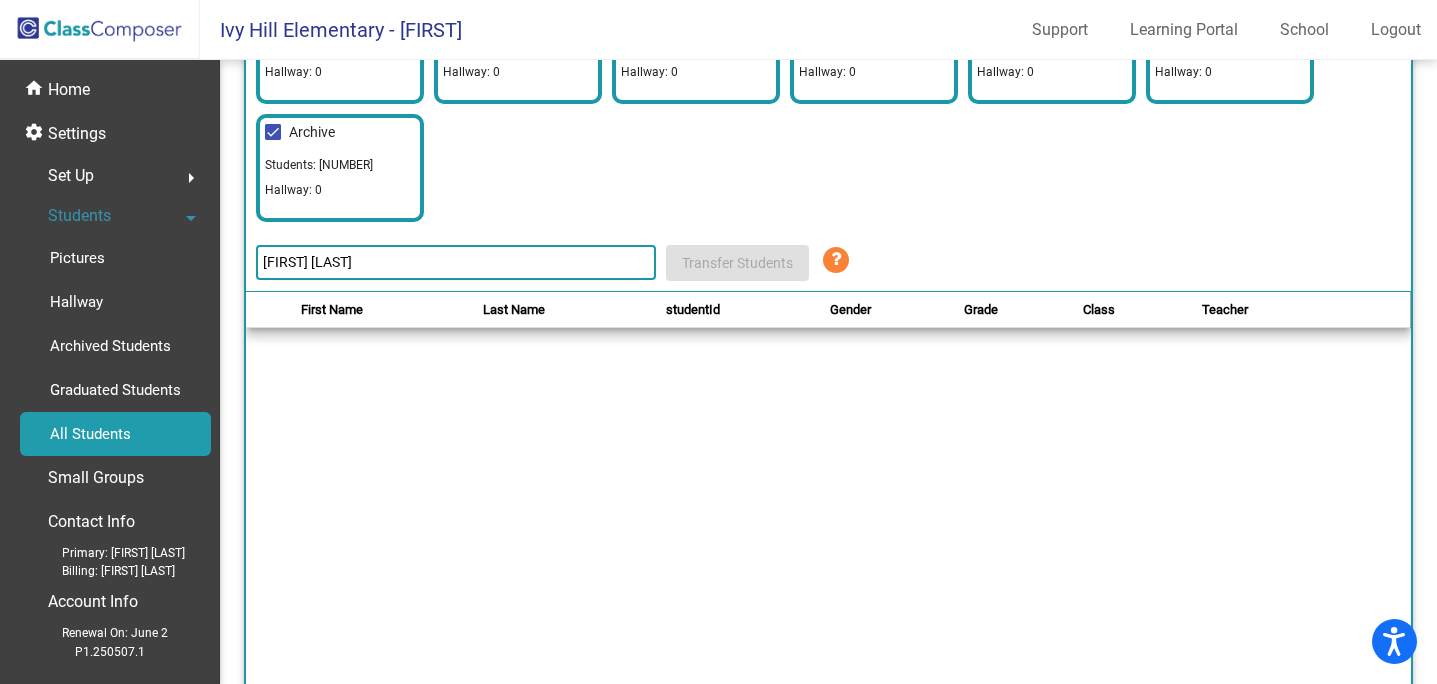 click on "[FIRST] [LAST]" 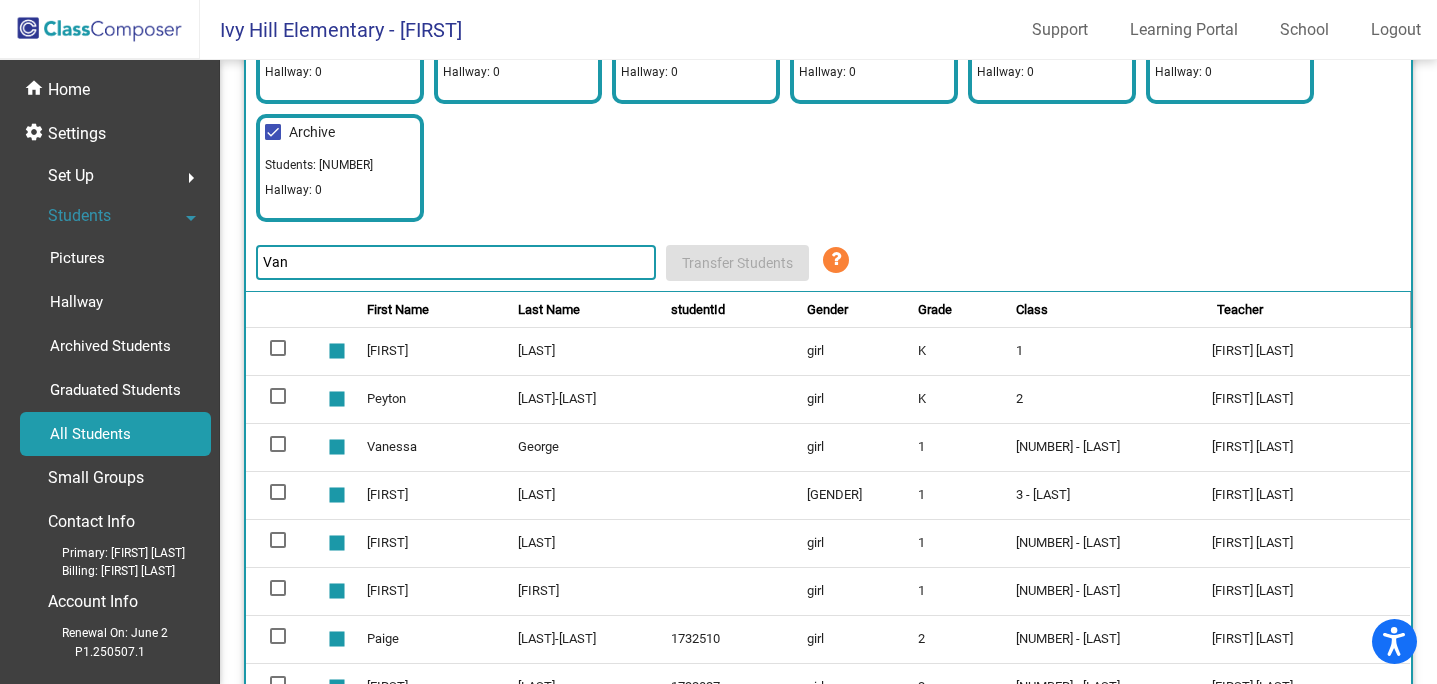 click on "Van" 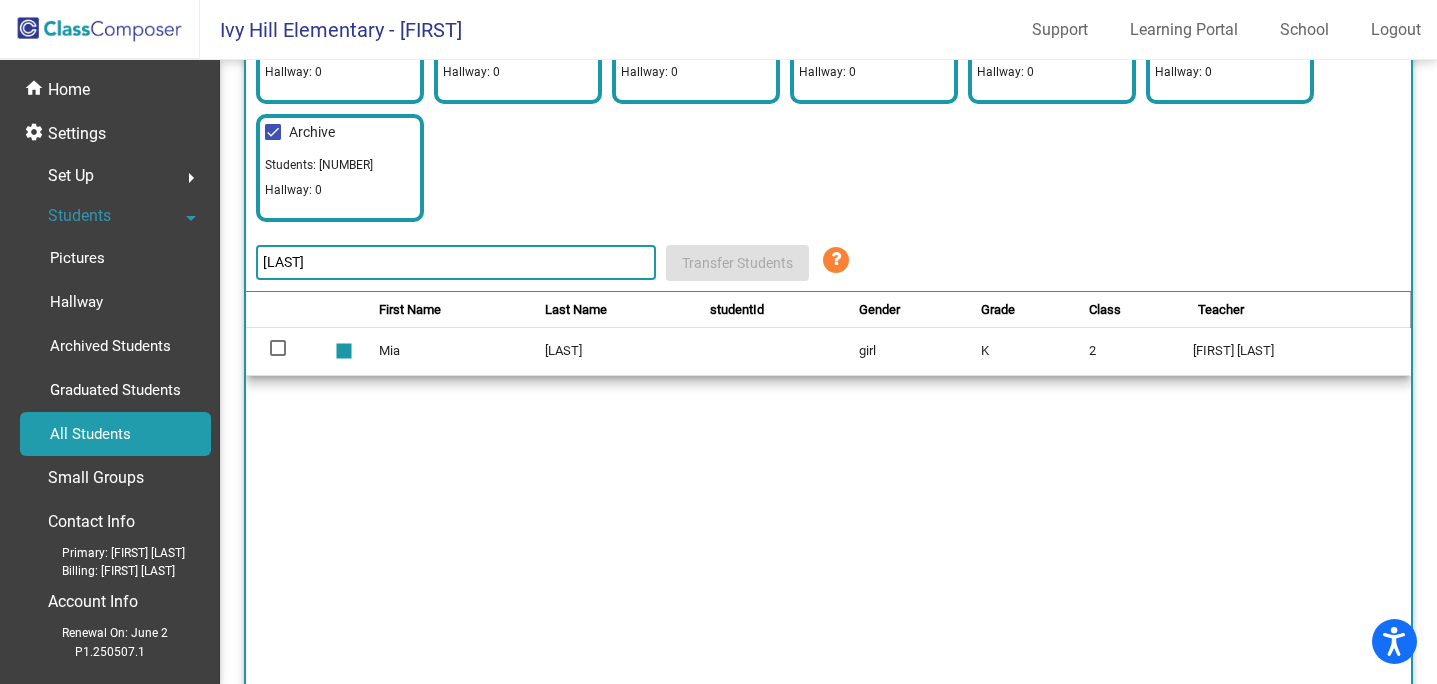 click on "[LAST]" 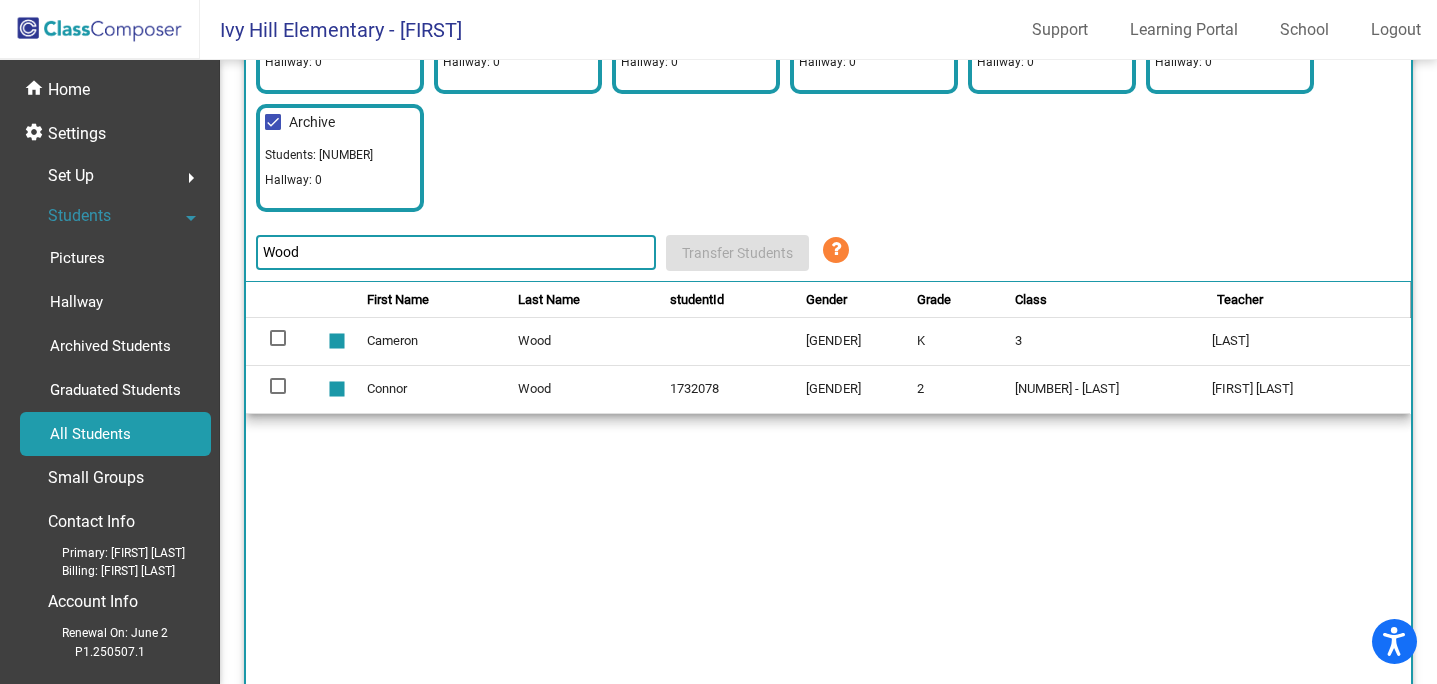 click on "Wood" 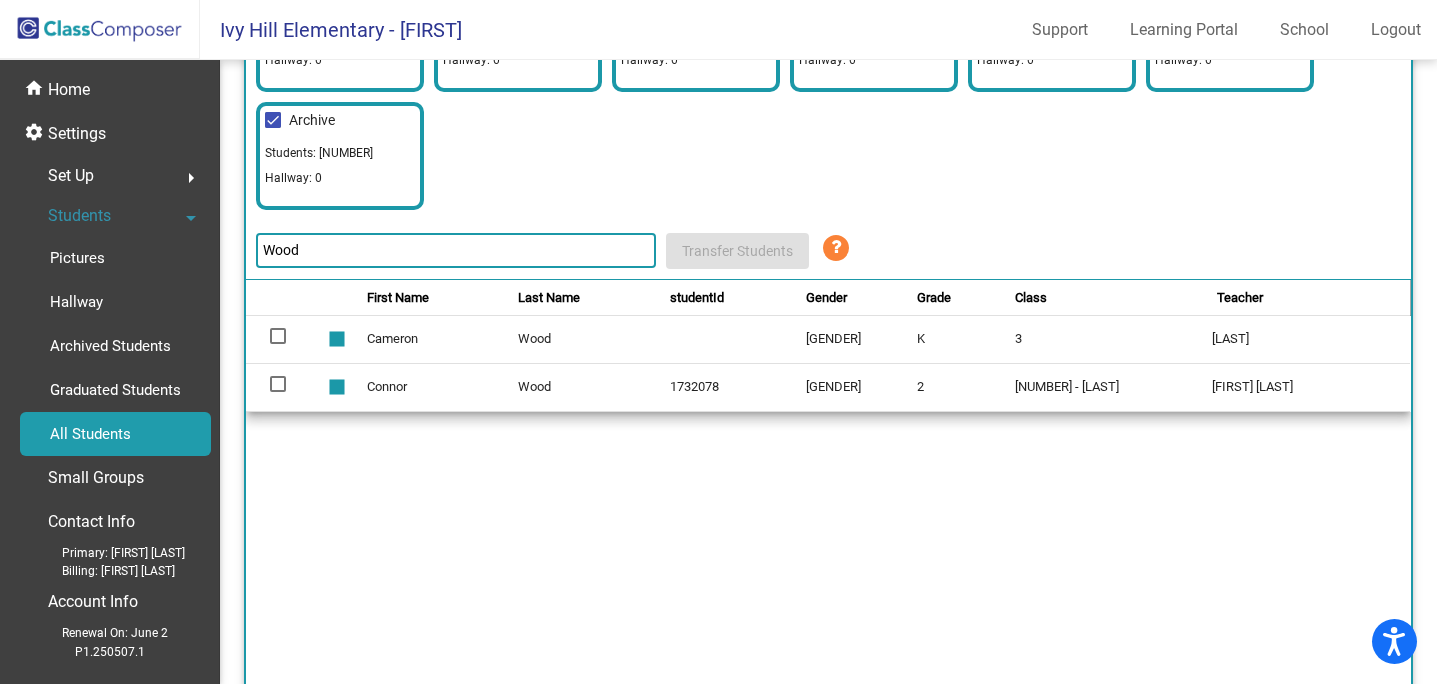 click on "Wood" 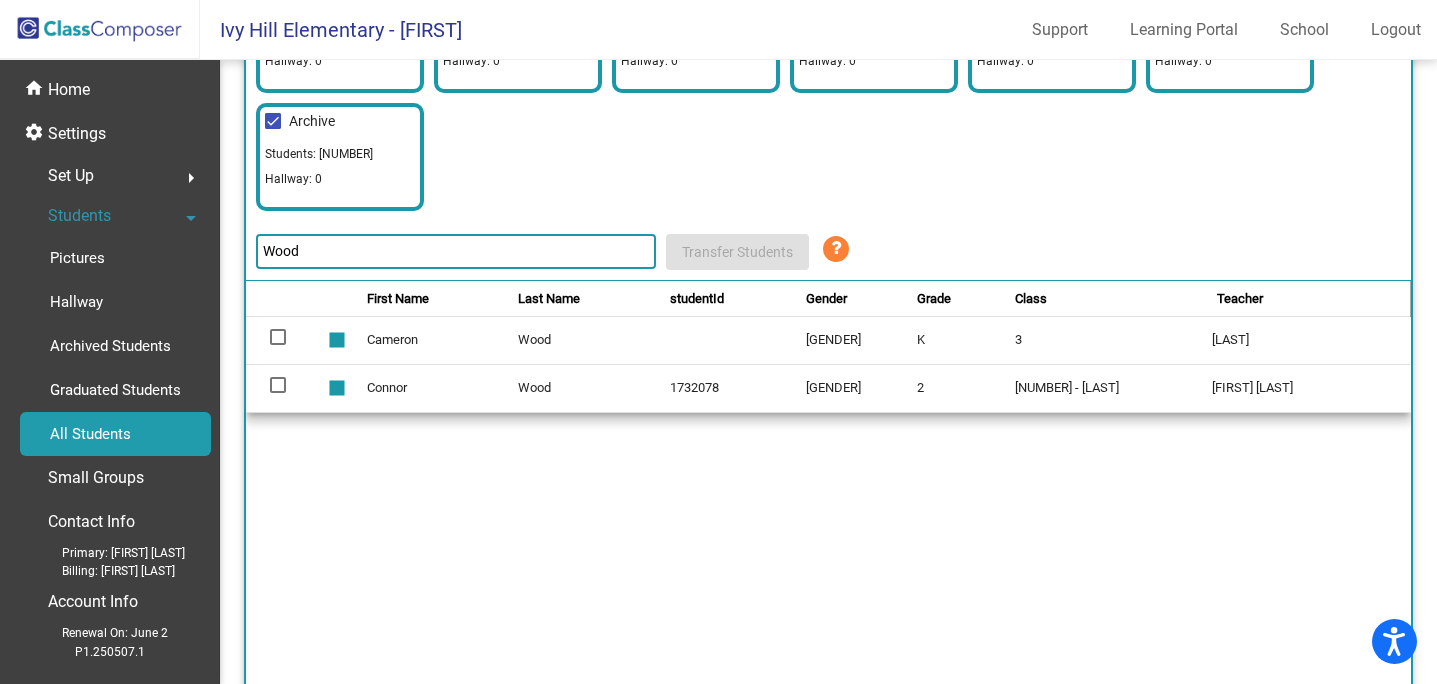 paste on "[LAST]" 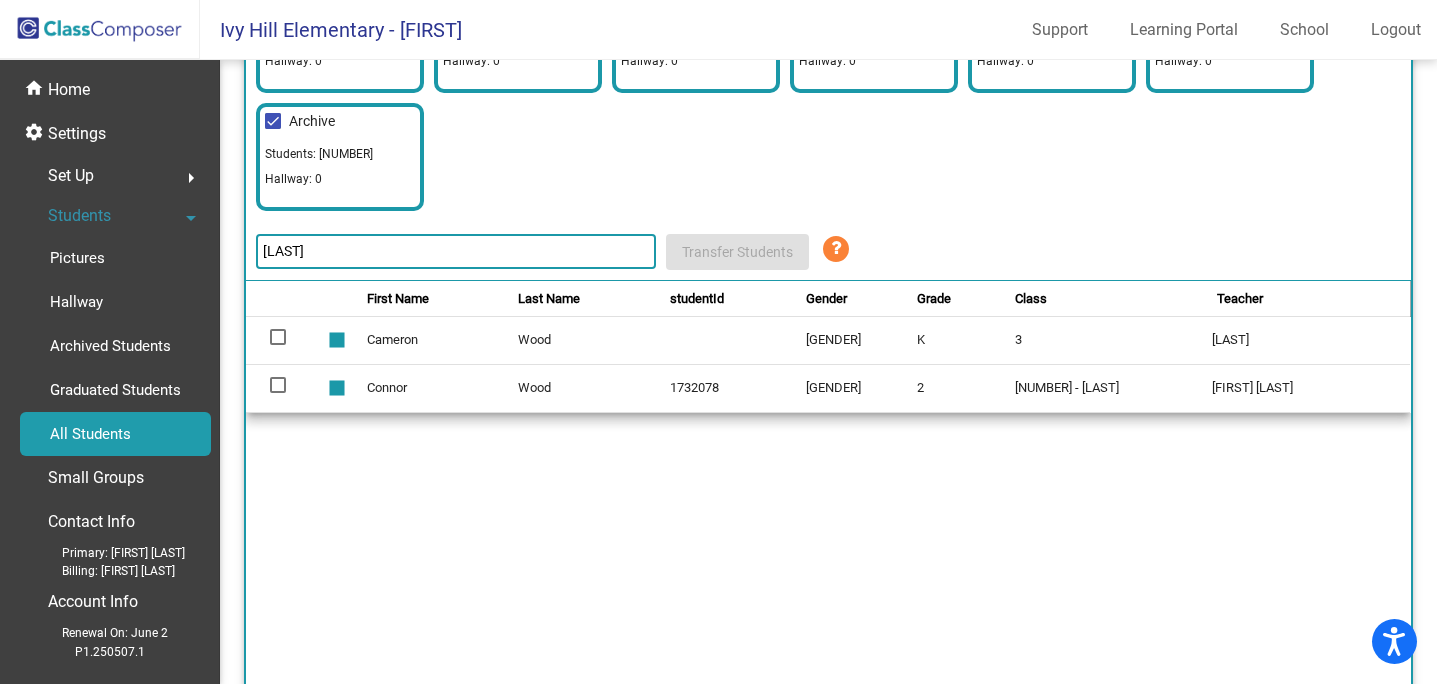 scroll, scrollTop: 274, scrollLeft: 0, axis: vertical 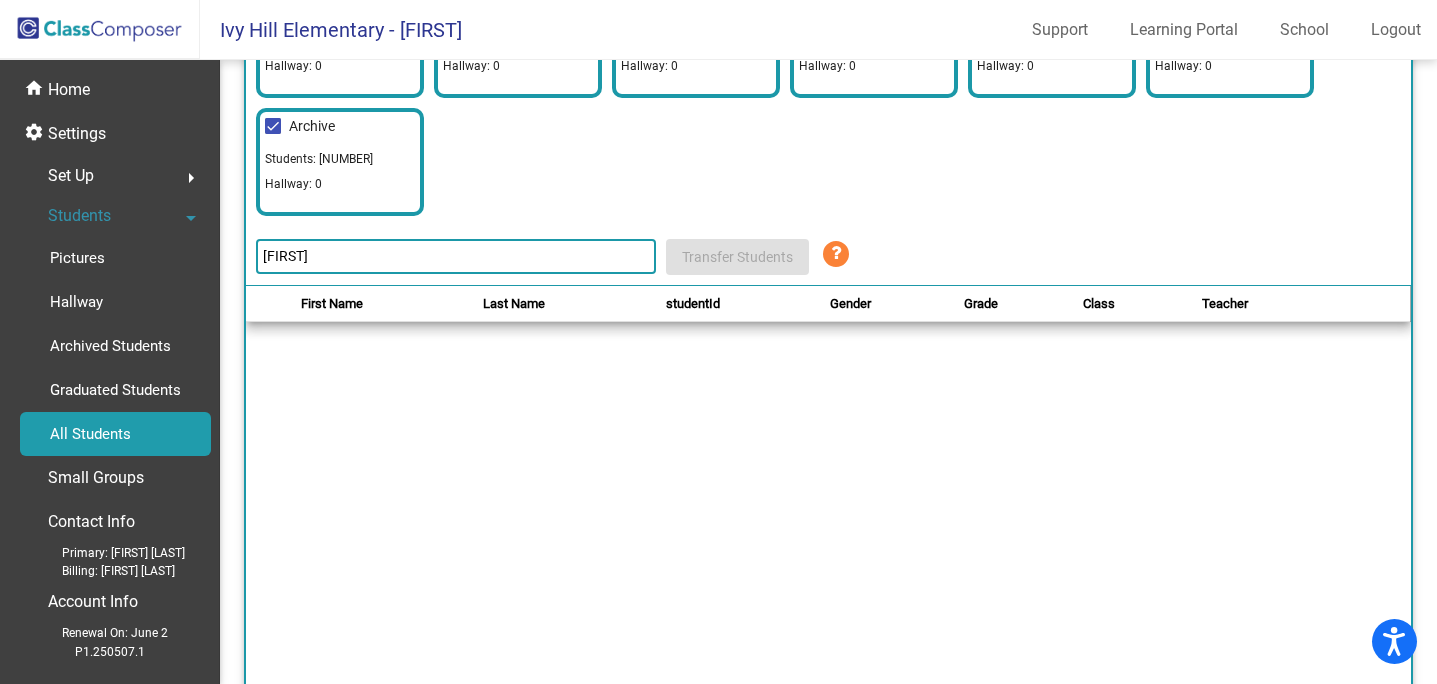 click on "[FIRST]" 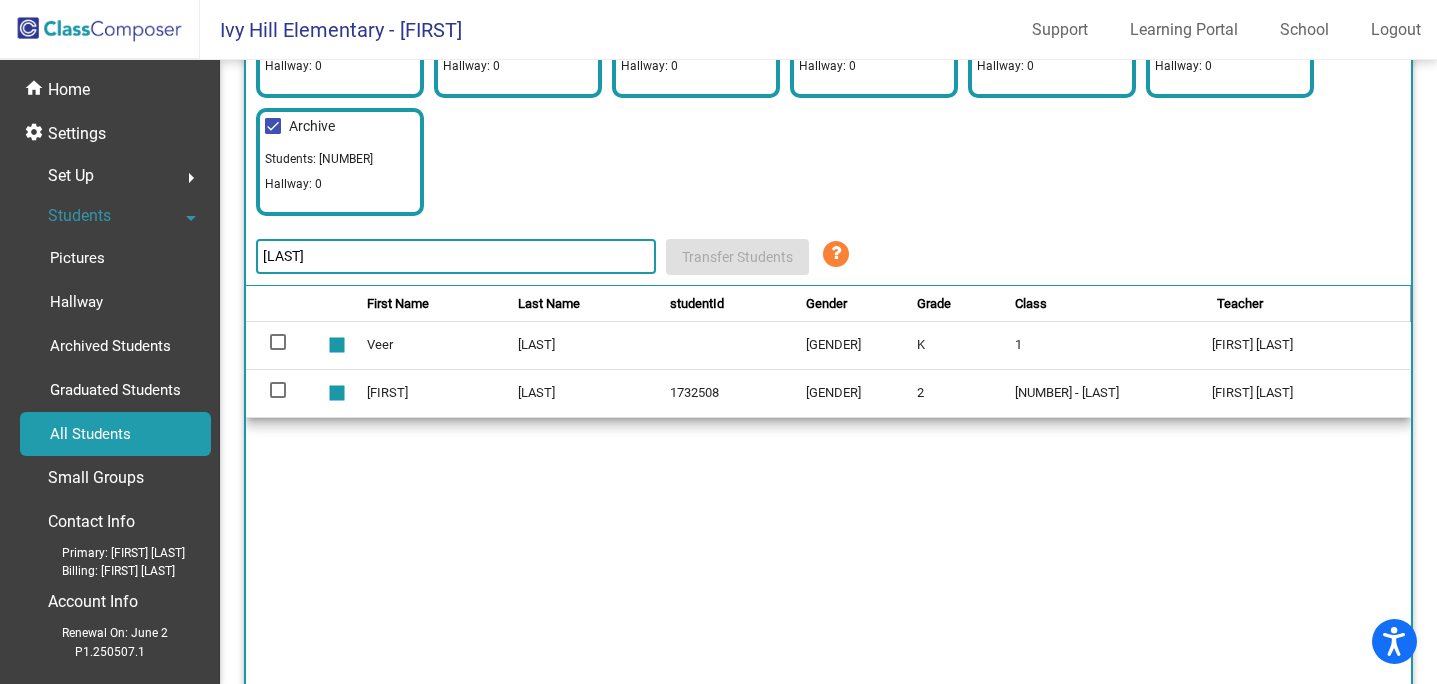type on "[LAST]" 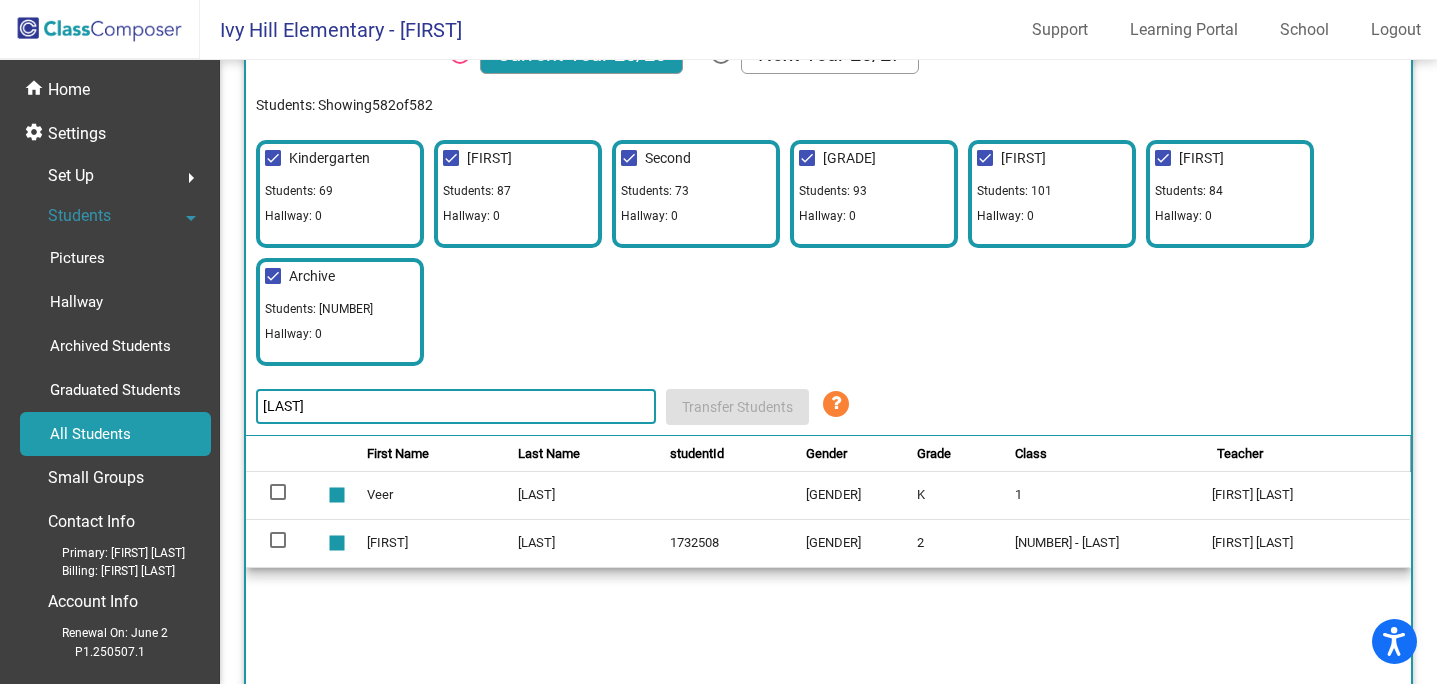 scroll, scrollTop: 0, scrollLeft: 0, axis: both 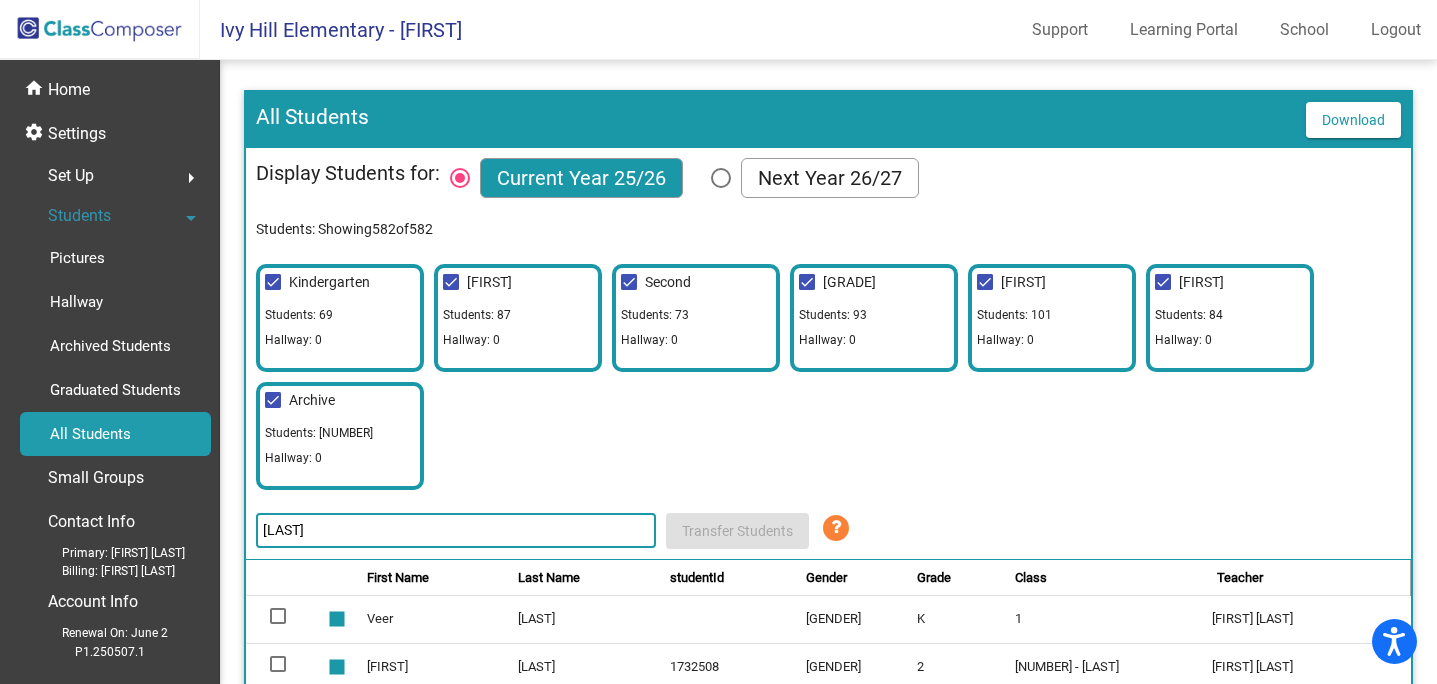 click 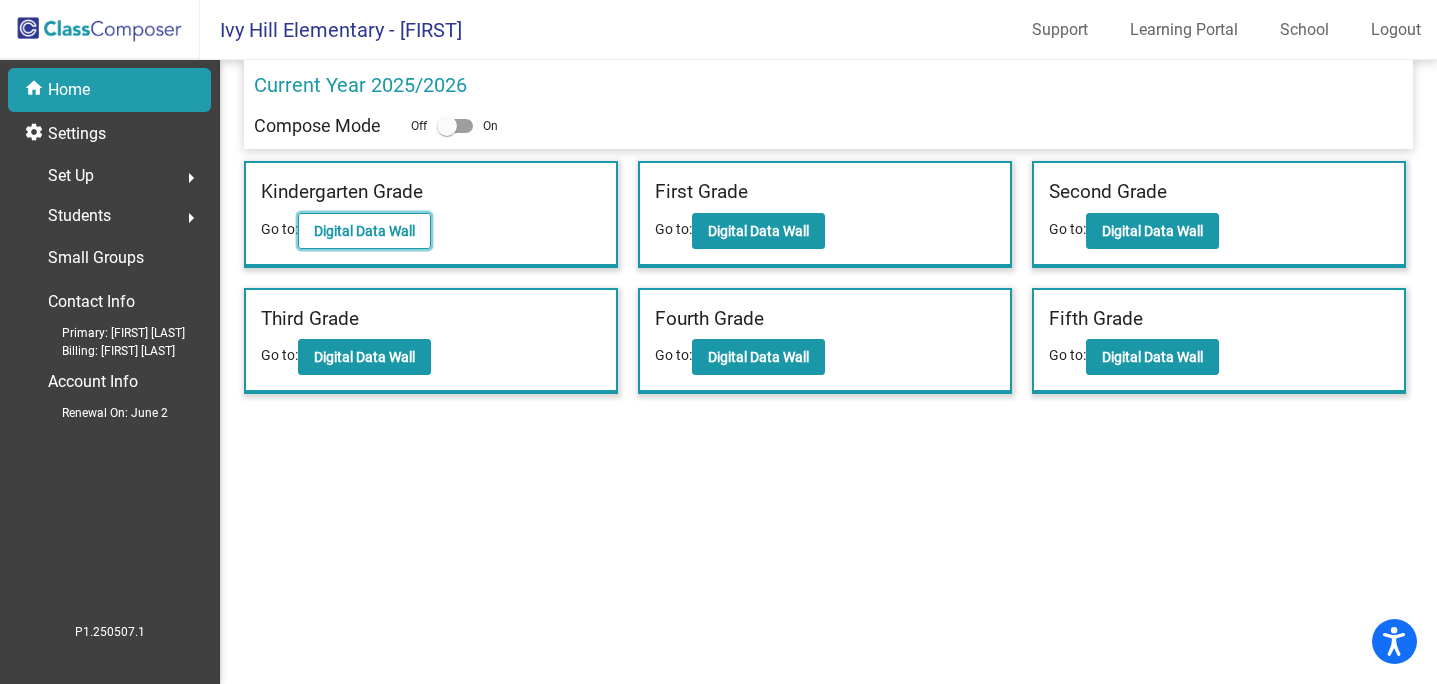 click on "Digital Data Wall" 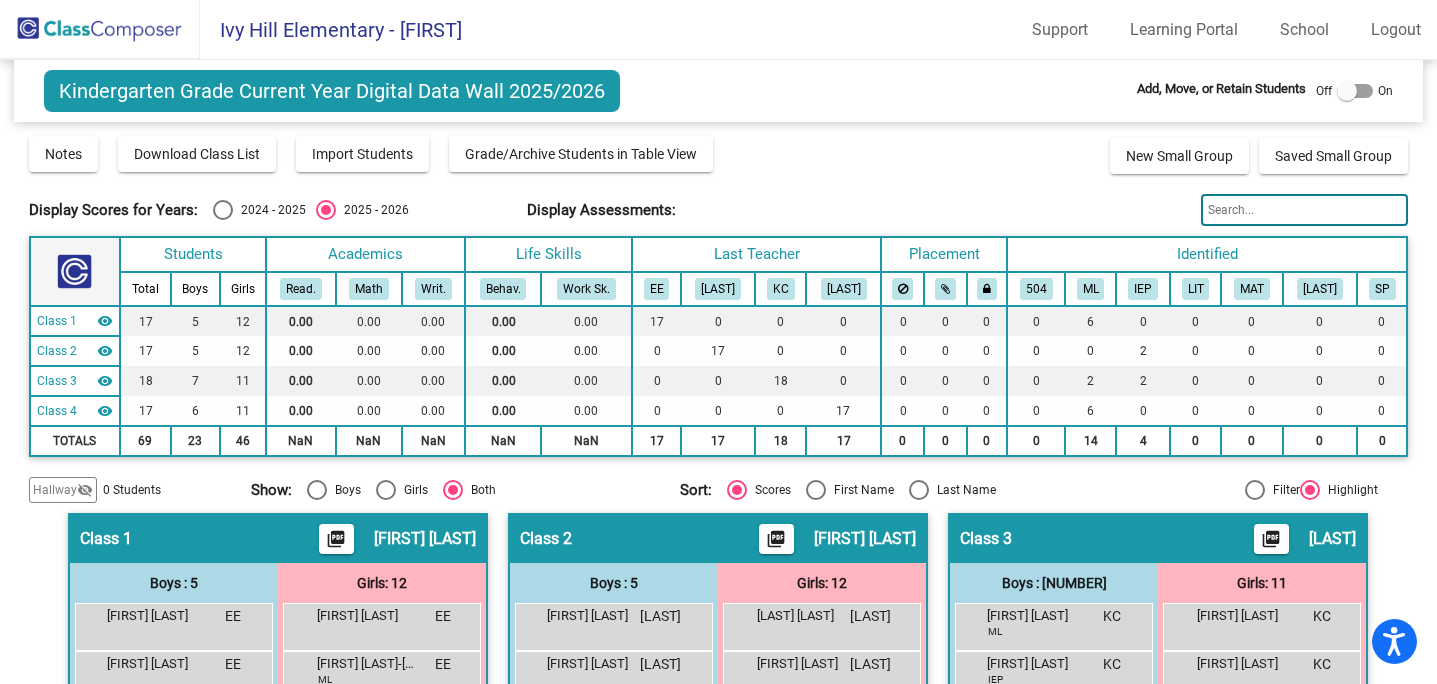 click 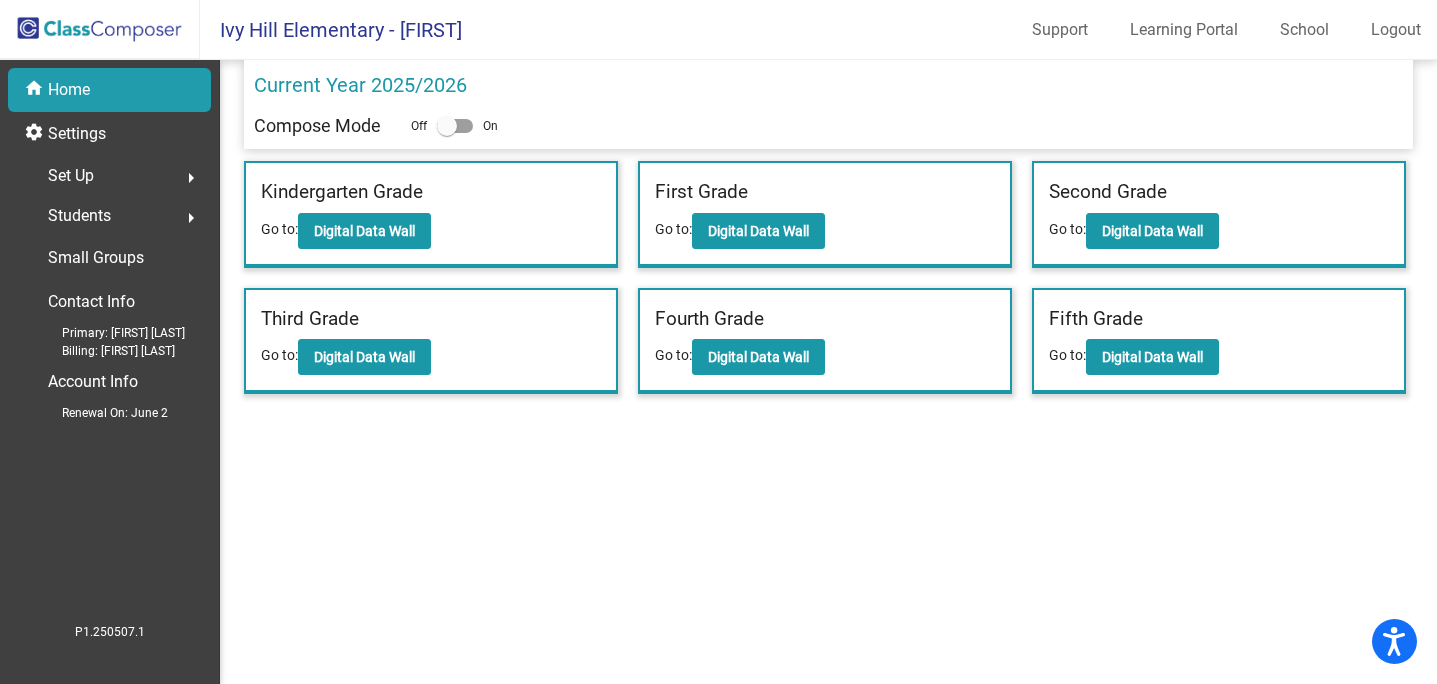 click on "Students" 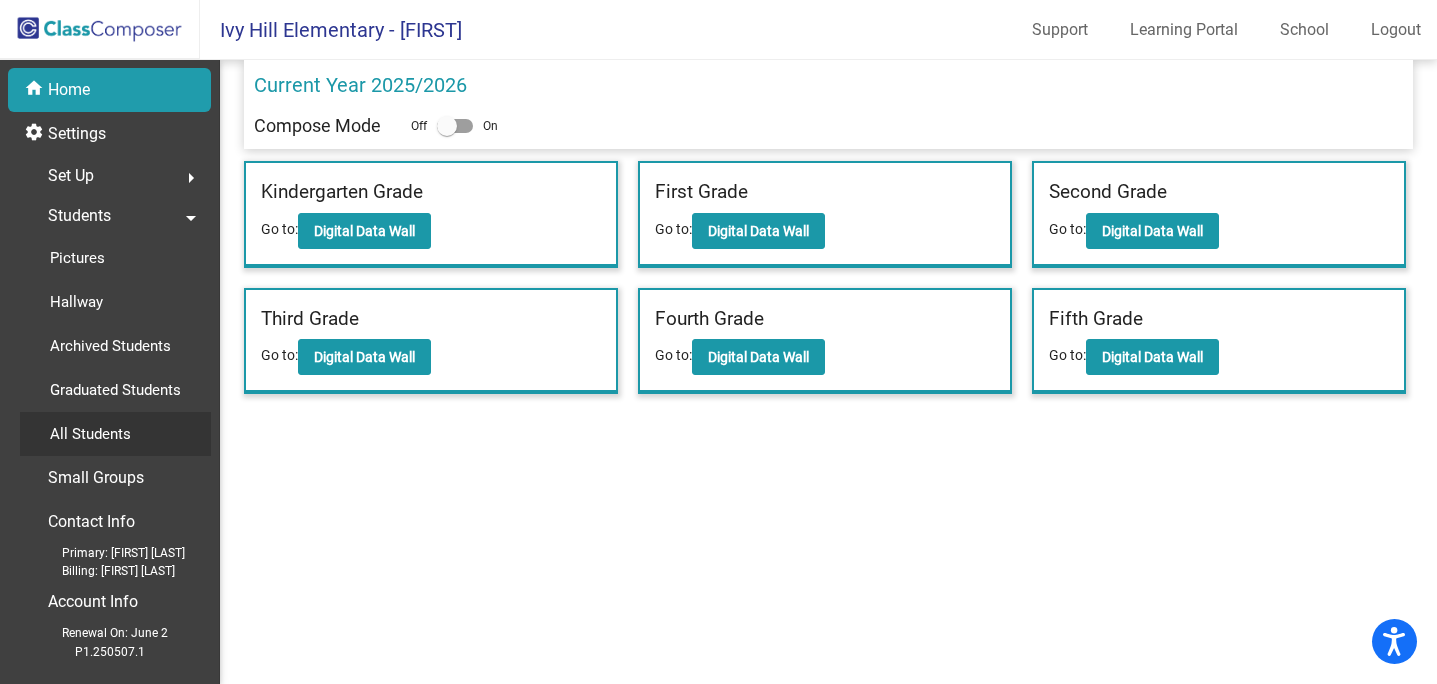 click on "All Students" 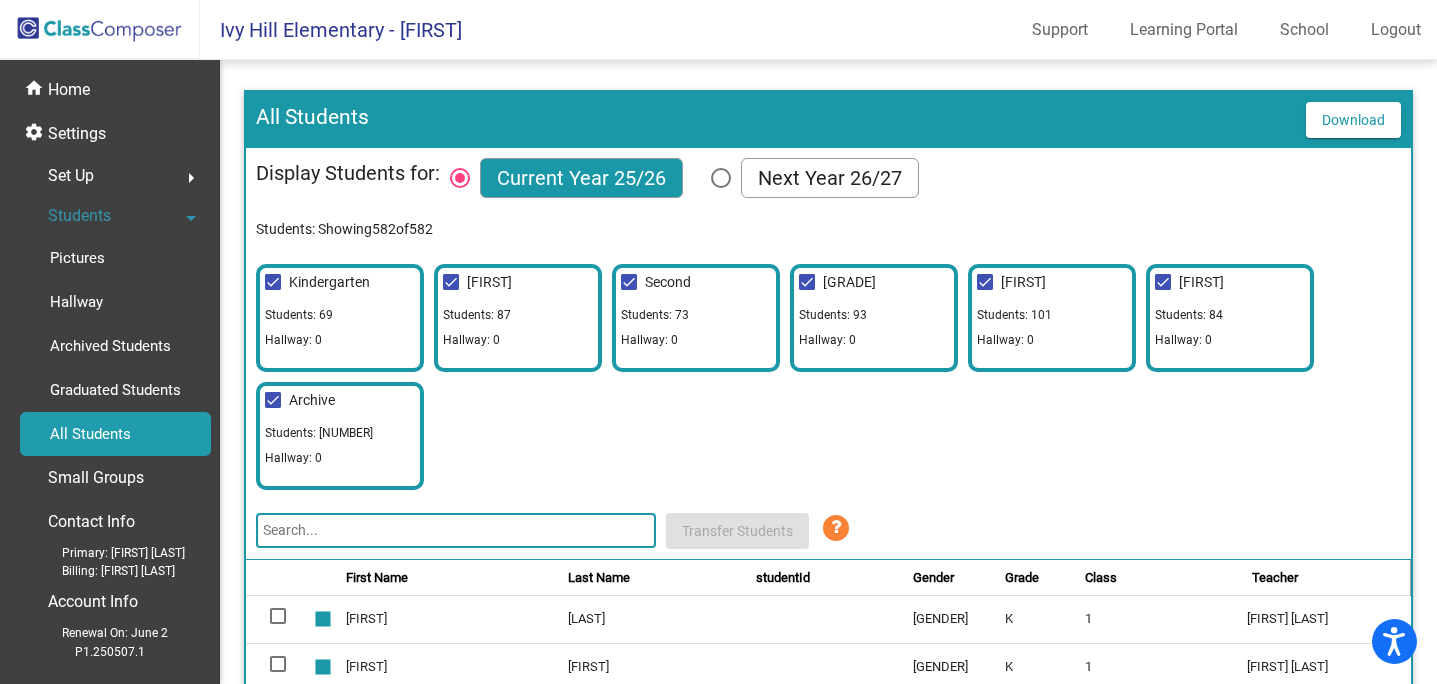 click 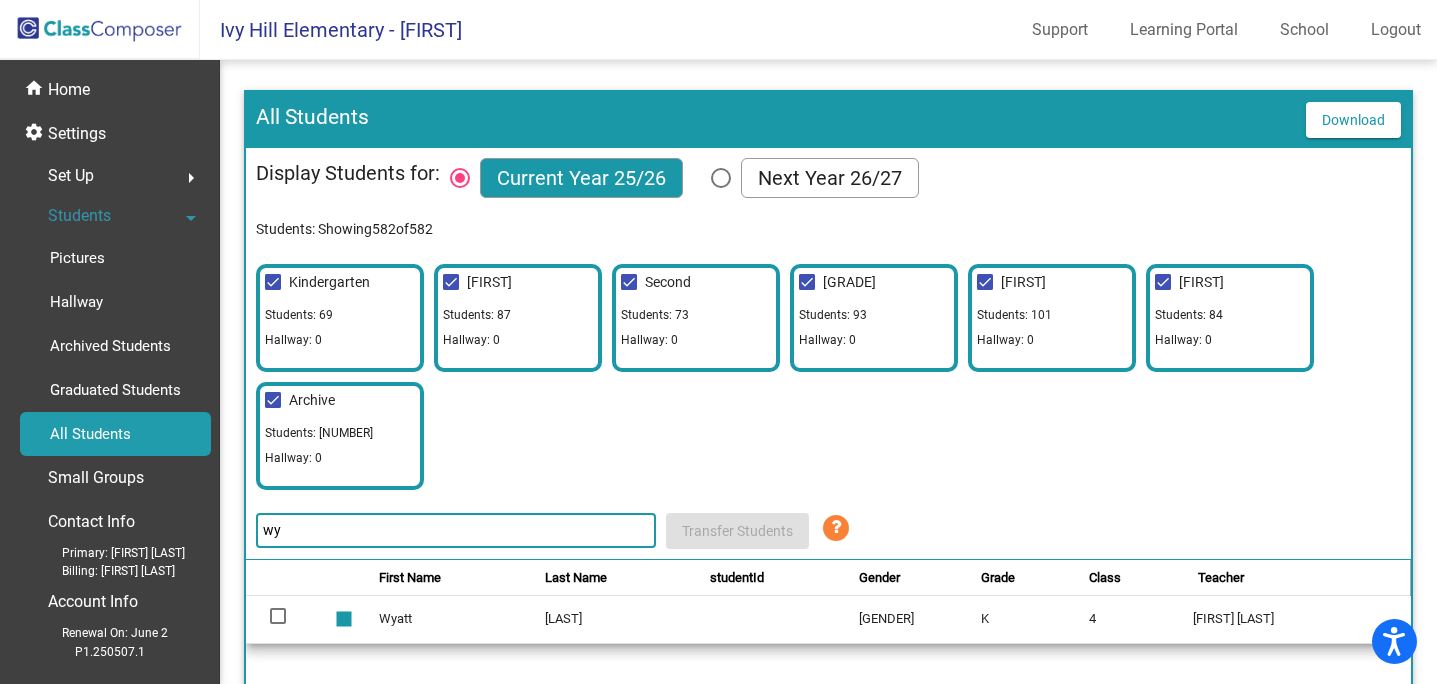 type on "wy" 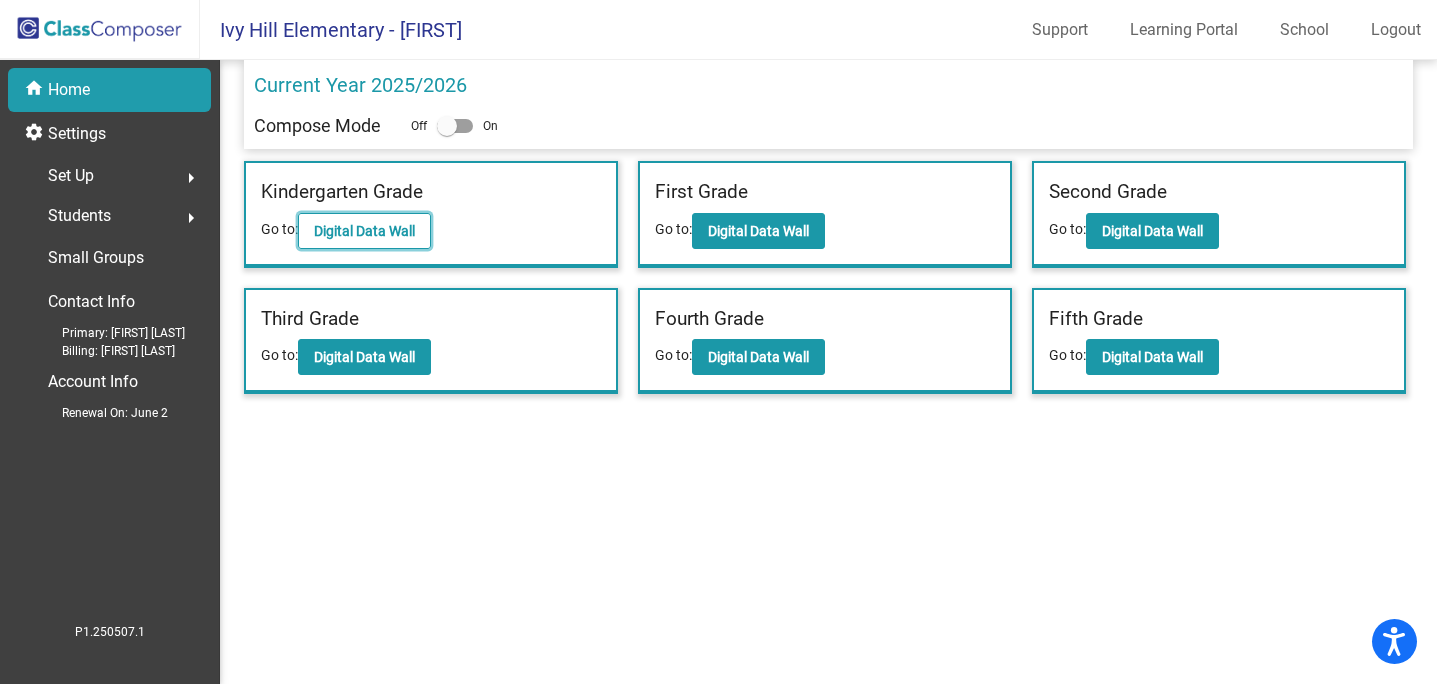 click on "Digital Data Wall" 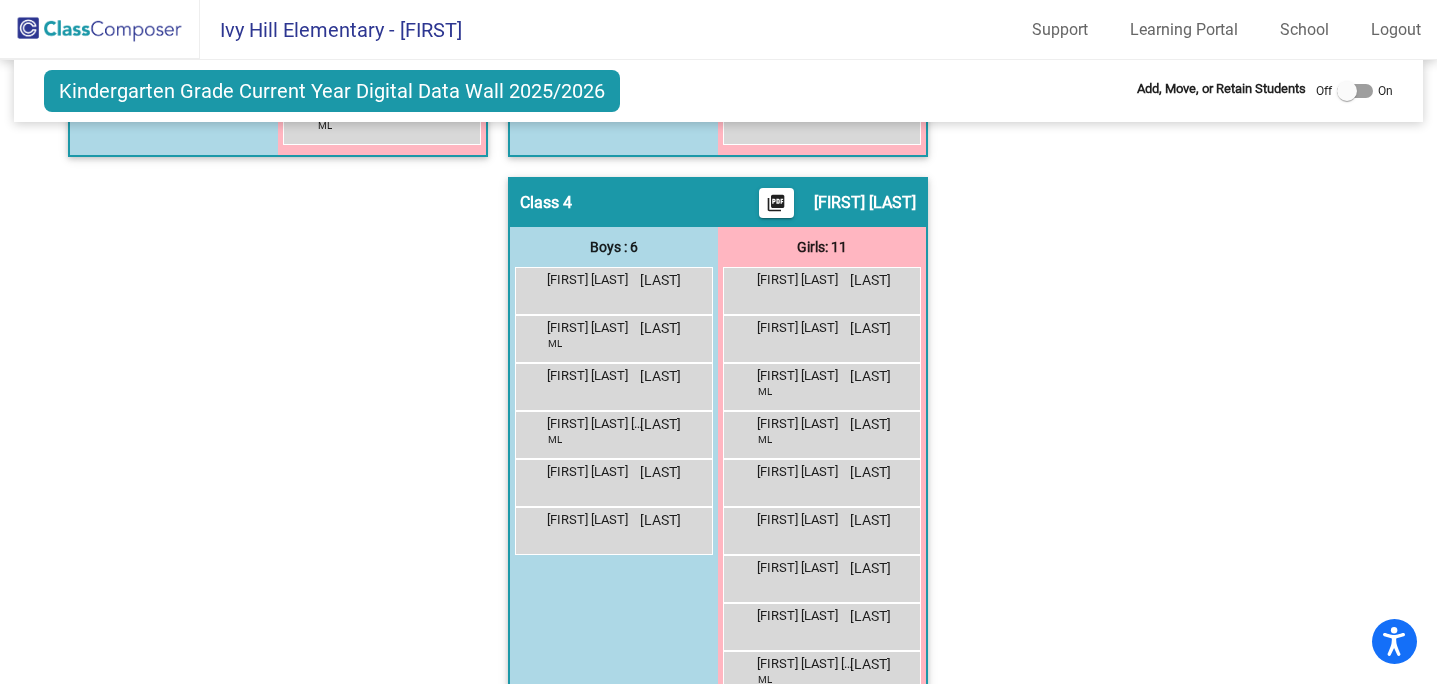 scroll, scrollTop: 1042, scrollLeft: 0, axis: vertical 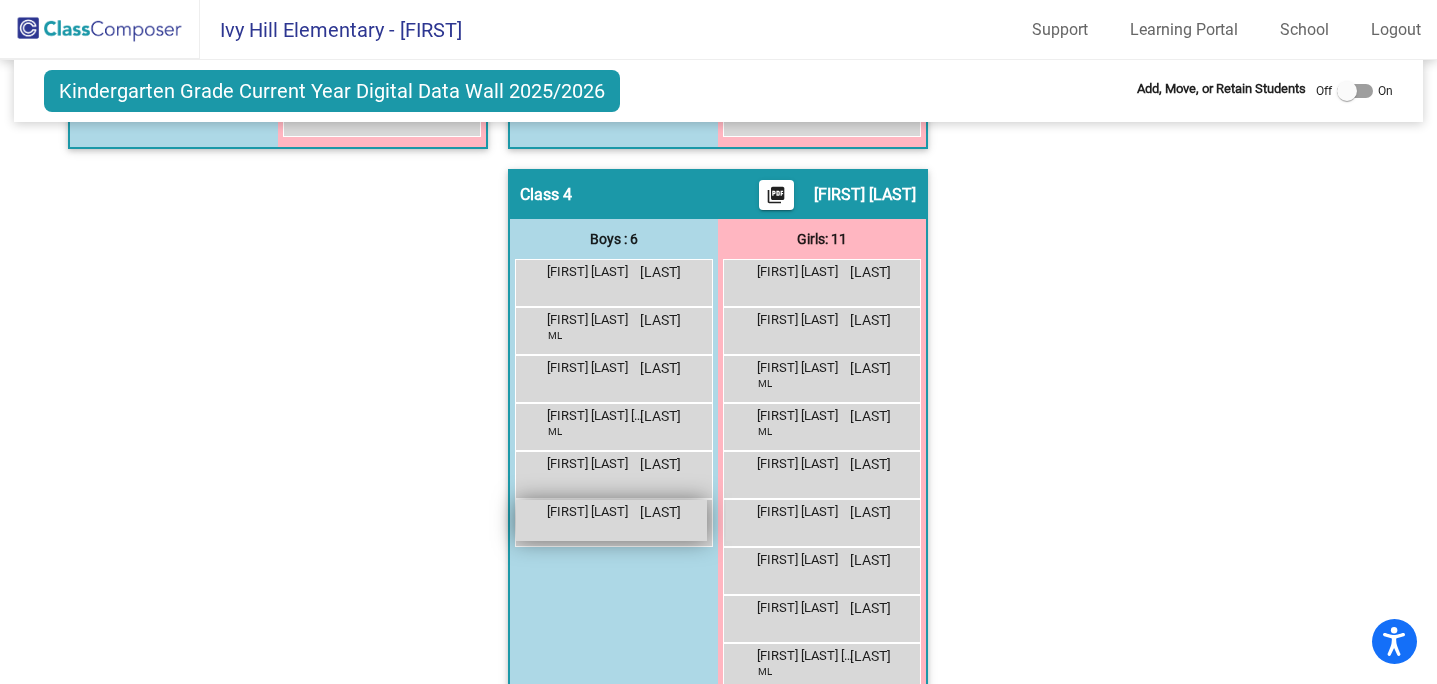 click on "[FIRST] [LAST] KS lock do_not_disturb_alt" at bounding box center (611, 520) 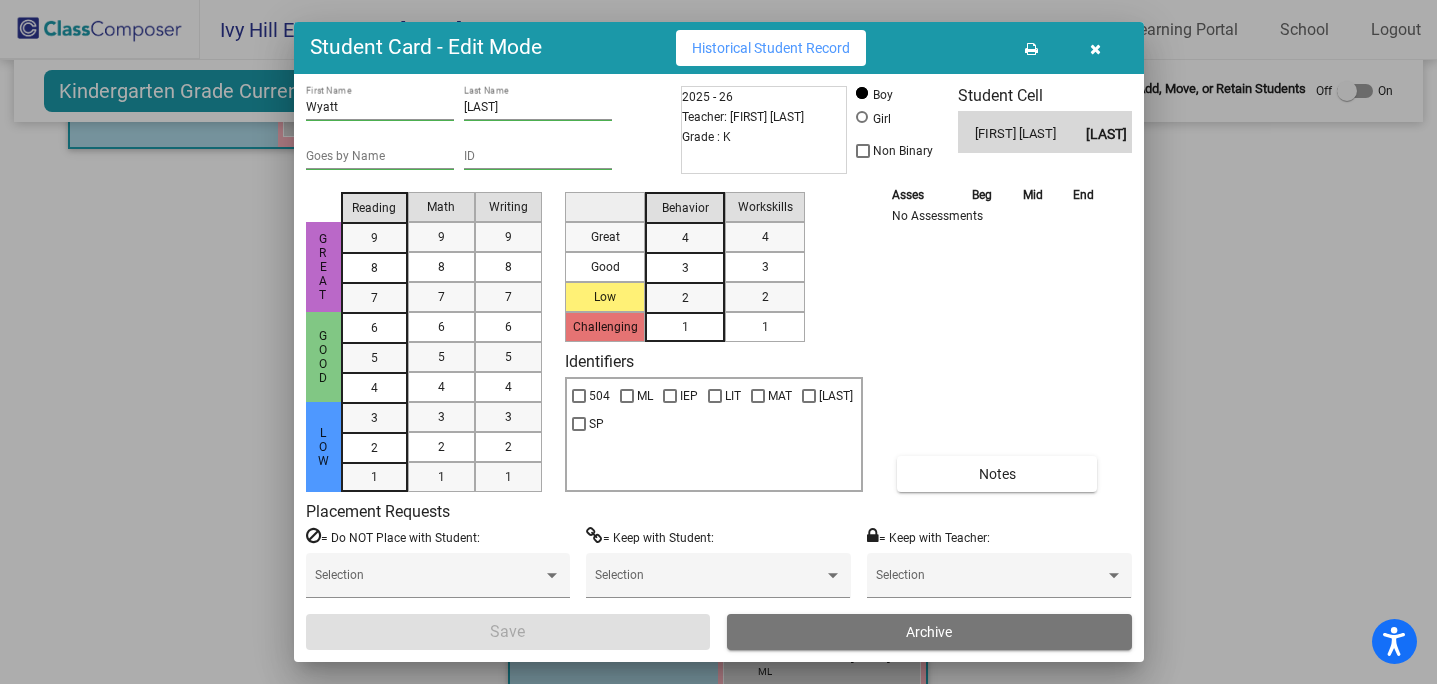 click on "[LAST]" at bounding box center (538, 108) 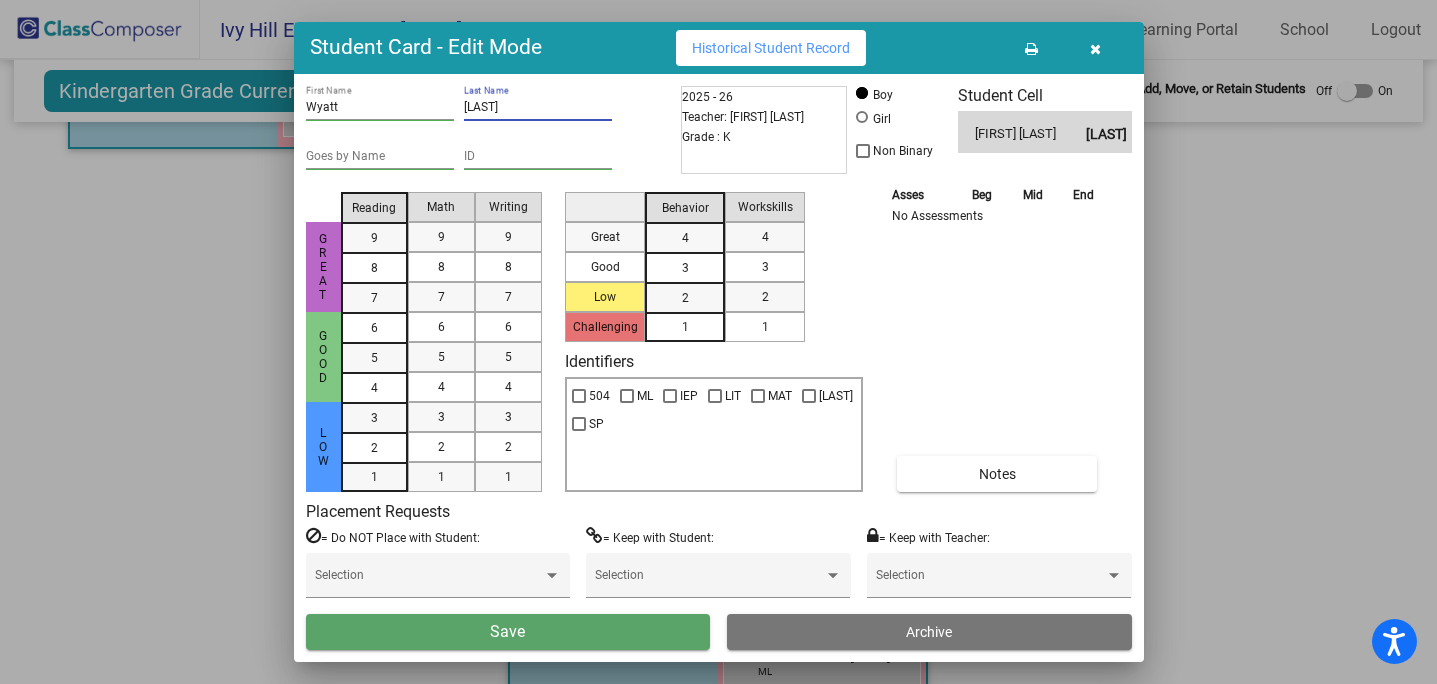 type on "[LAST]" 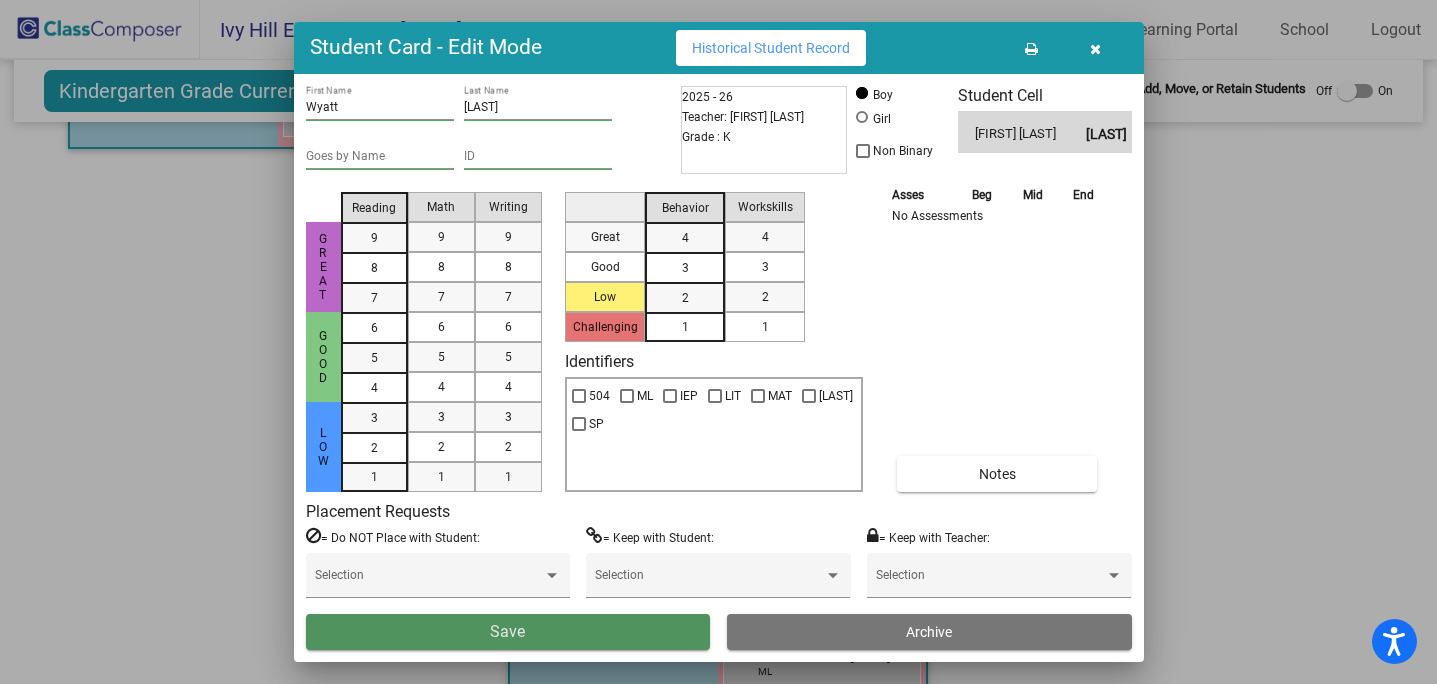 click on "Save" at bounding box center (508, 632) 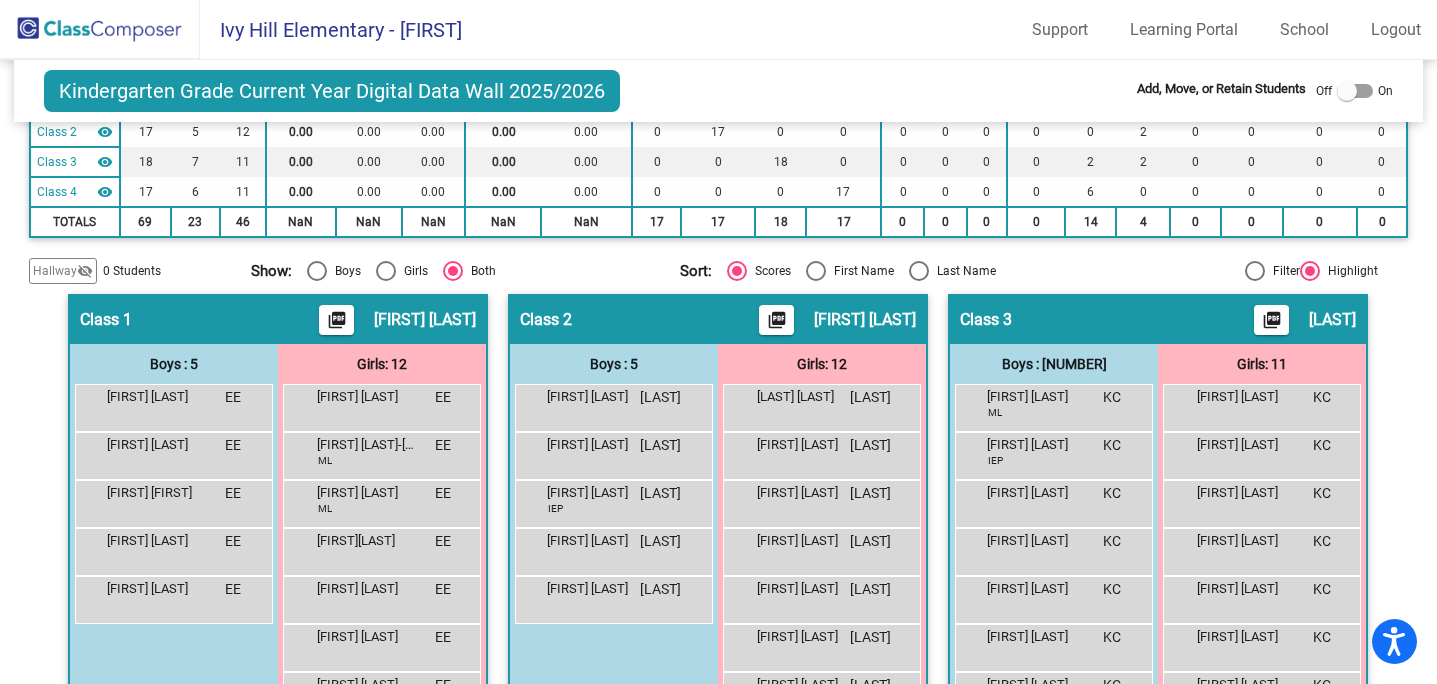 scroll, scrollTop: 0, scrollLeft: 0, axis: both 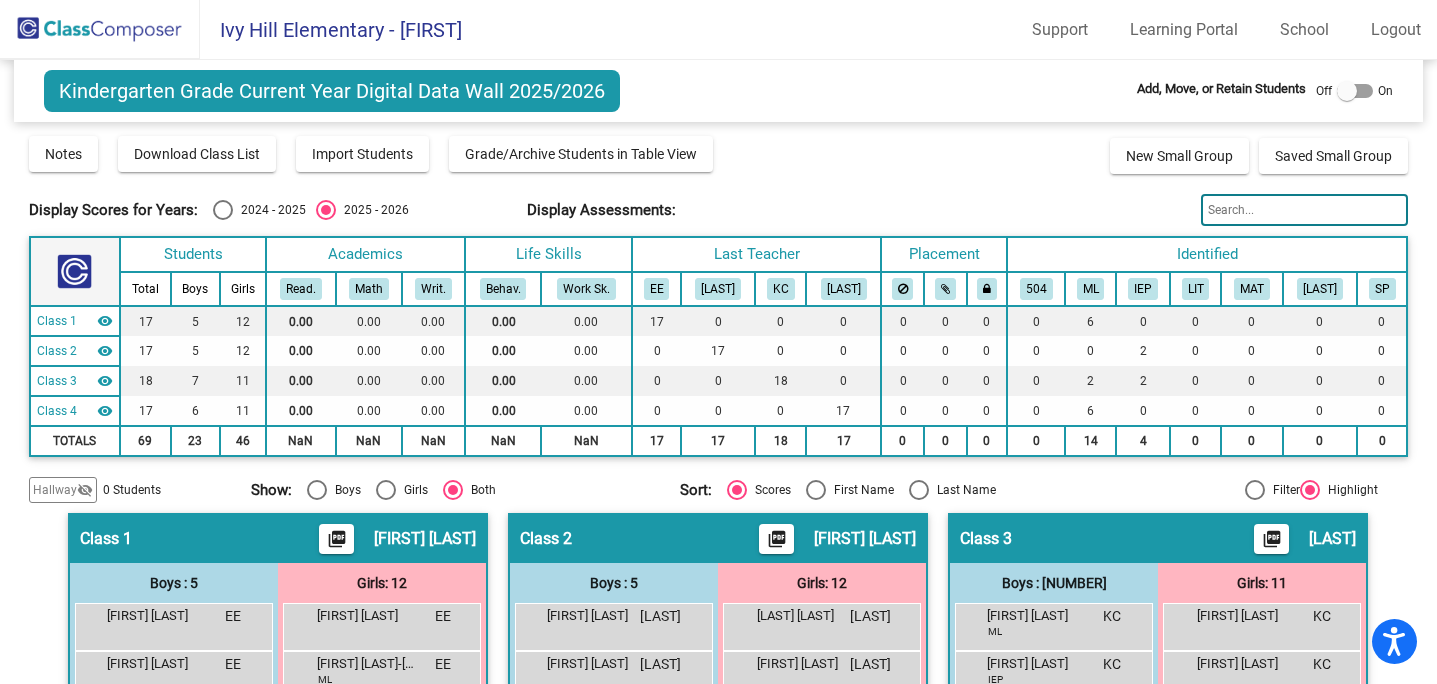 click 